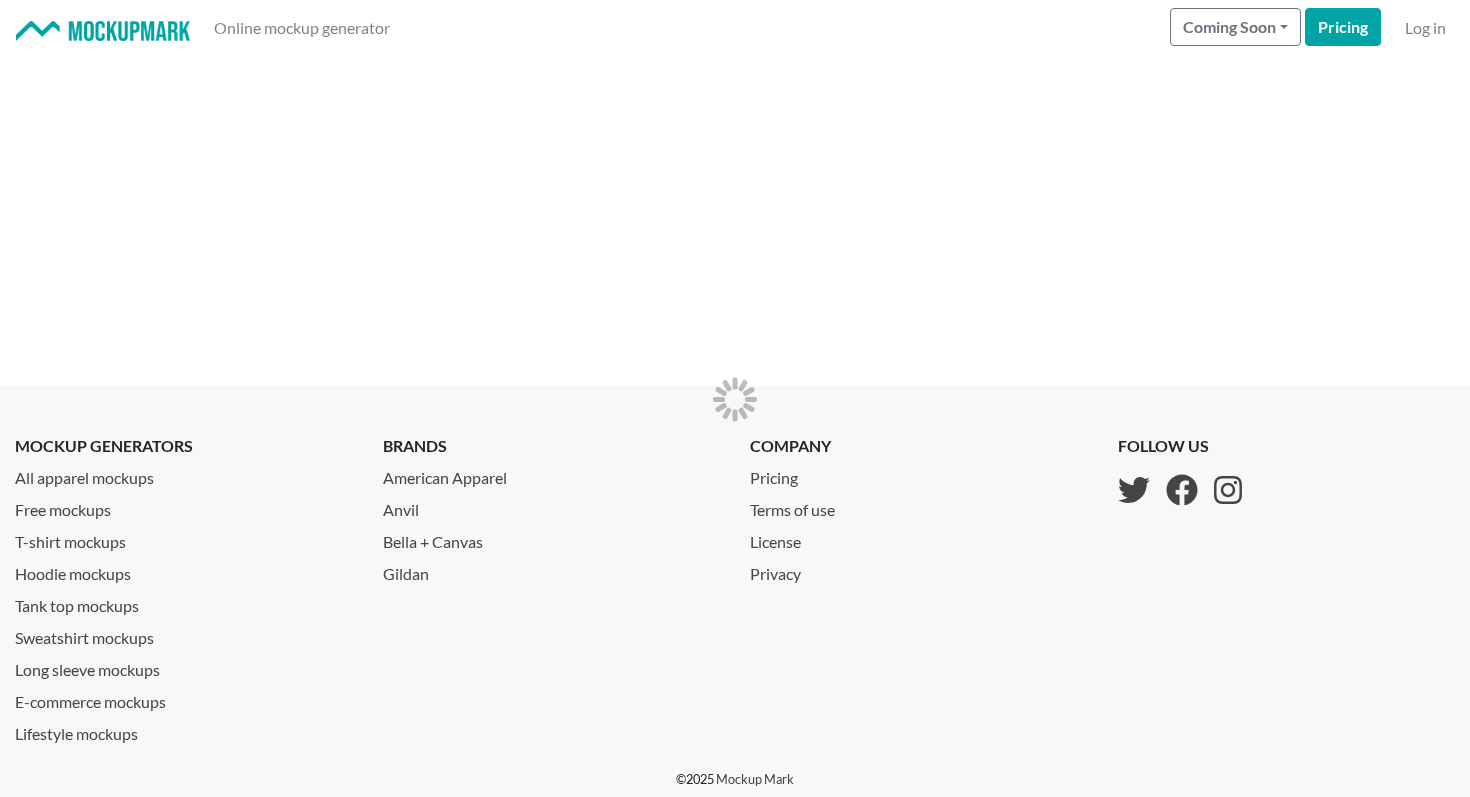 scroll, scrollTop: 0, scrollLeft: 0, axis: both 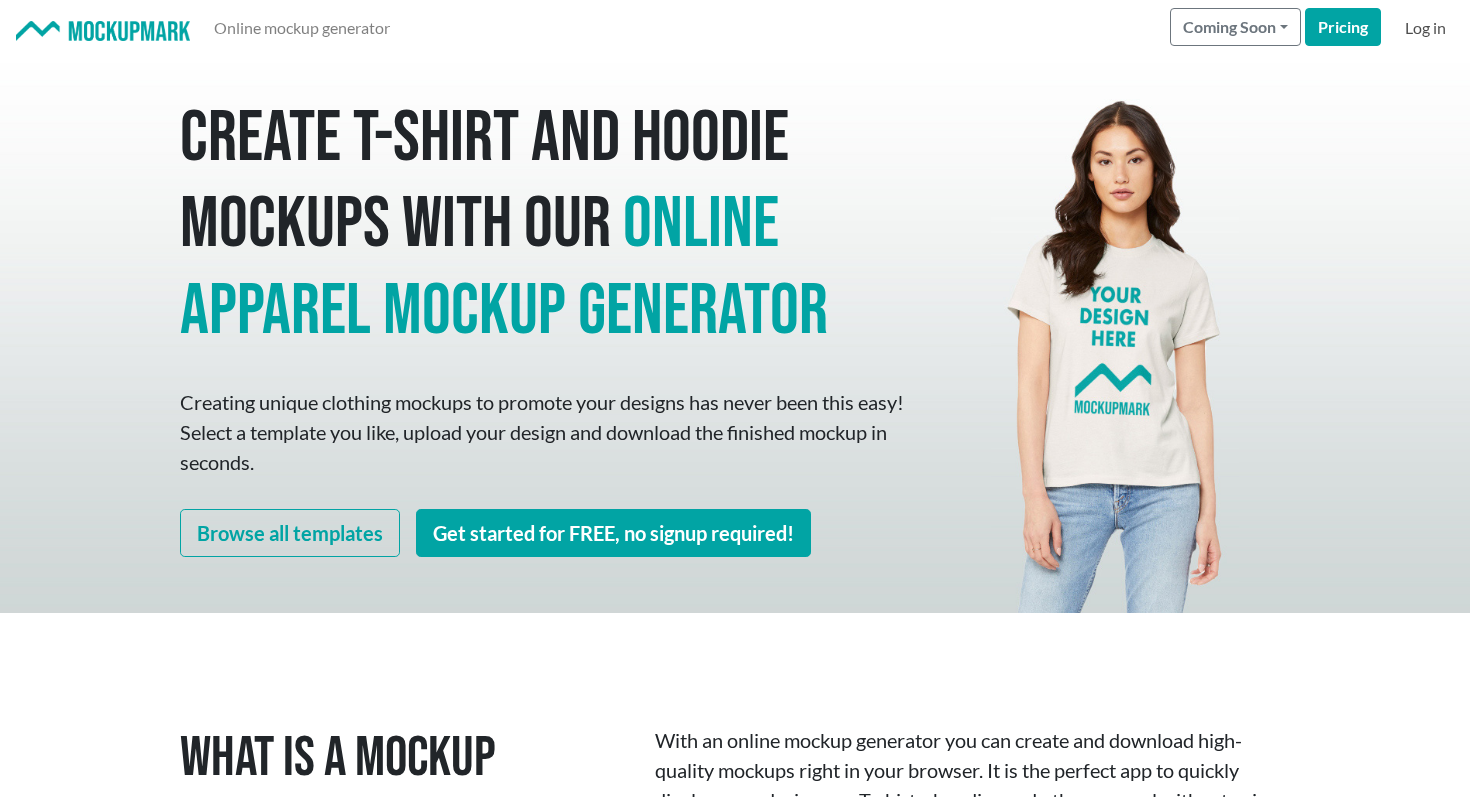 click on "Log in" at bounding box center (1425, 28) 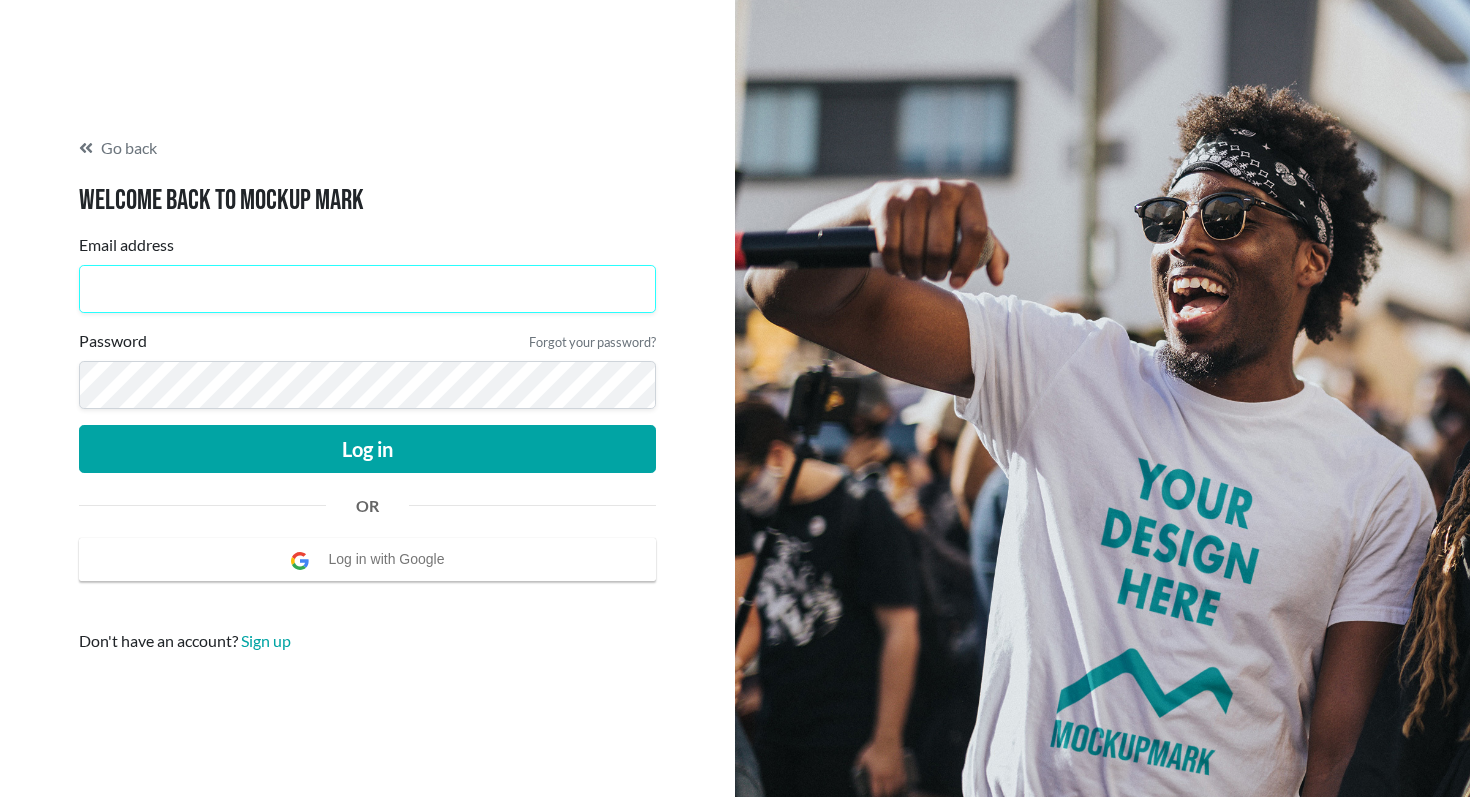 click on "Email address" at bounding box center [367, 289] 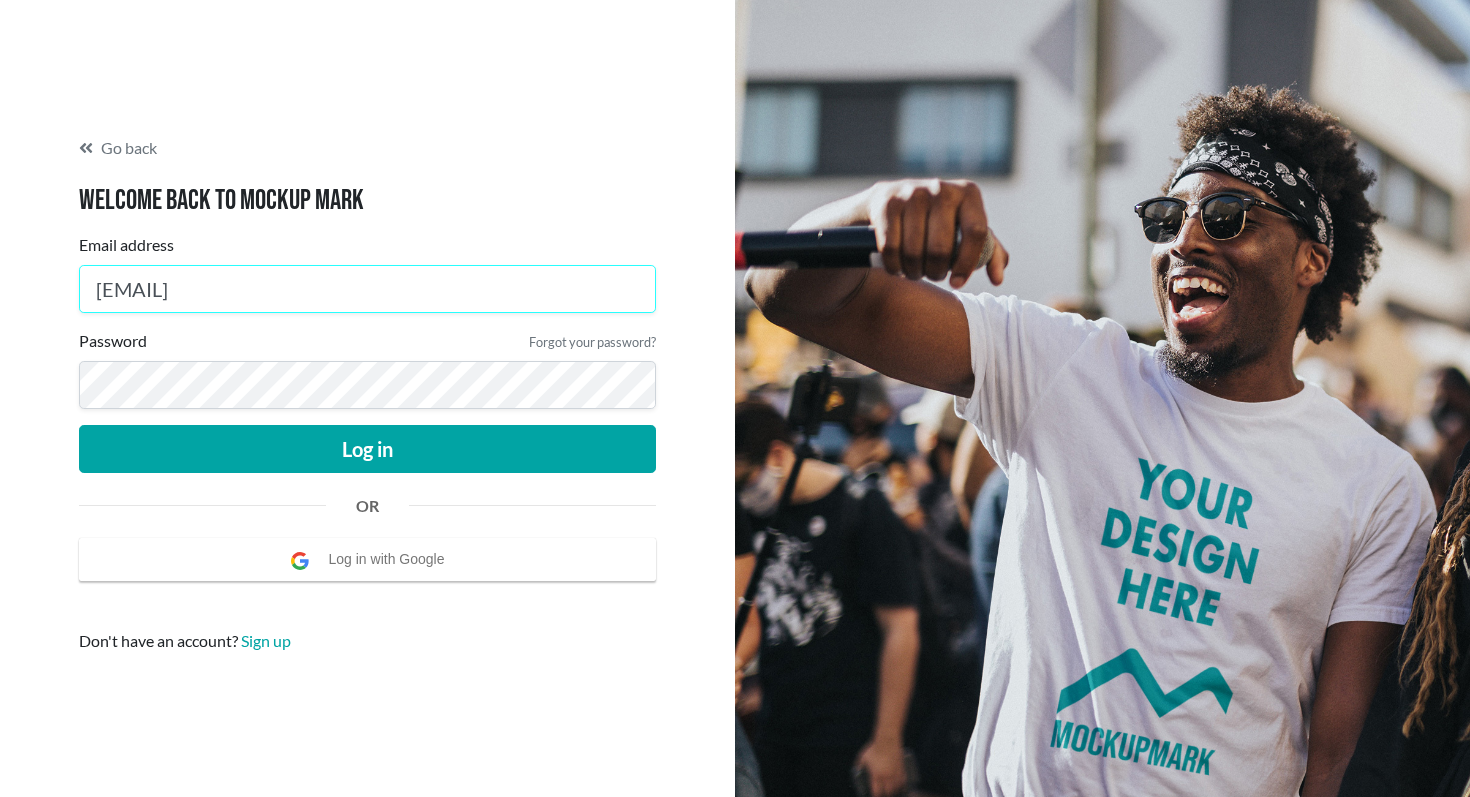 click on "[EMAIL]" at bounding box center [367, 289] 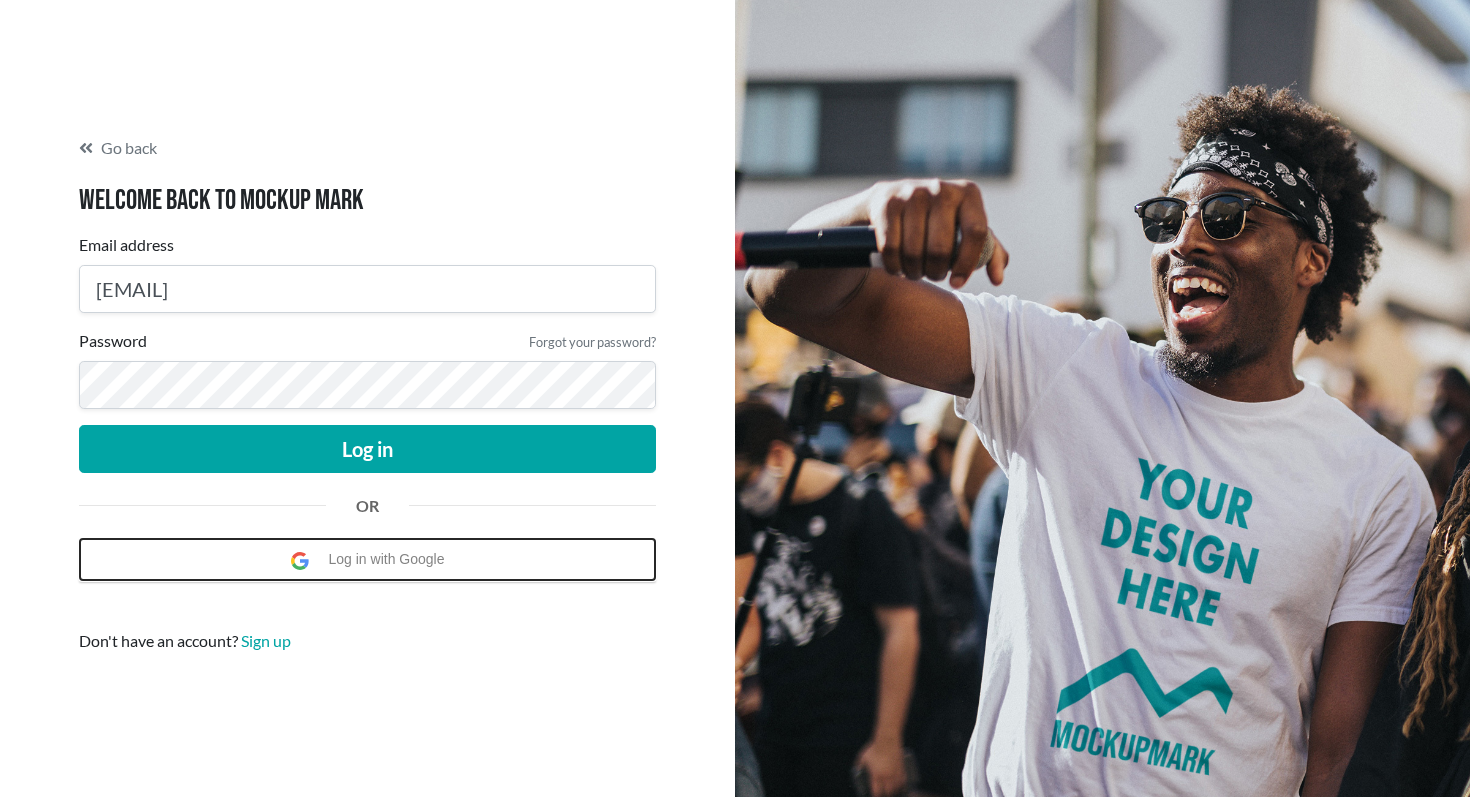 click on "Log in with Google" at bounding box center (392, 559) 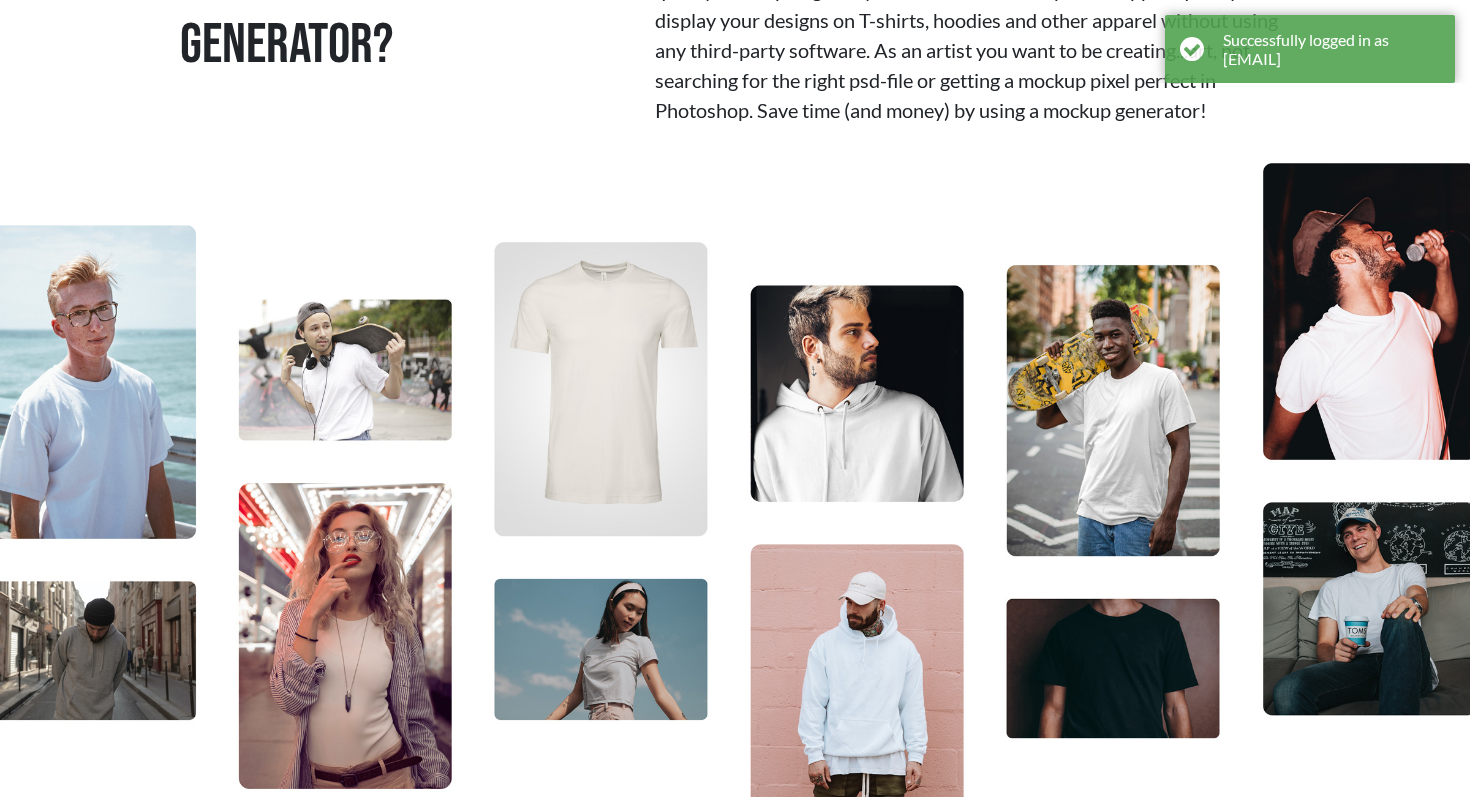 scroll, scrollTop: 782, scrollLeft: 0, axis: vertical 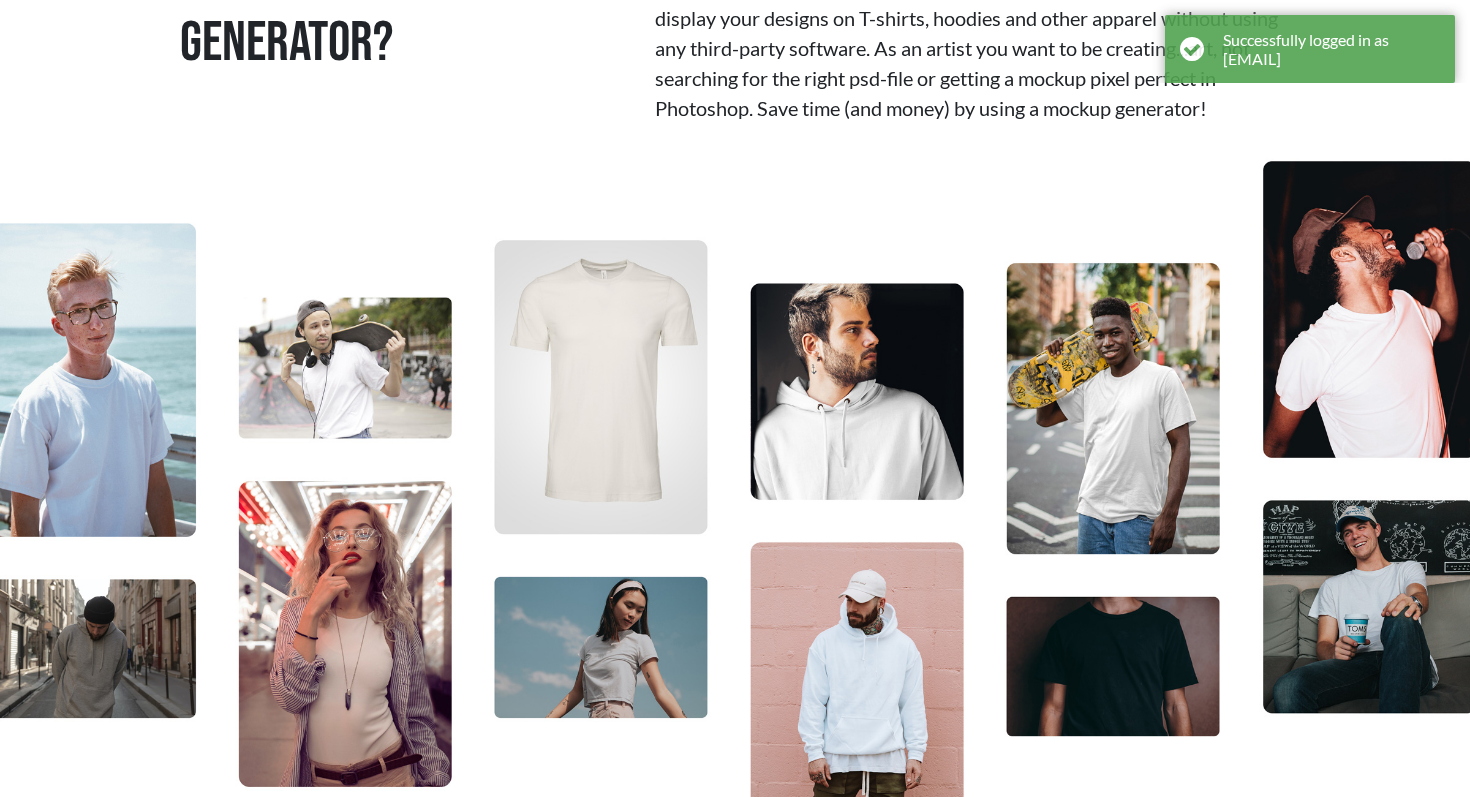 click at bounding box center (735, 495) 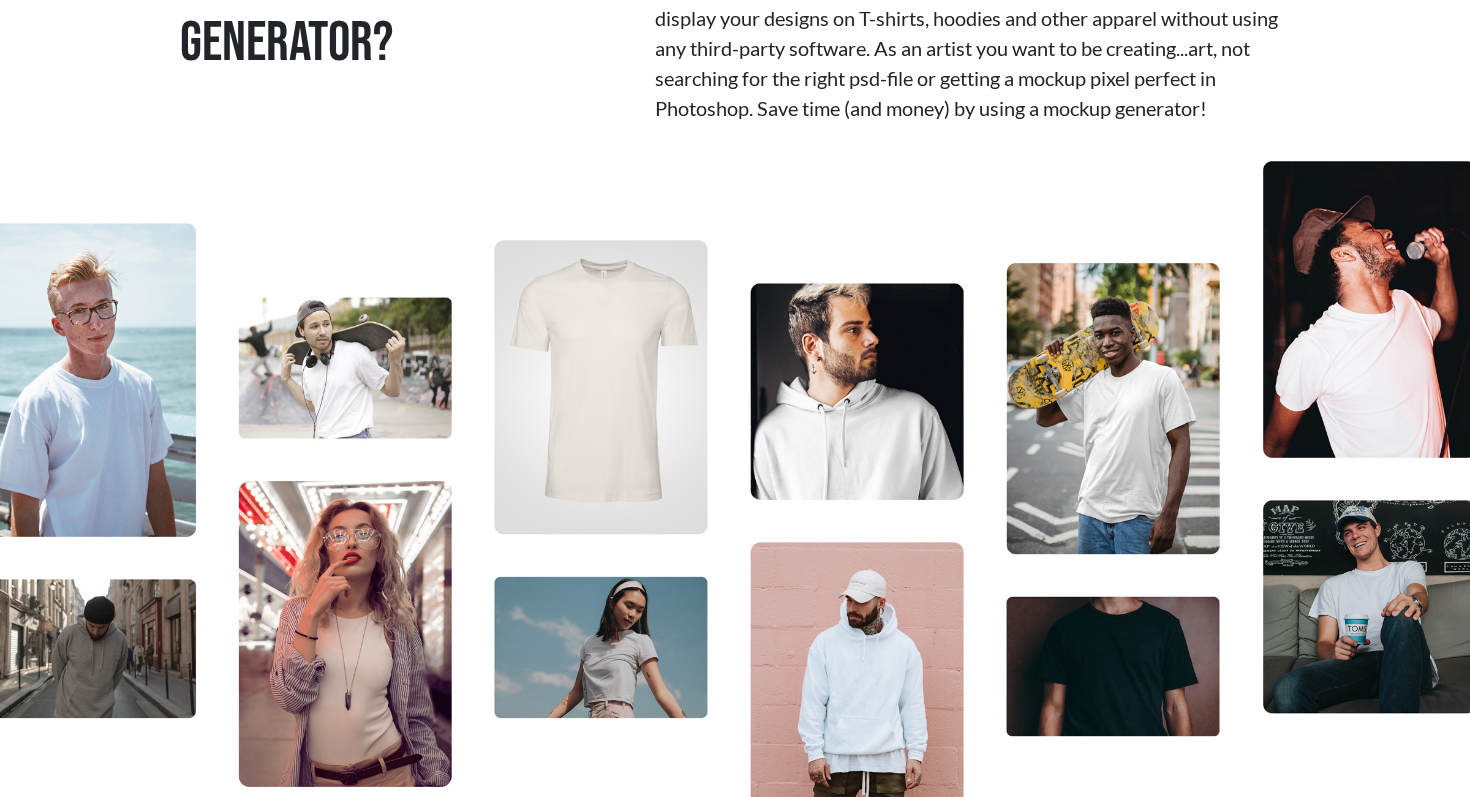 scroll, scrollTop: 1139, scrollLeft: 0, axis: vertical 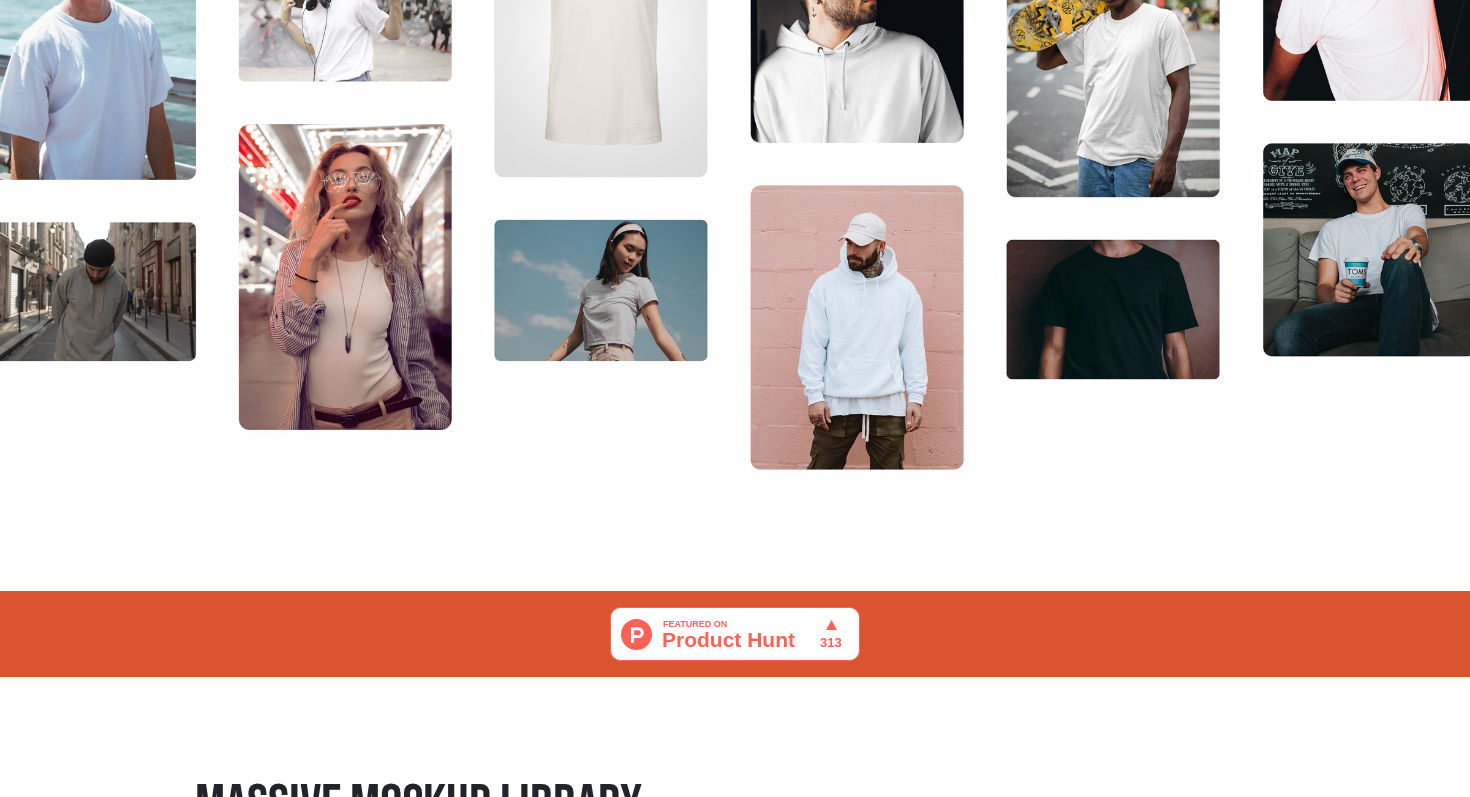 click at bounding box center (735, 138) 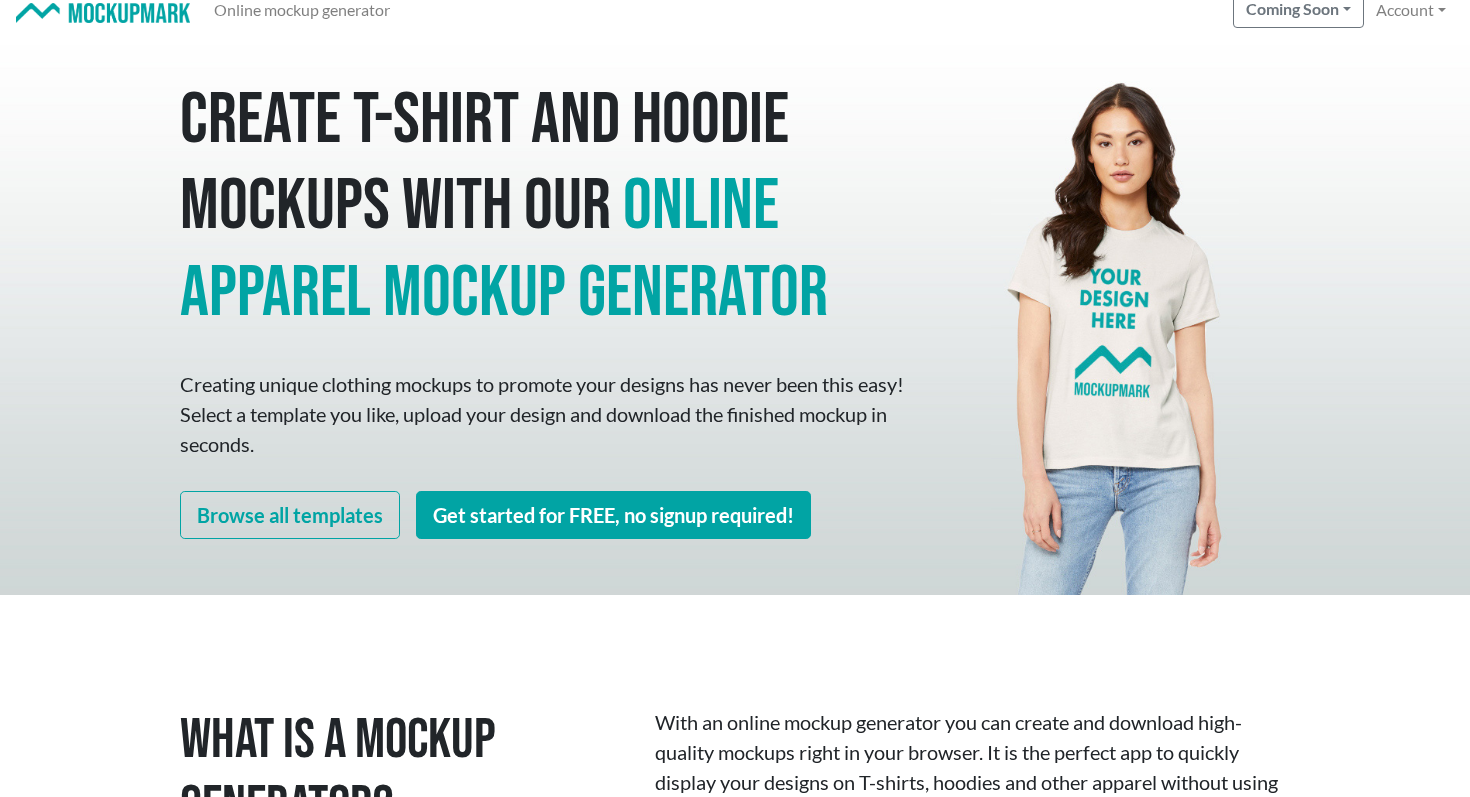 scroll, scrollTop: 0, scrollLeft: 0, axis: both 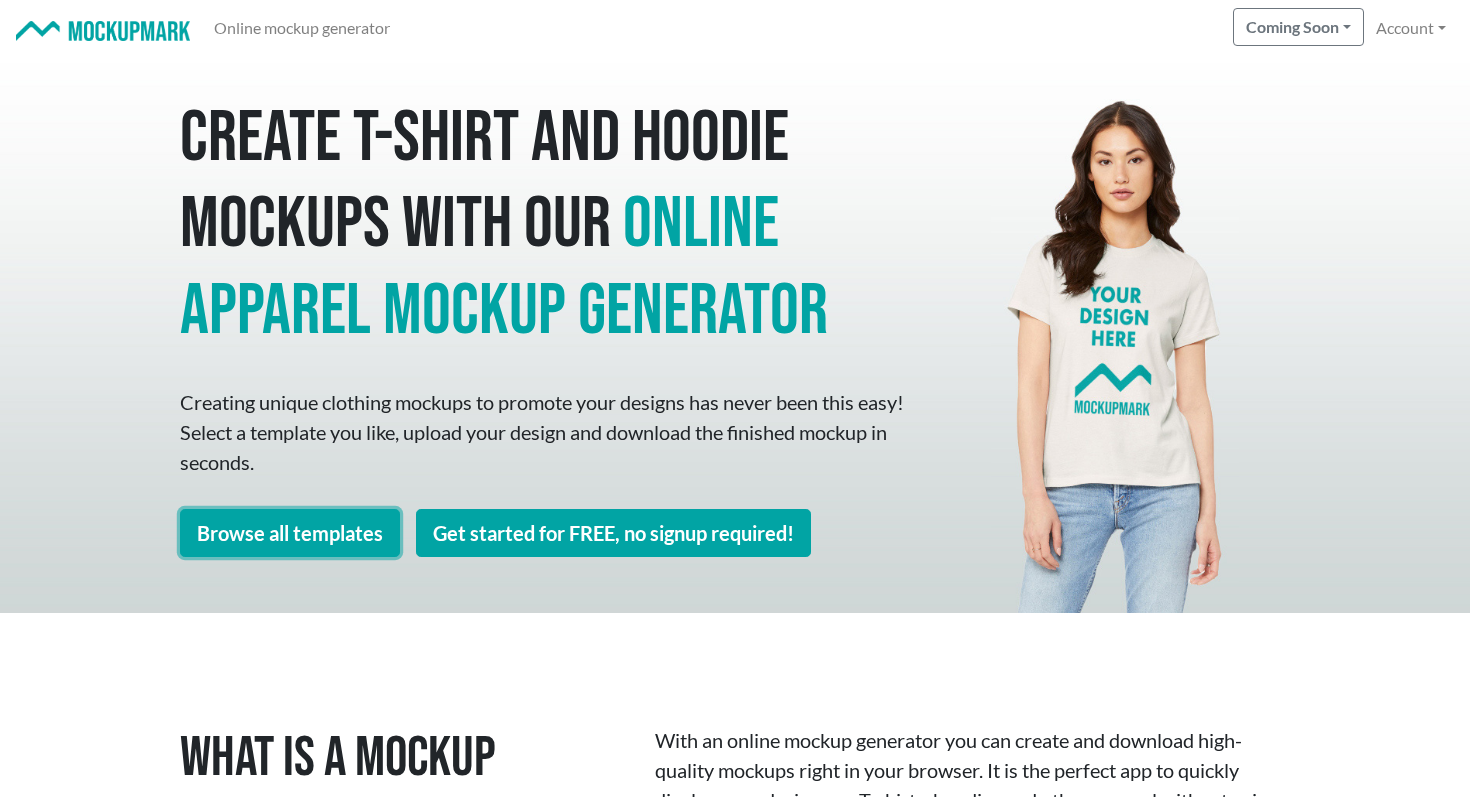 click on "Browse all templates" at bounding box center [290, 533] 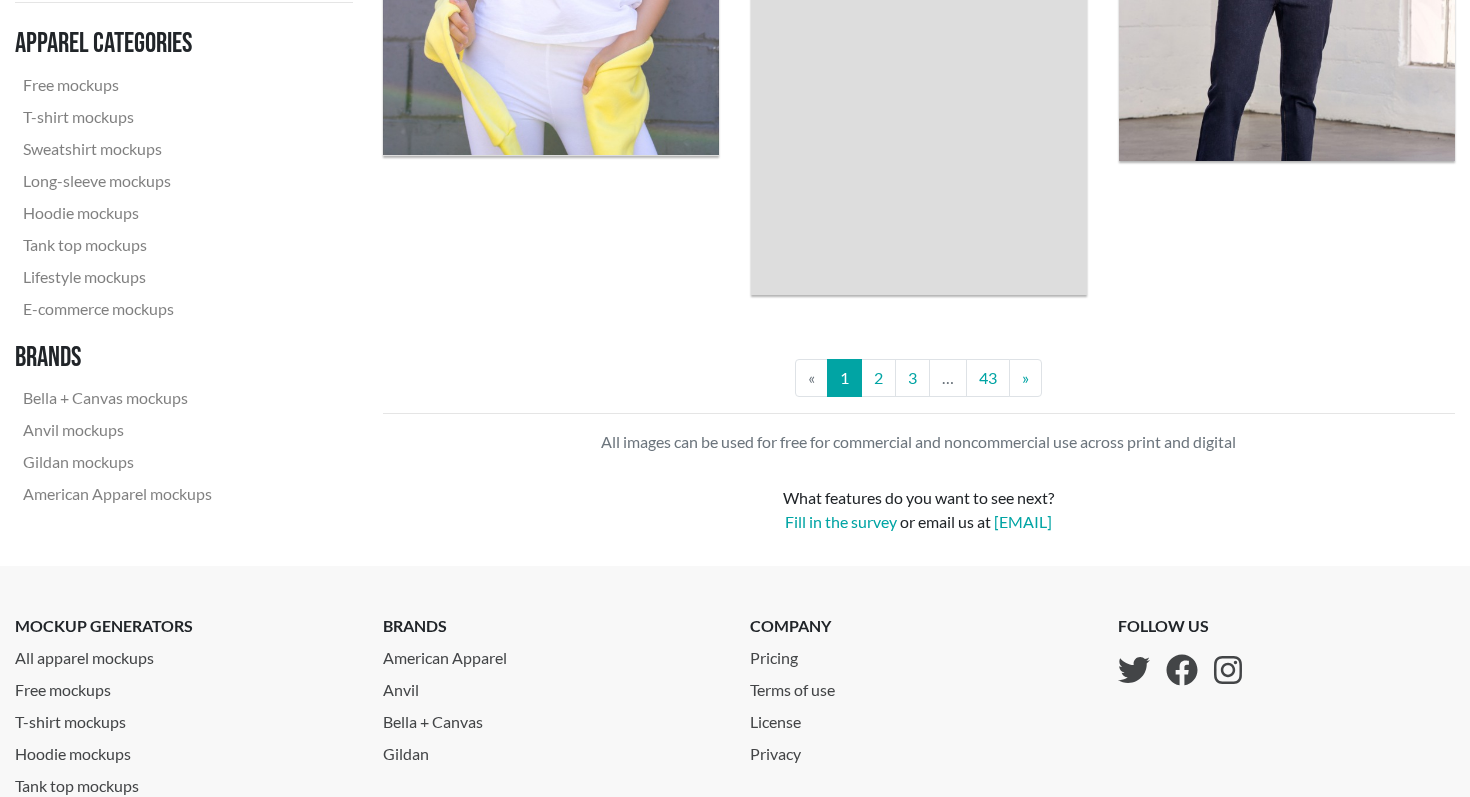 scroll, scrollTop: 4537, scrollLeft: 0, axis: vertical 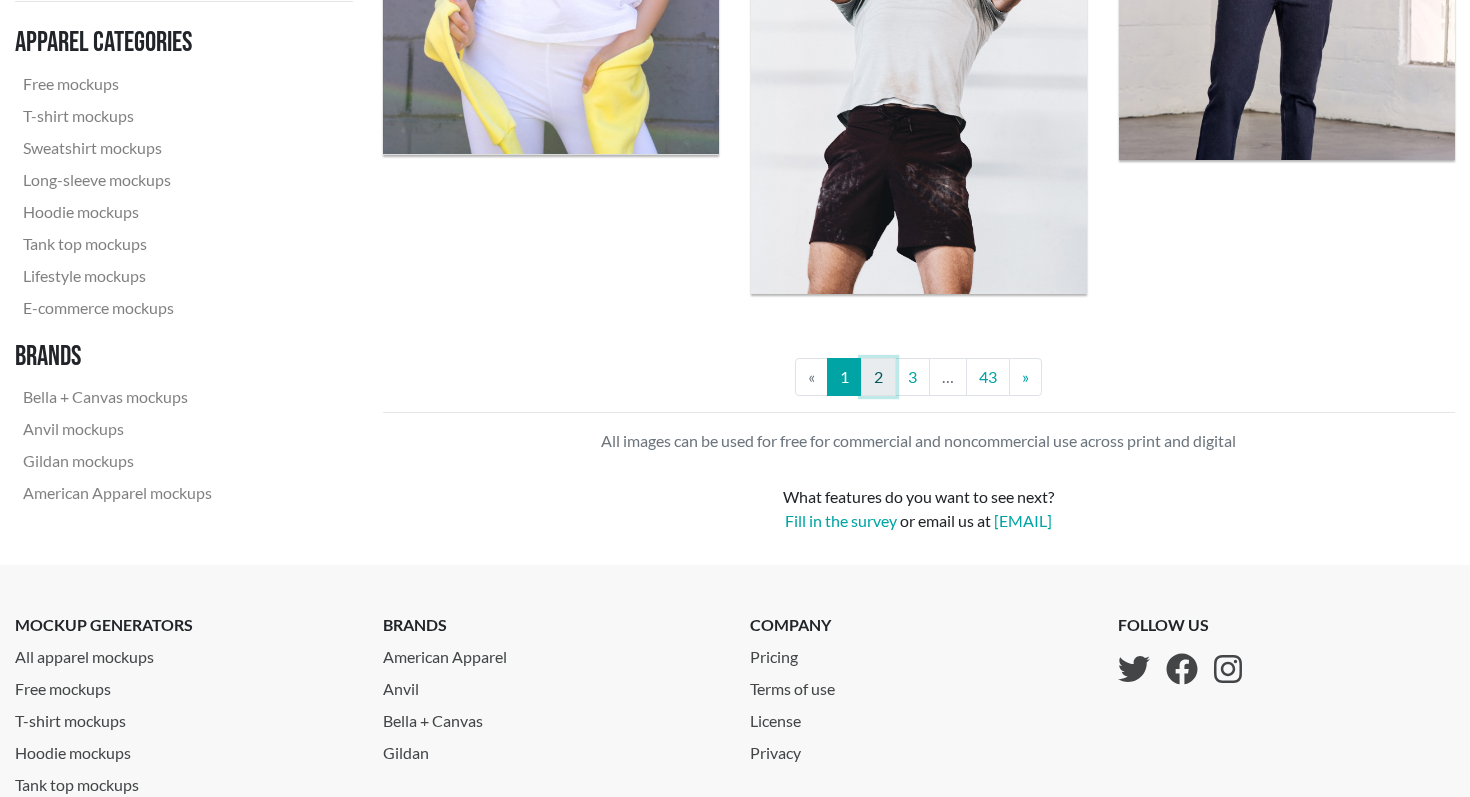 click on "2" at bounding box center (878, 377) 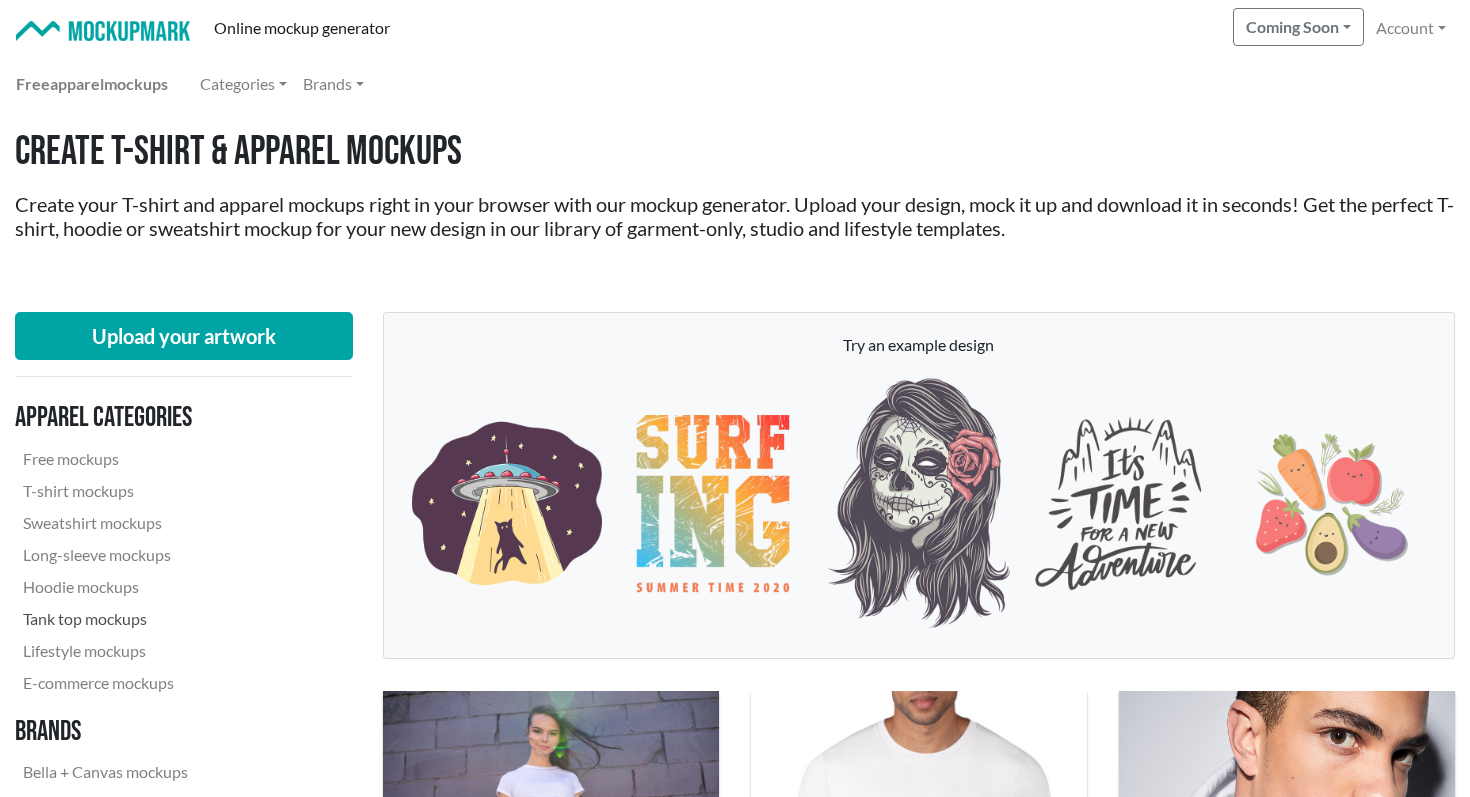 click on "Tank top mockups" at bounding box center (117, 619) 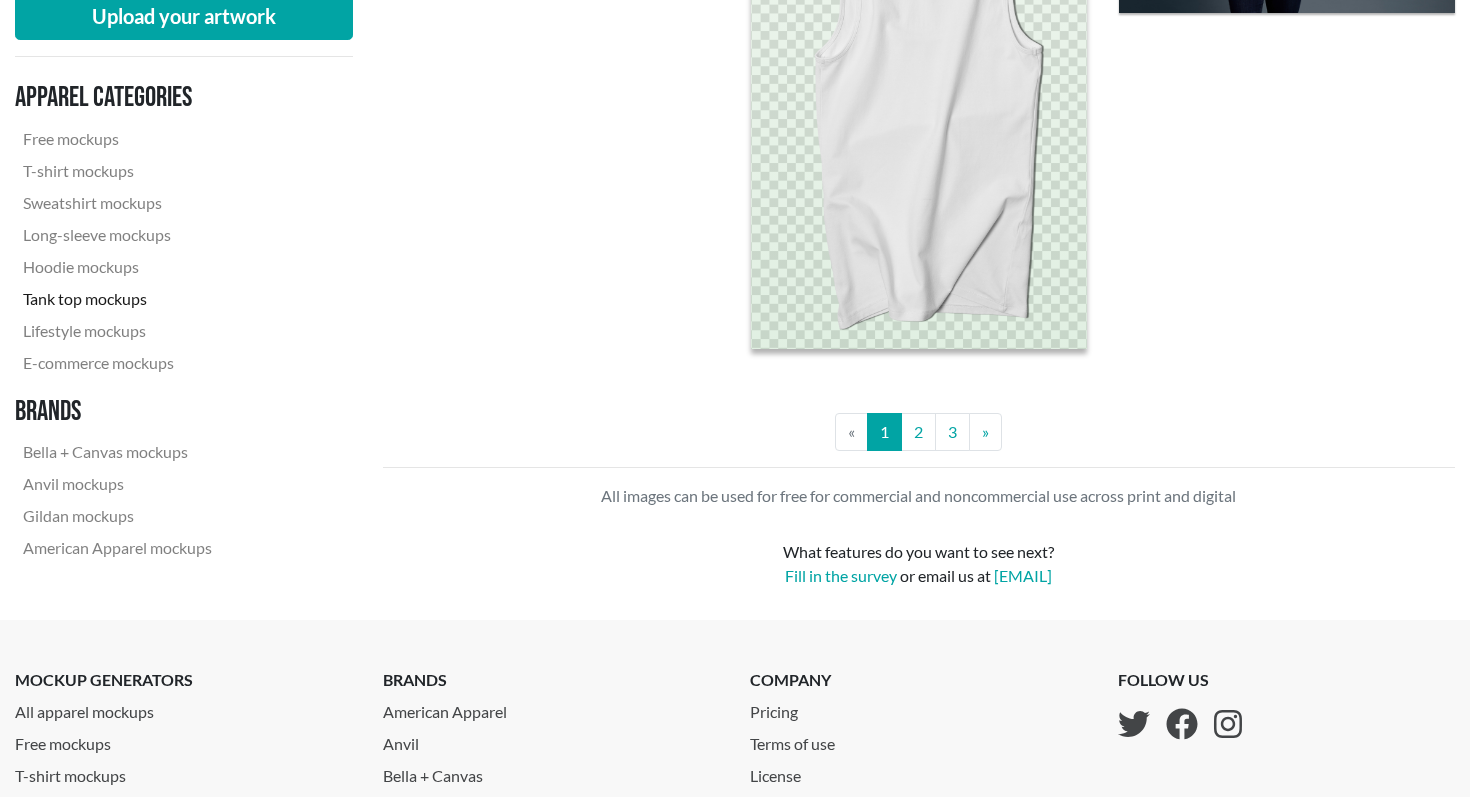 scroll, scrollTop: 4469, scrollLeft: 0, axis: vertical 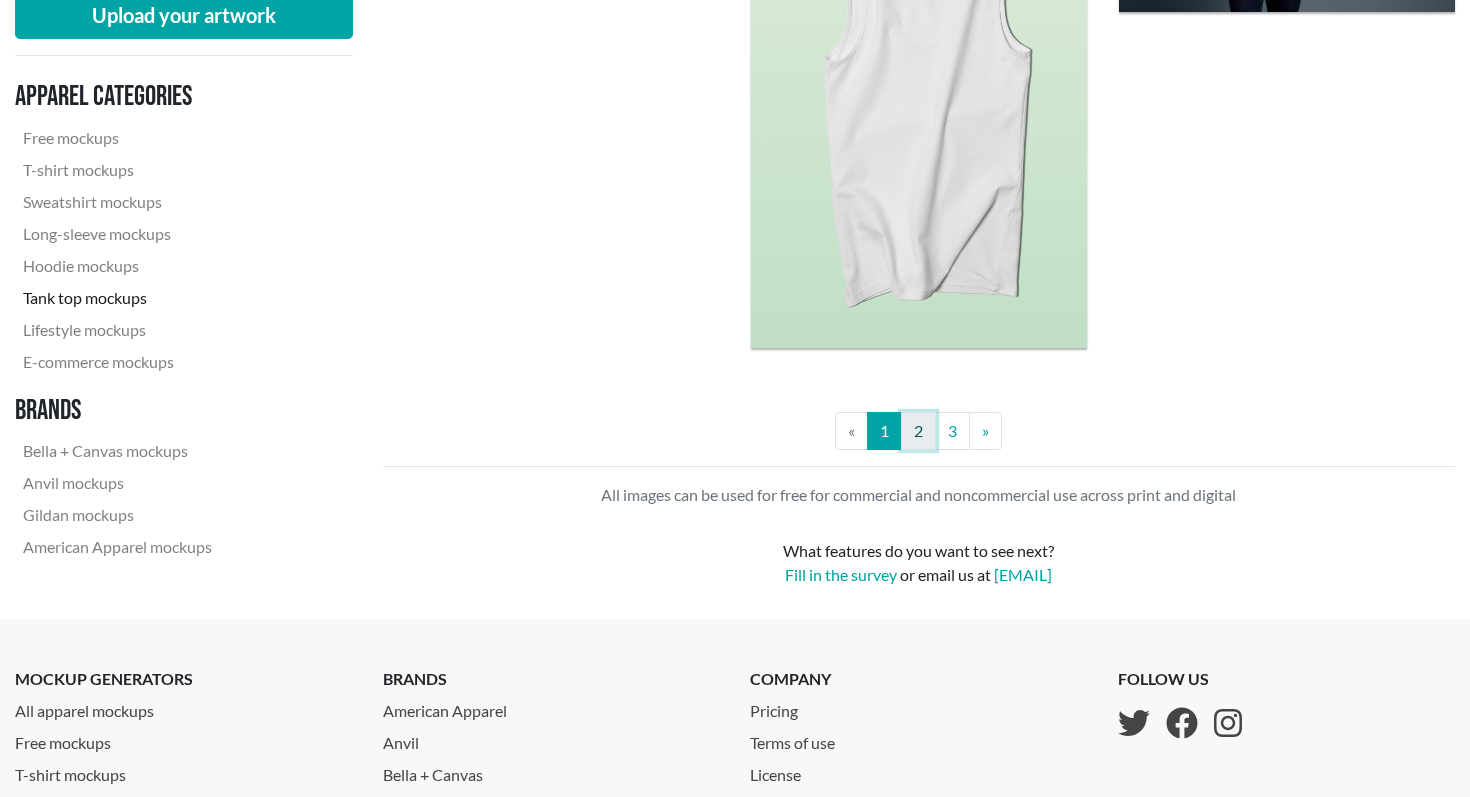 click on "2" at bounding box center (918, 431) 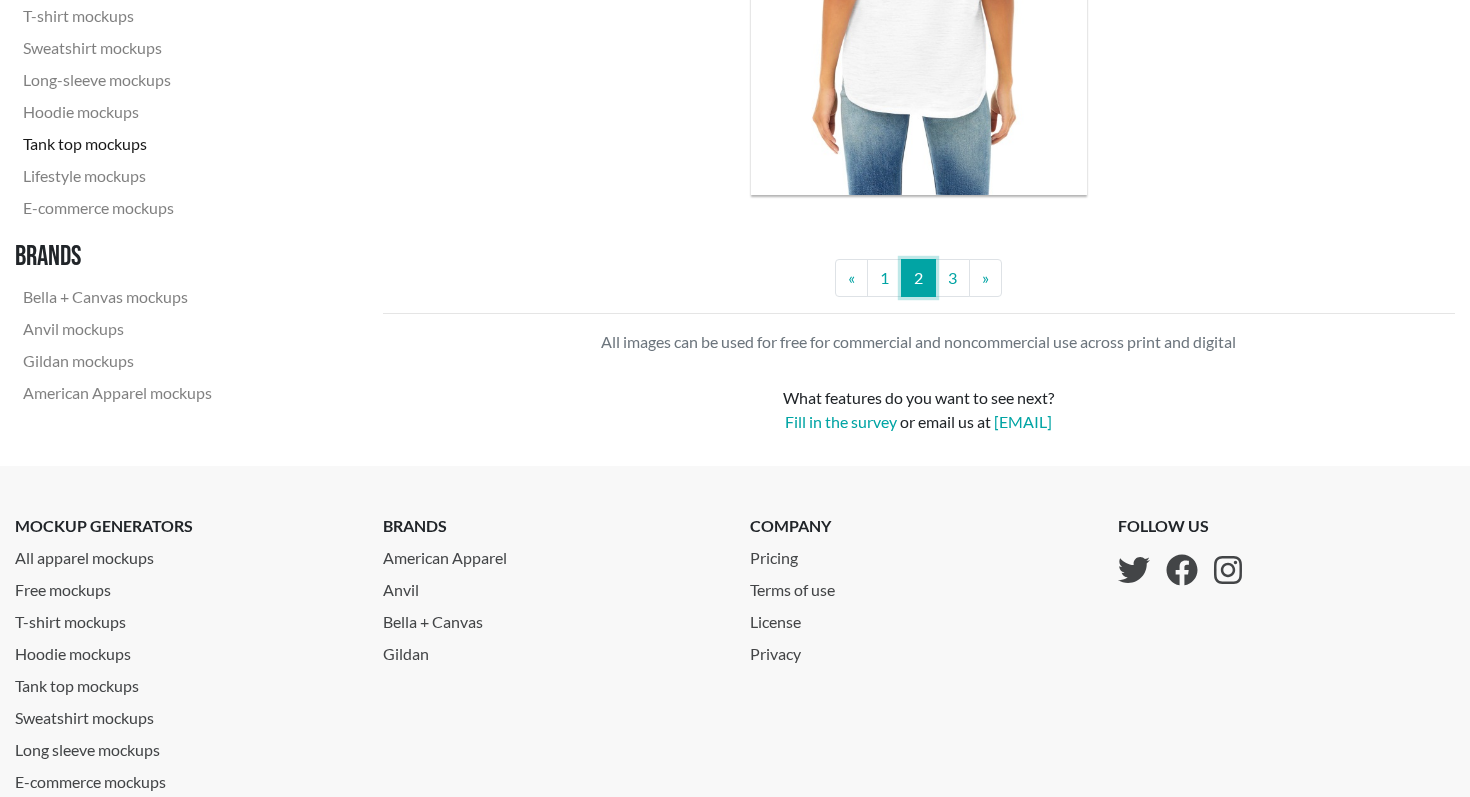 scroll, scrollTop: 4605, scrollLeft: 0, axis: vertical 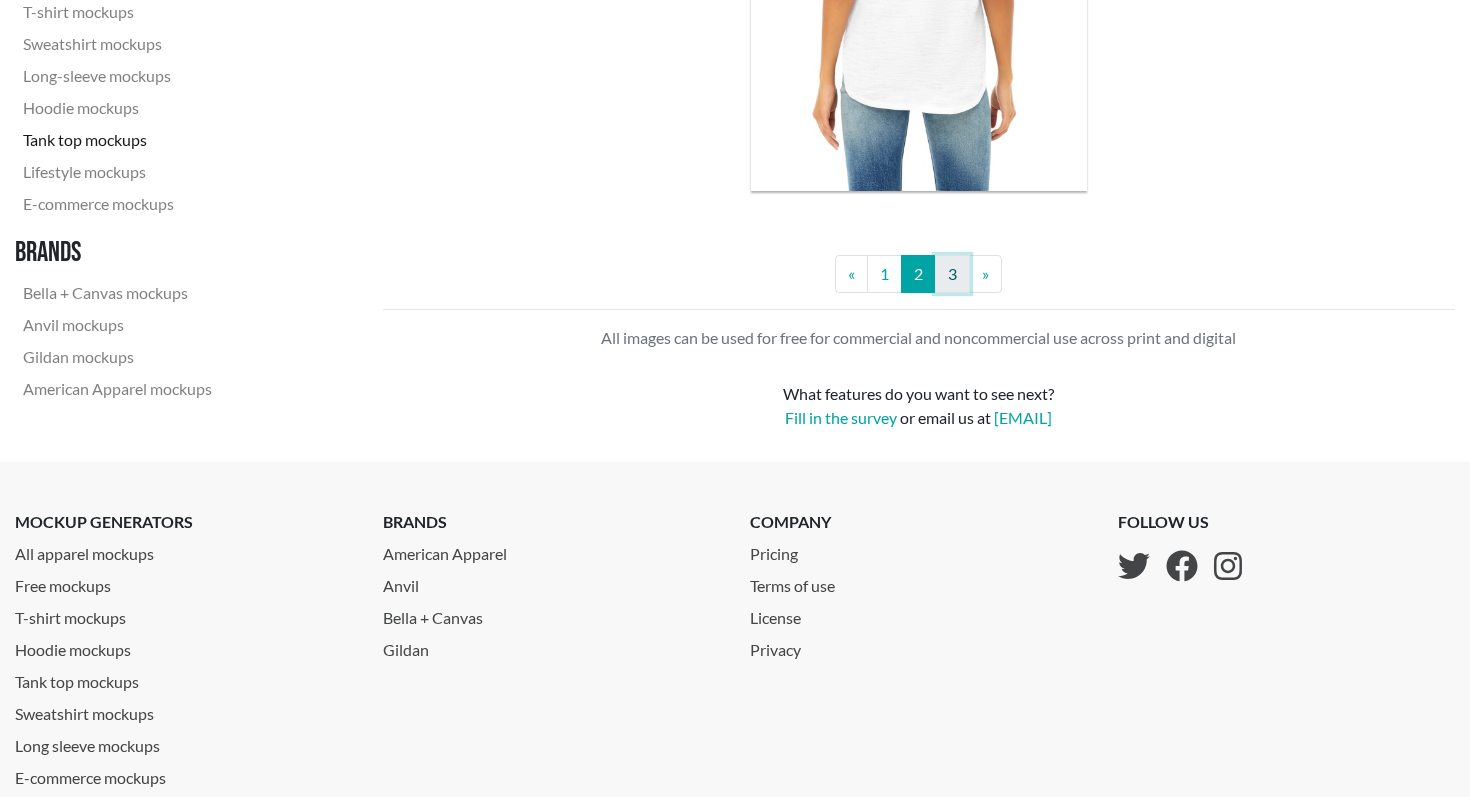 click on "3" at bounding box center (952, 274) 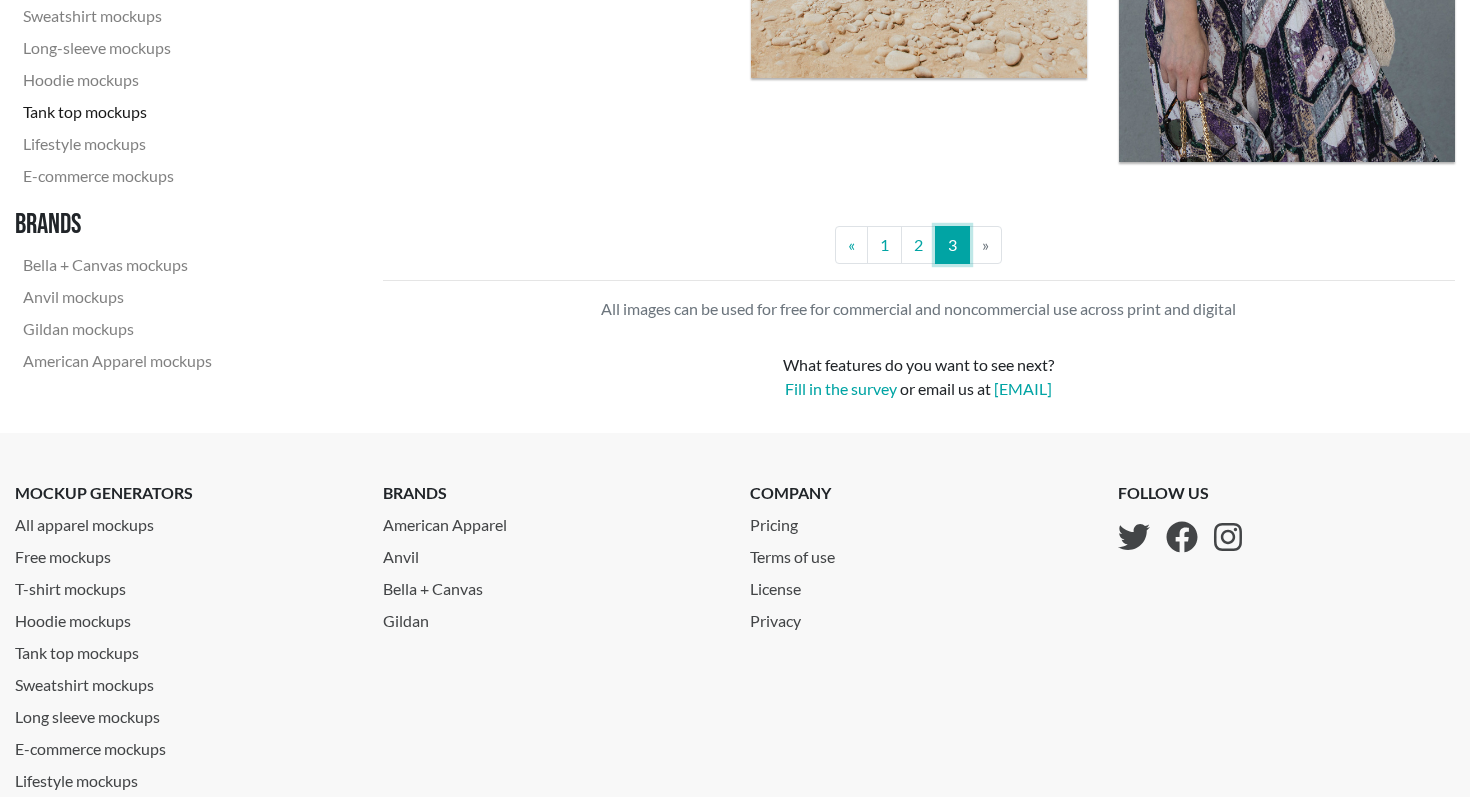 scroll, scrollTop: 2153, scrollLeft: 0, axis: vertical 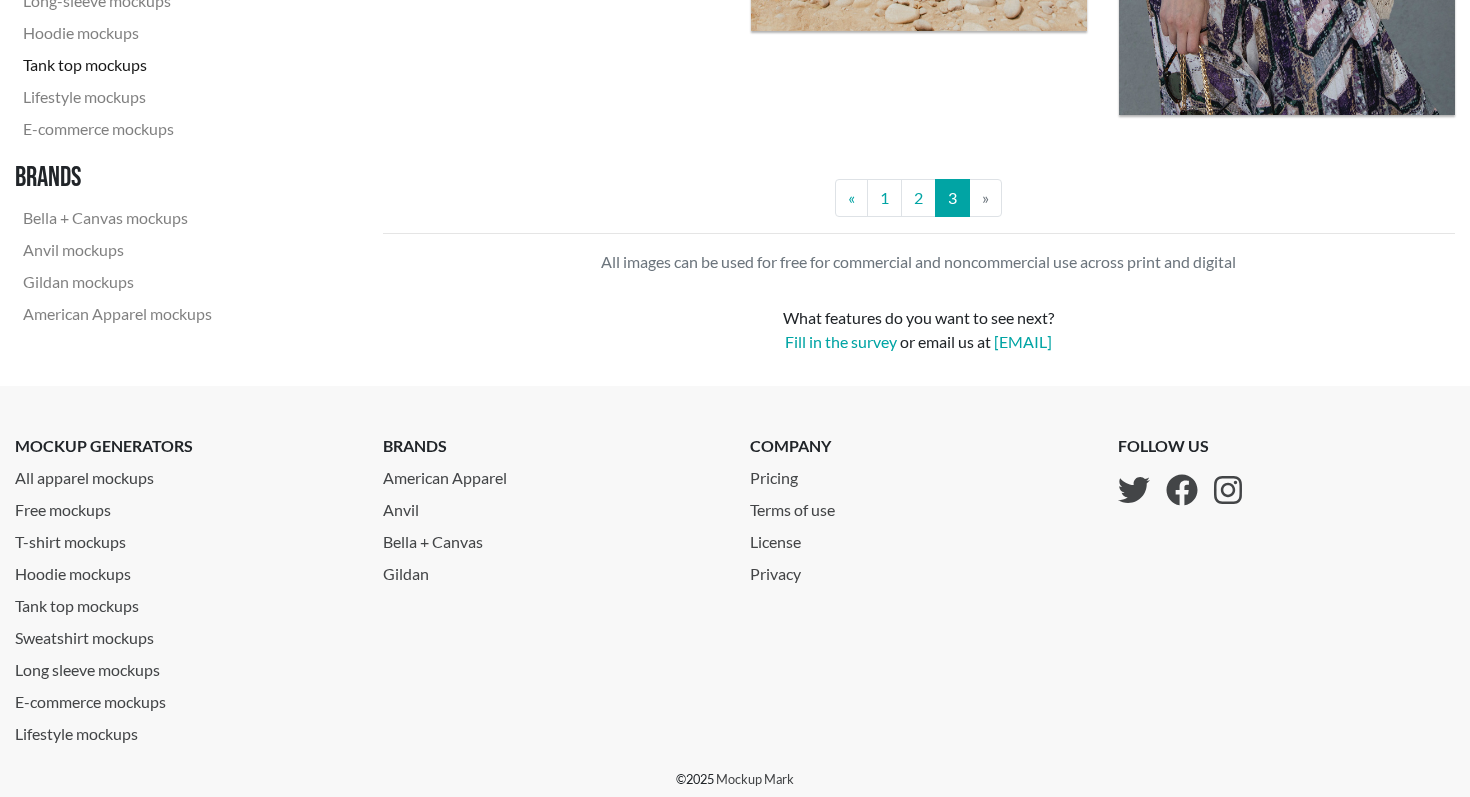 click on "» Next" at bounding box center (986, 198) 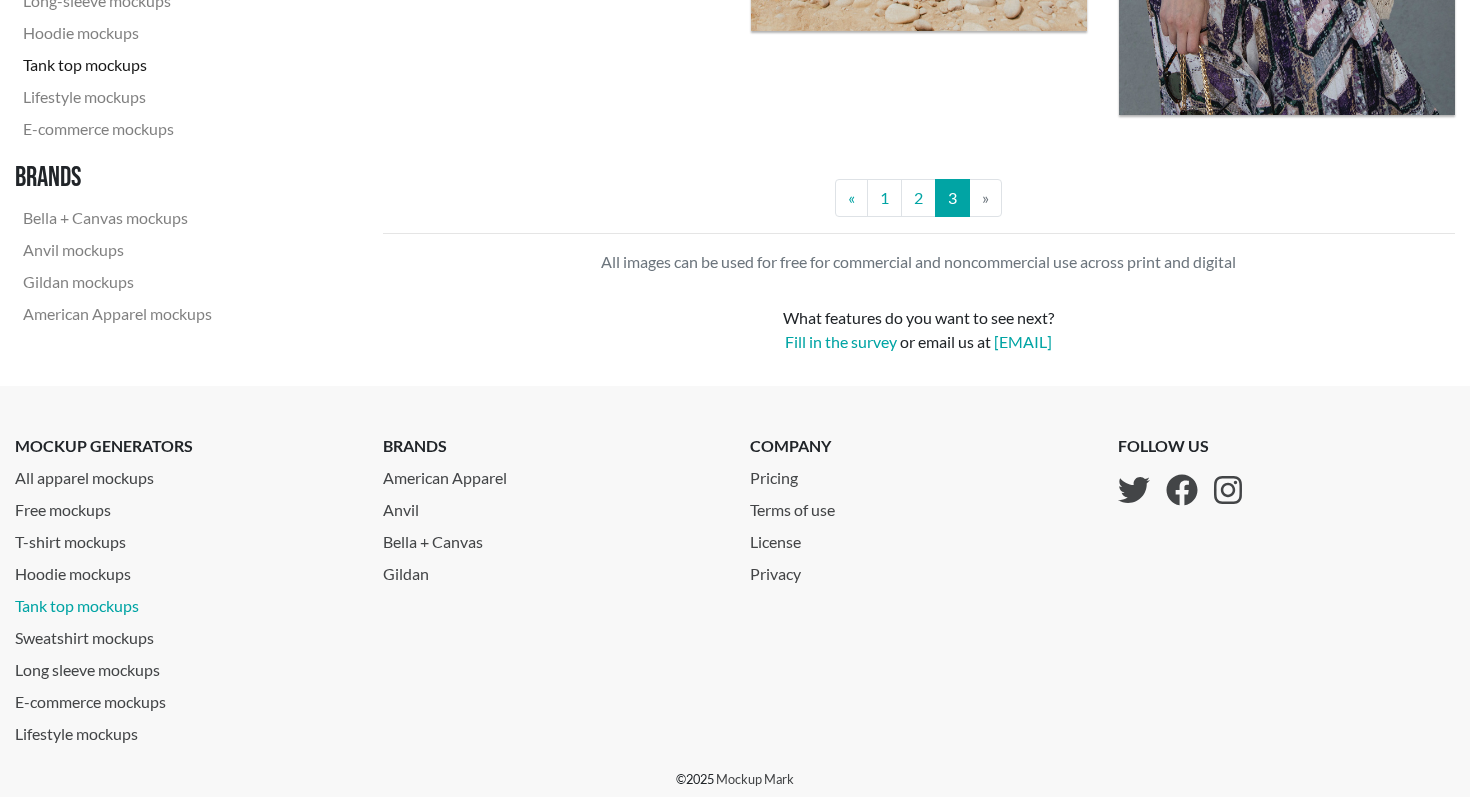 click on "Tank top mockups" at bounding box center [184, 602] 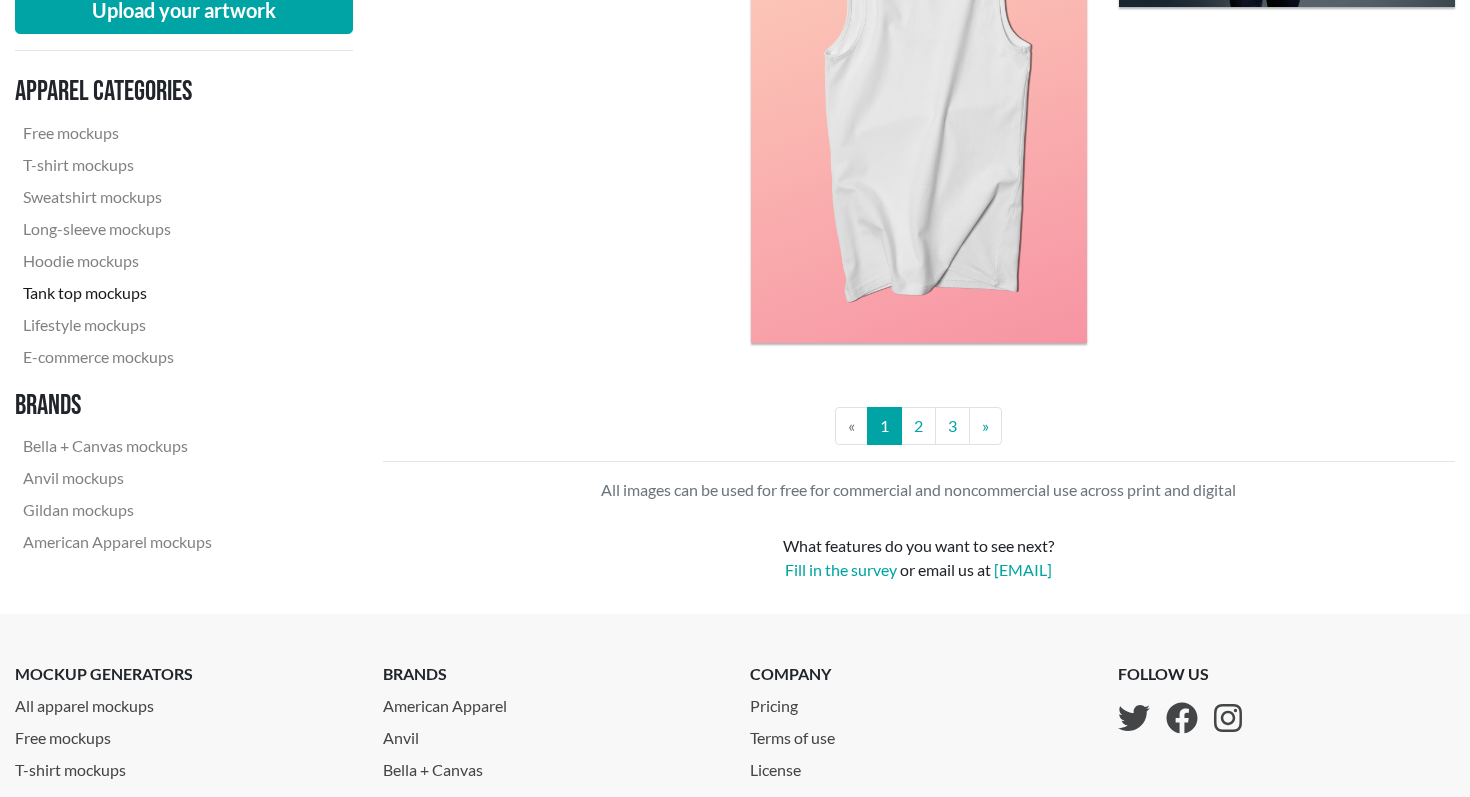 scroll, scrollTop: 4503, scrollLeft: 0, axis: vertical 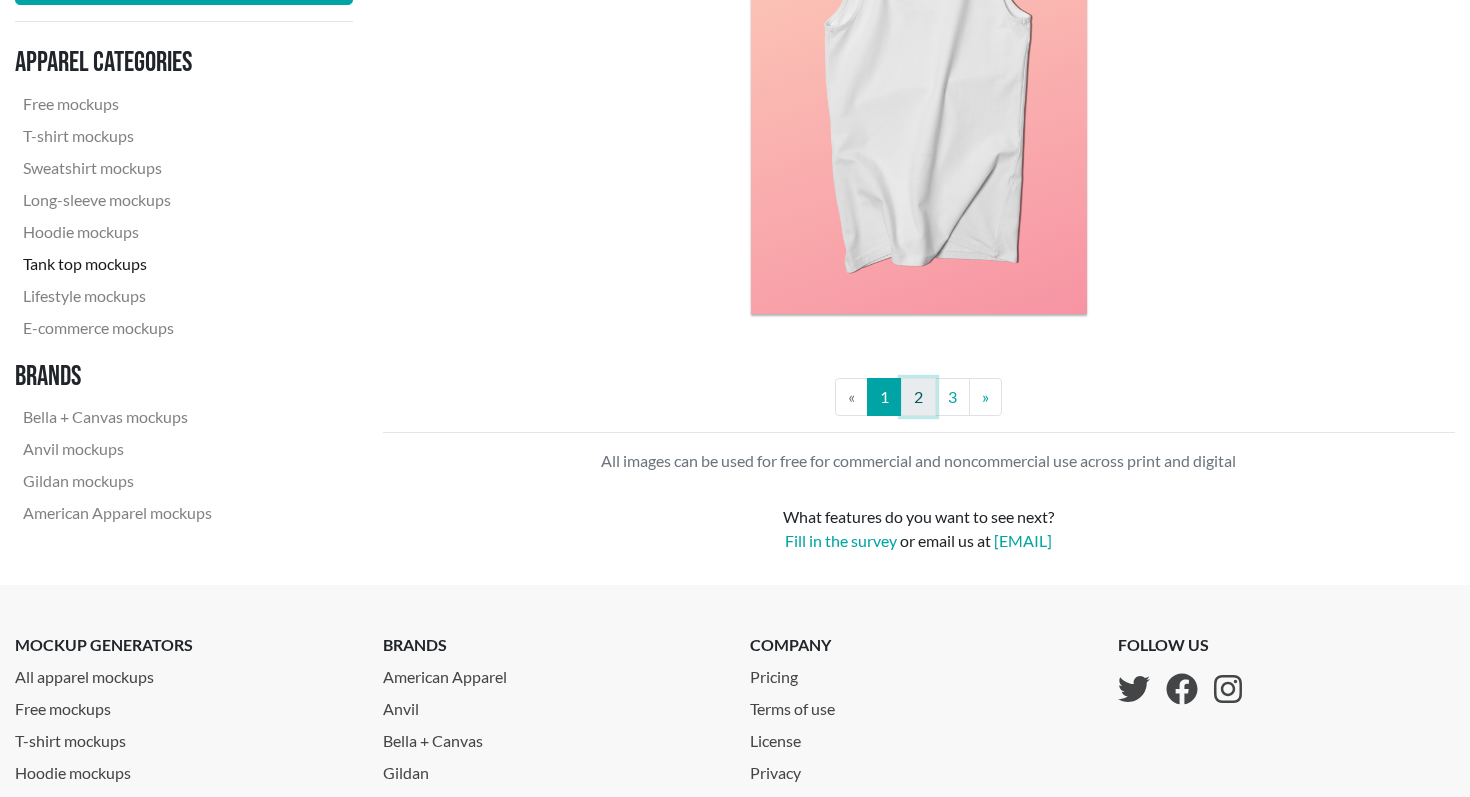 click on "2" at bounding box center [918, 397] 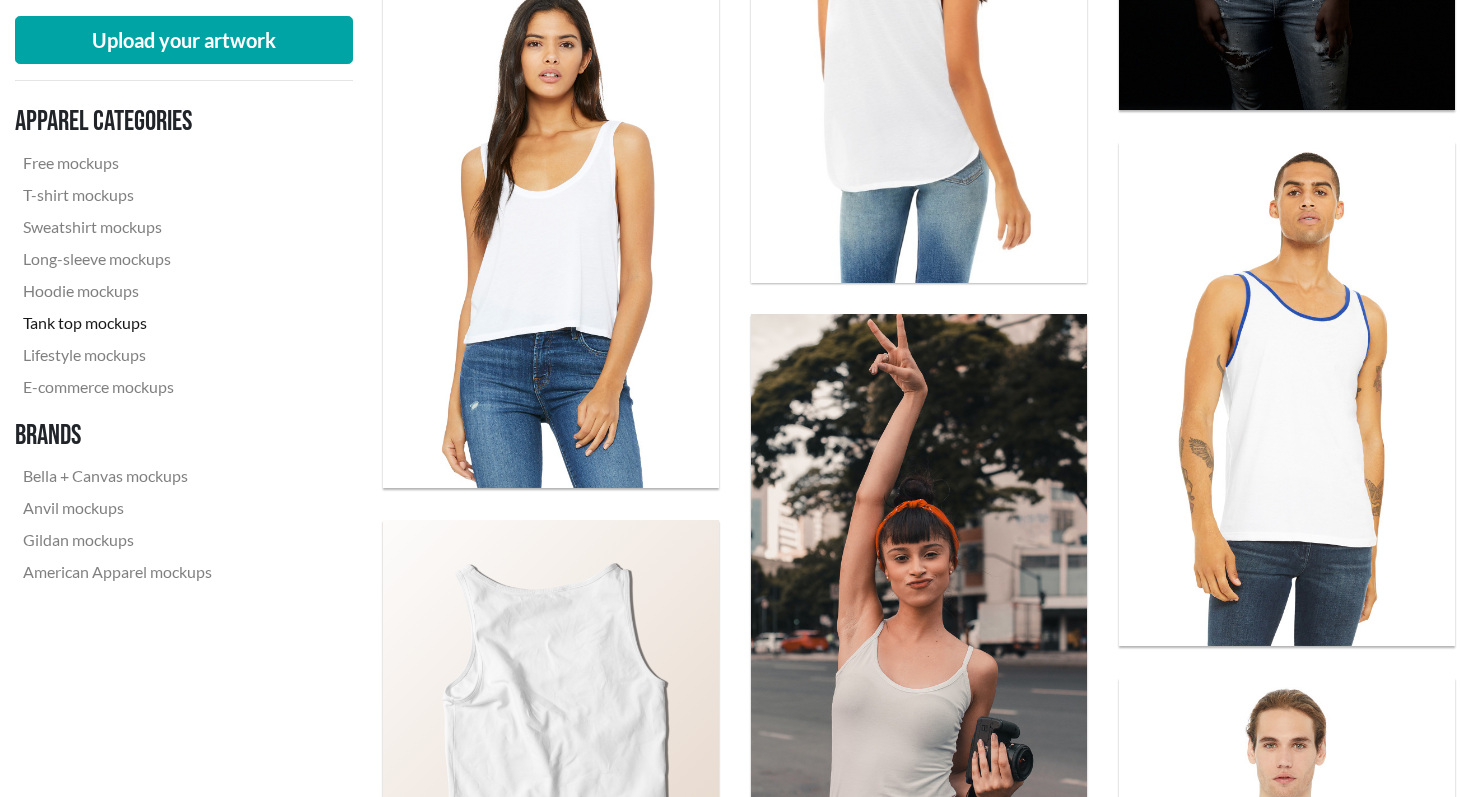 scroll, scrollTop: 3063, scrollLeft: 0, axis: vertical 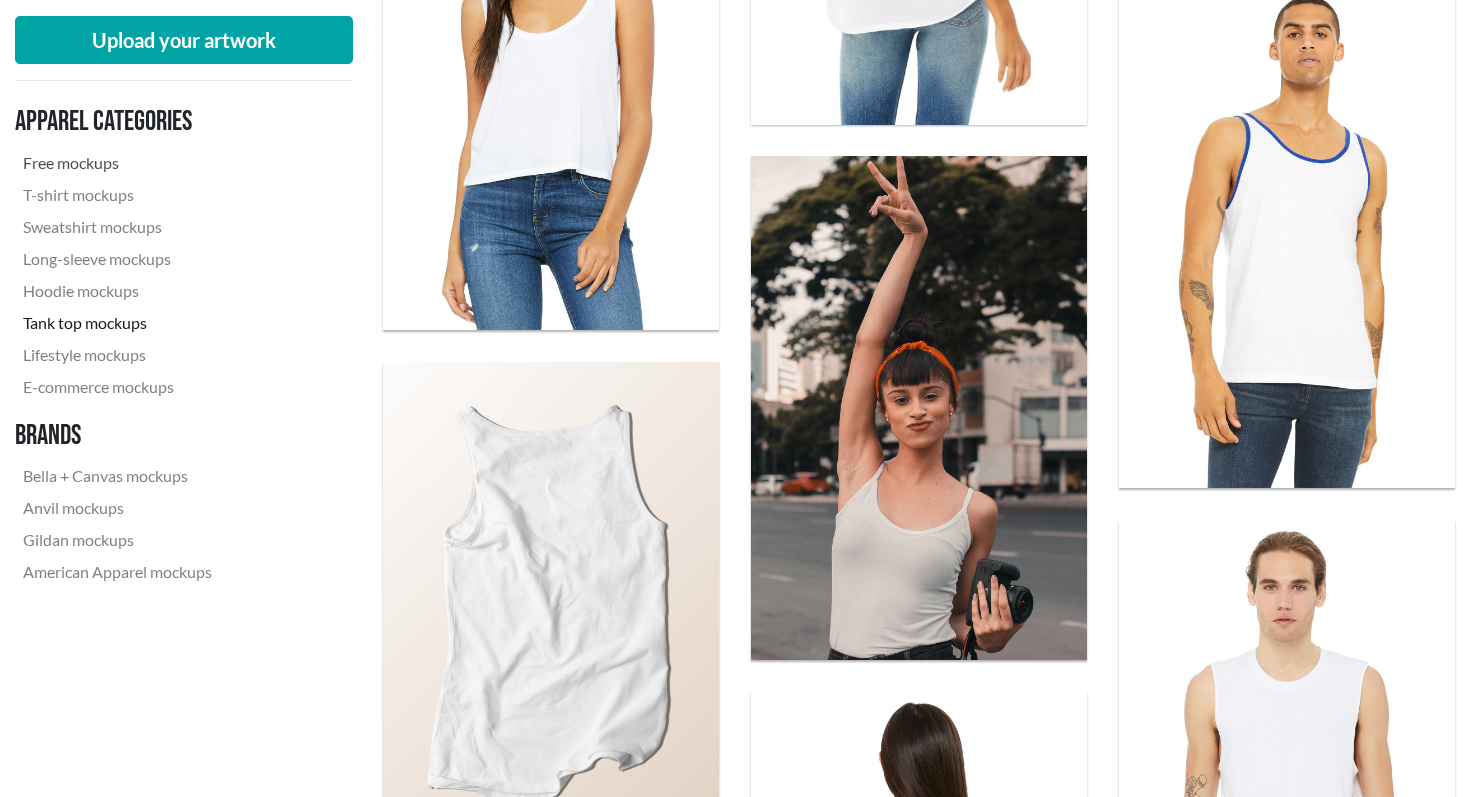 click on "Free mockups" at bounding box center [117, 163] 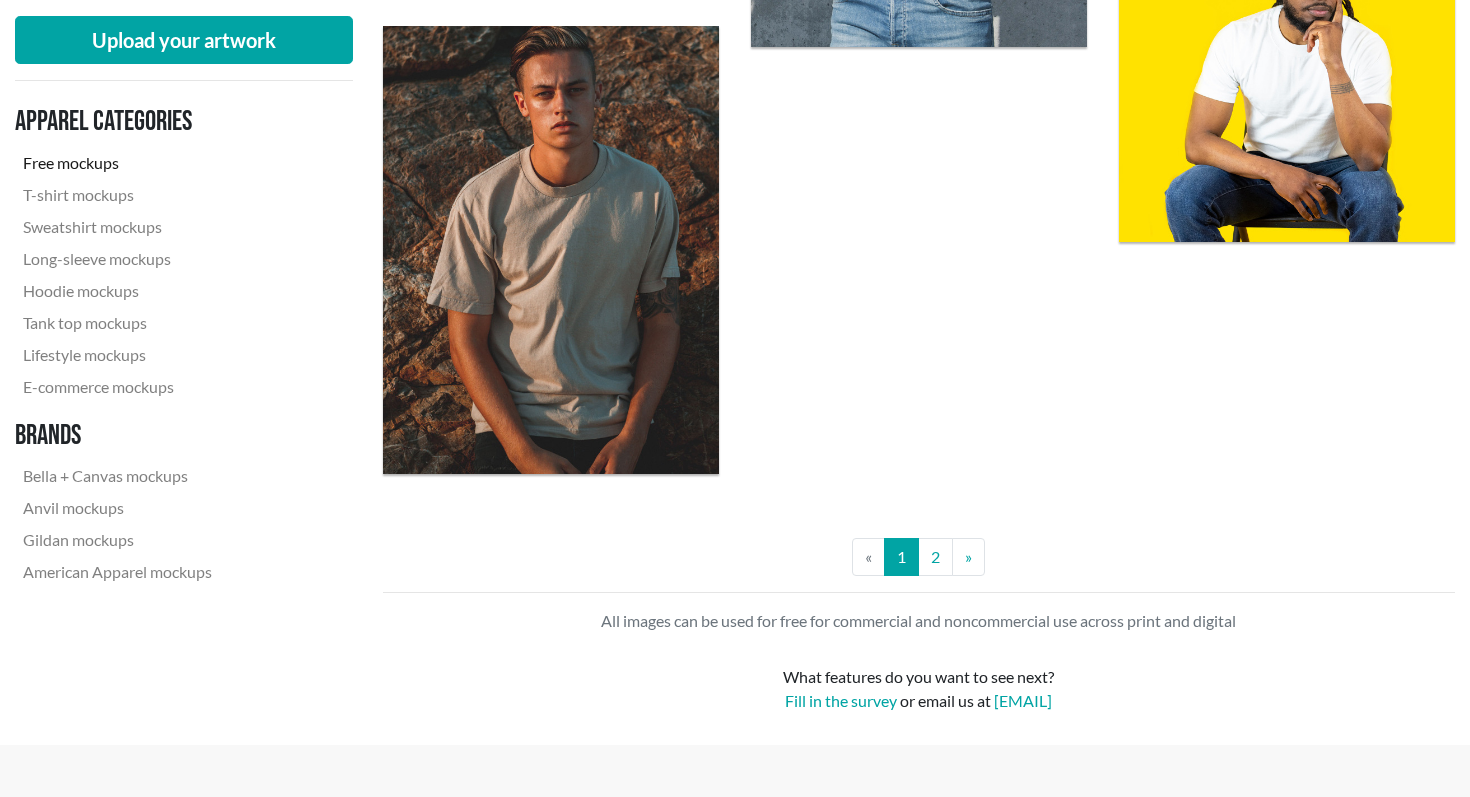 scroll, scrollTop: 3970, scrollLeft: 0, axis: vertical 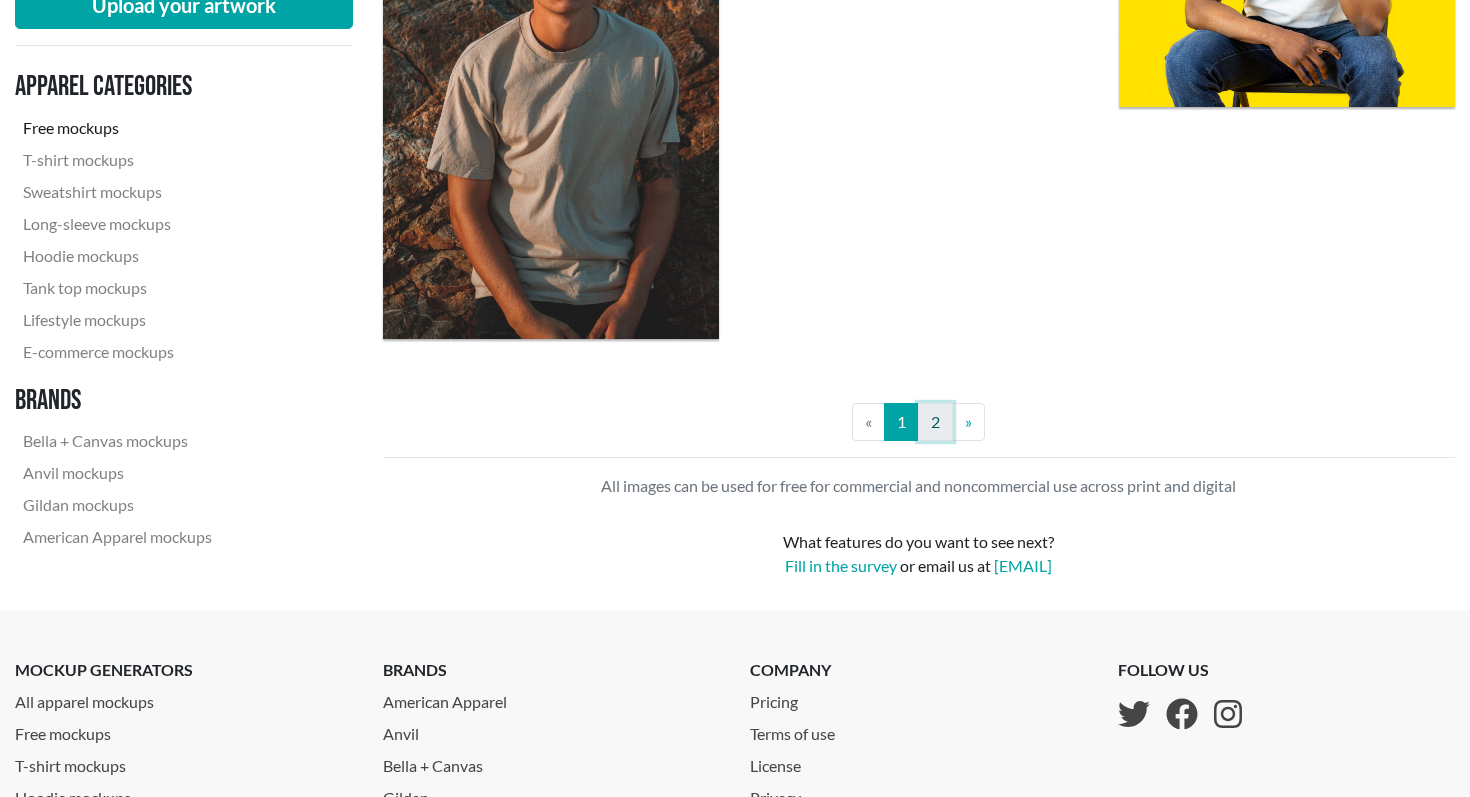 click on "2" at bounding box center (935, 422) 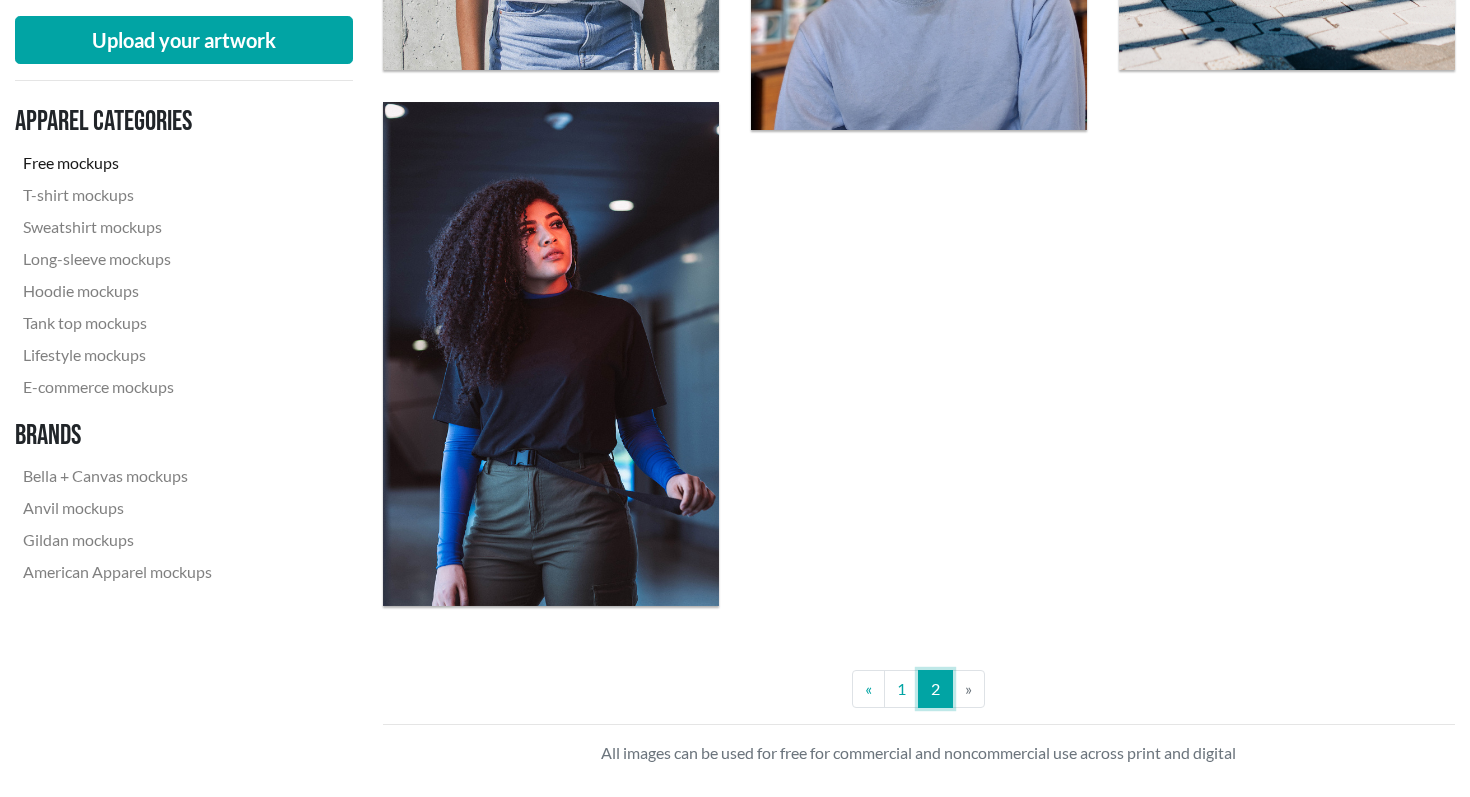scroll, scrollTop: 1896, scrollLeft: 0, axis: vertical 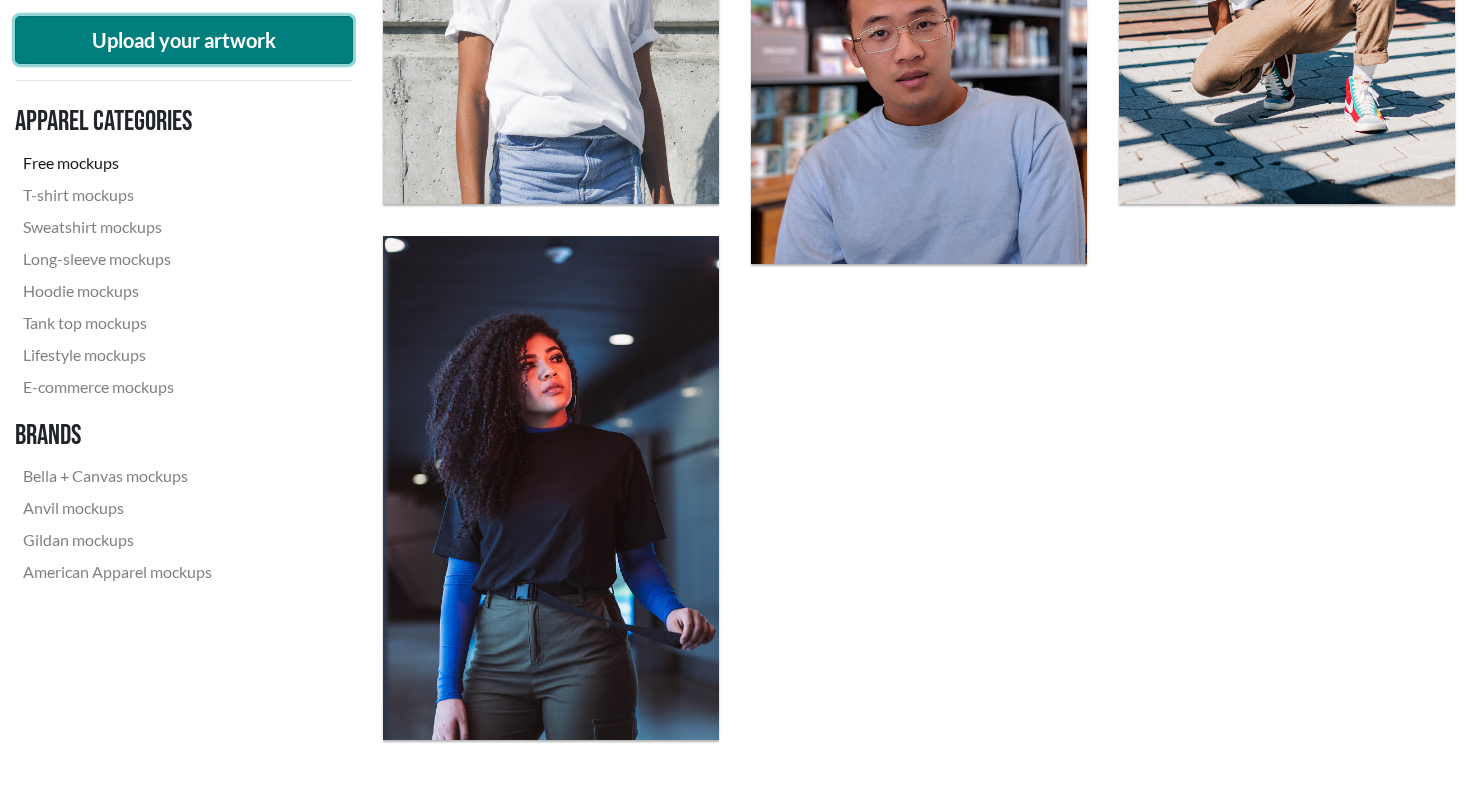 click on "Upload your artwork" at bounding box center [184, 40] 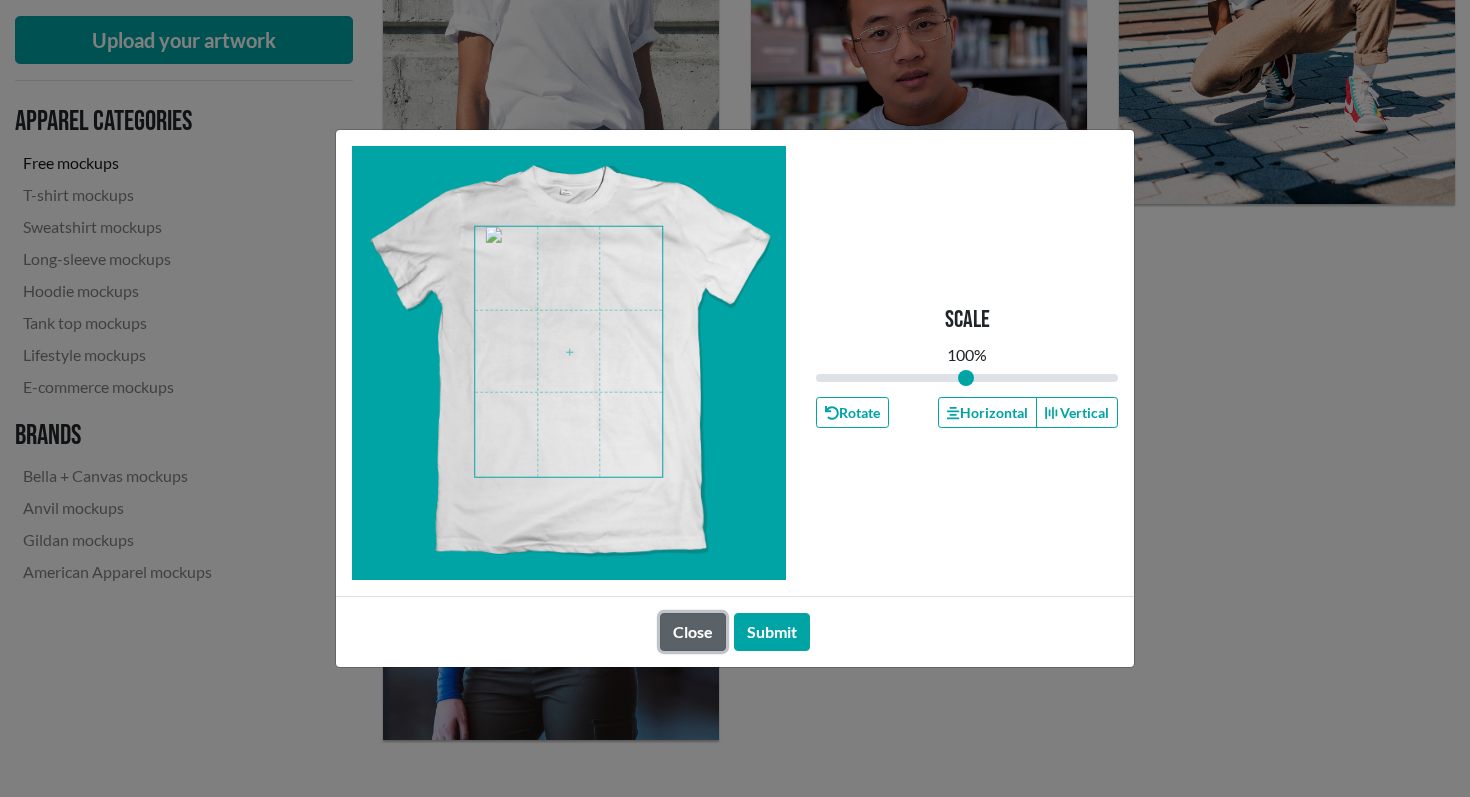 click on "Close" at bounding box center [693, 632] 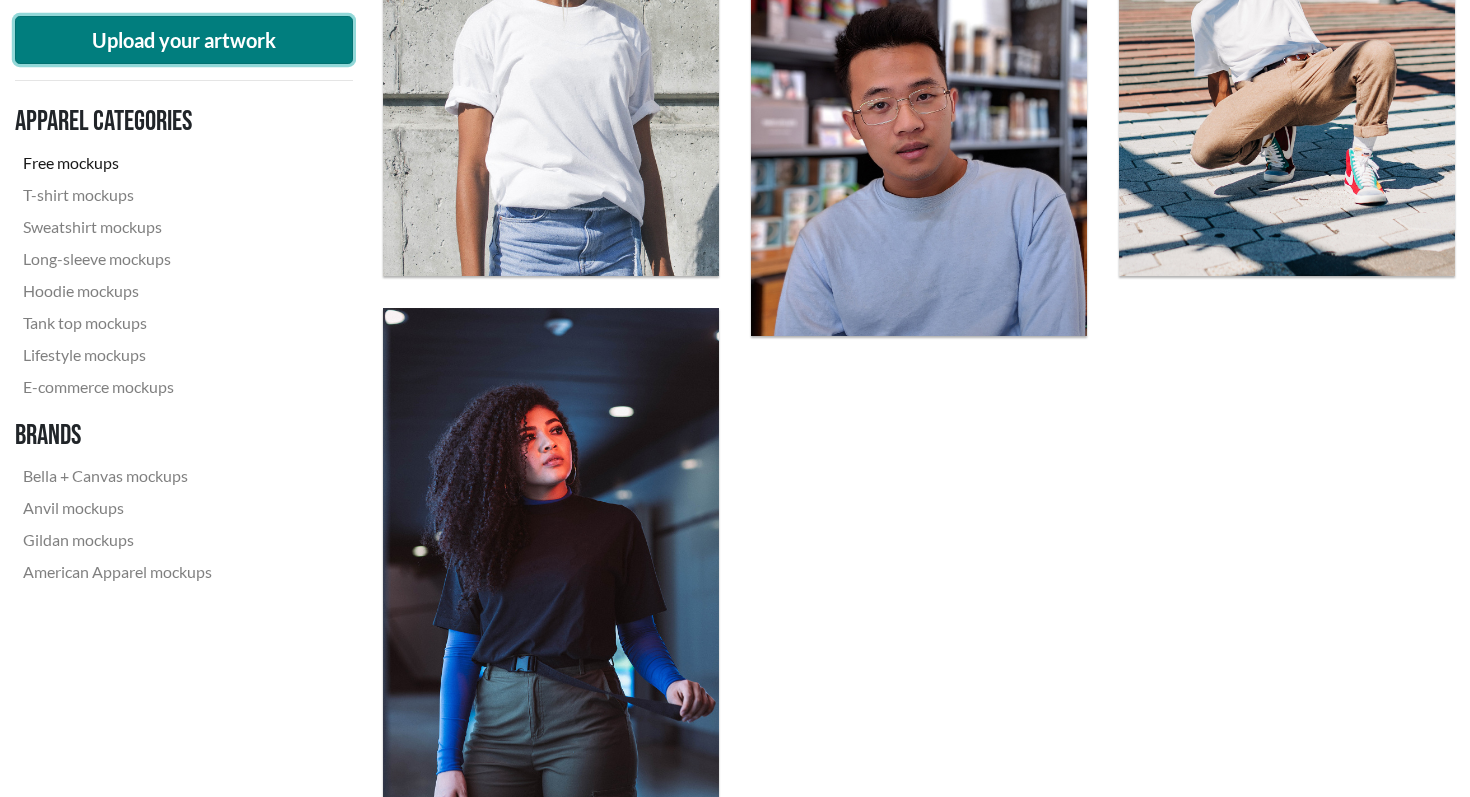 scroll, scrollTop: 1824, scrollLeft: 0, axis: vertical 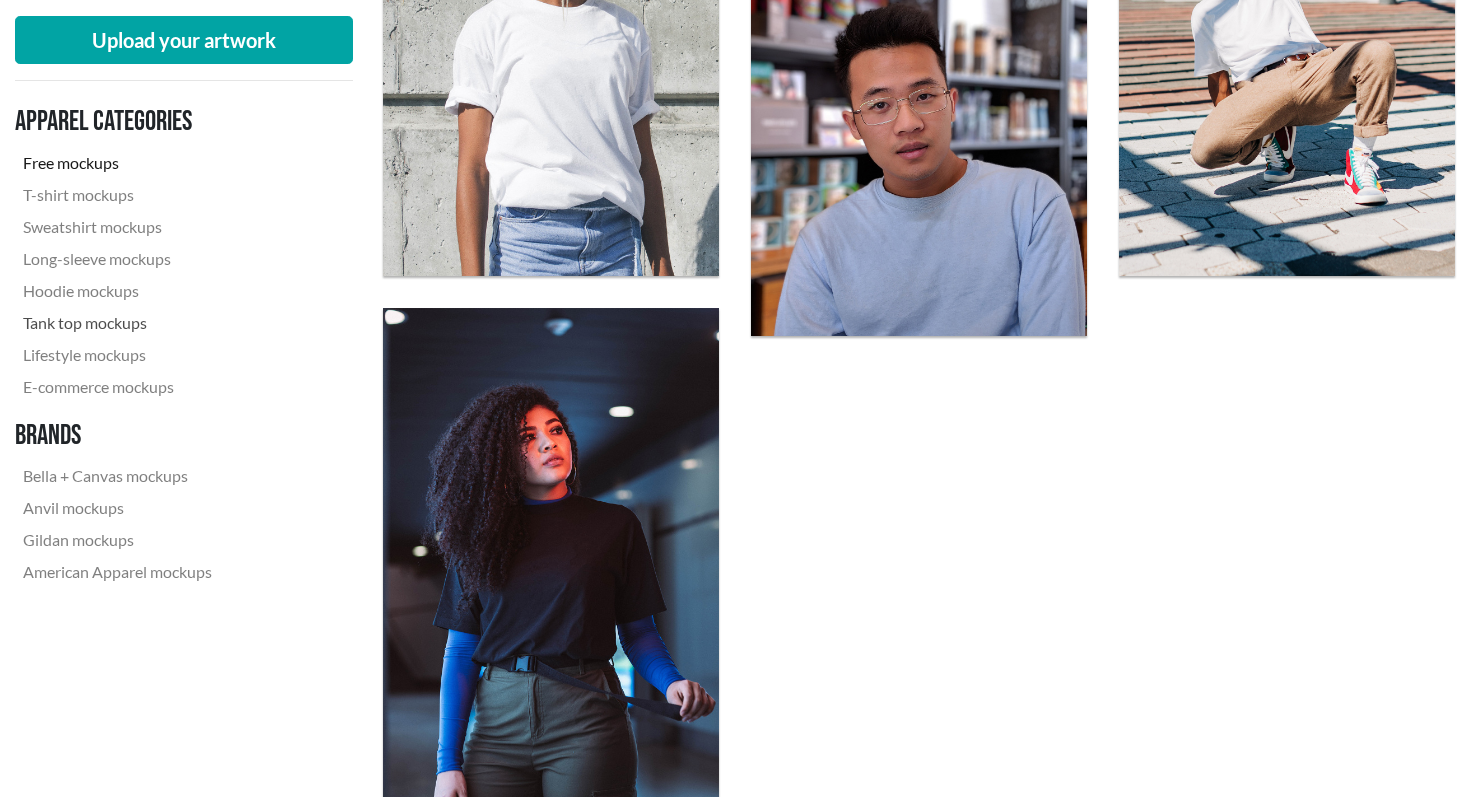 click on "Tank top mockups" at bounding box center (117, 323) 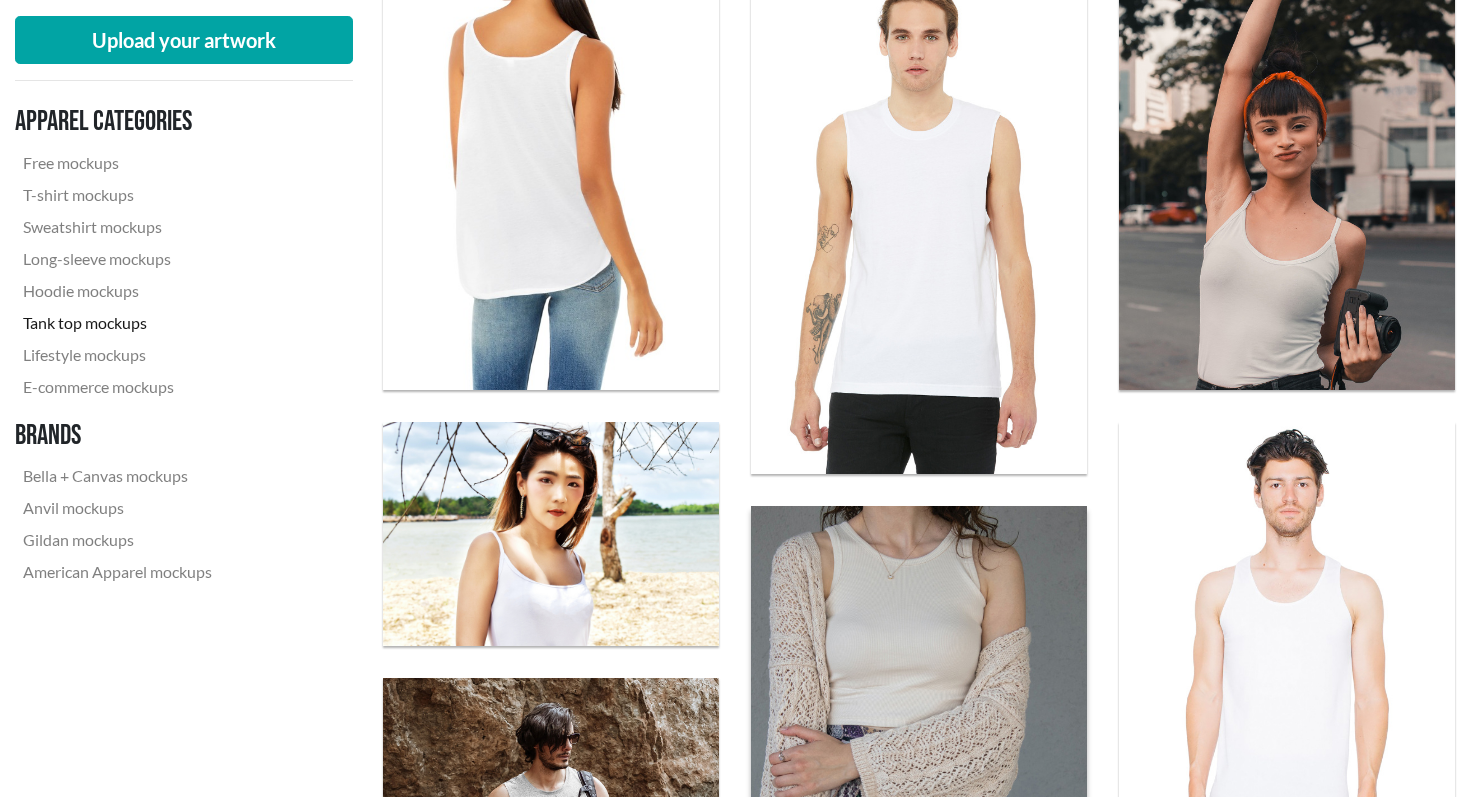 scroll, scrollTop: 1788, scrollLeft: 0, axis: vertical 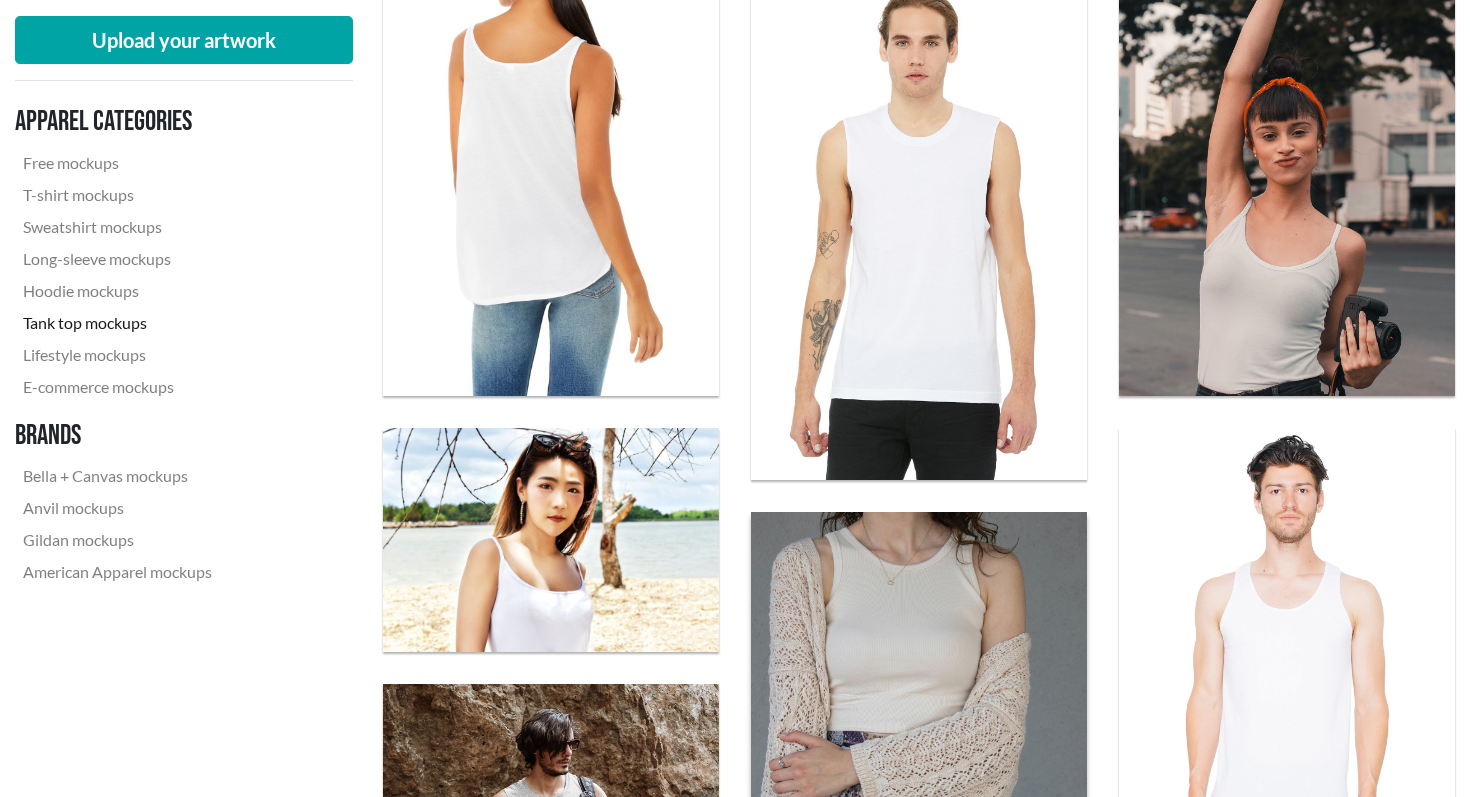click at bounding box center [919, 764] 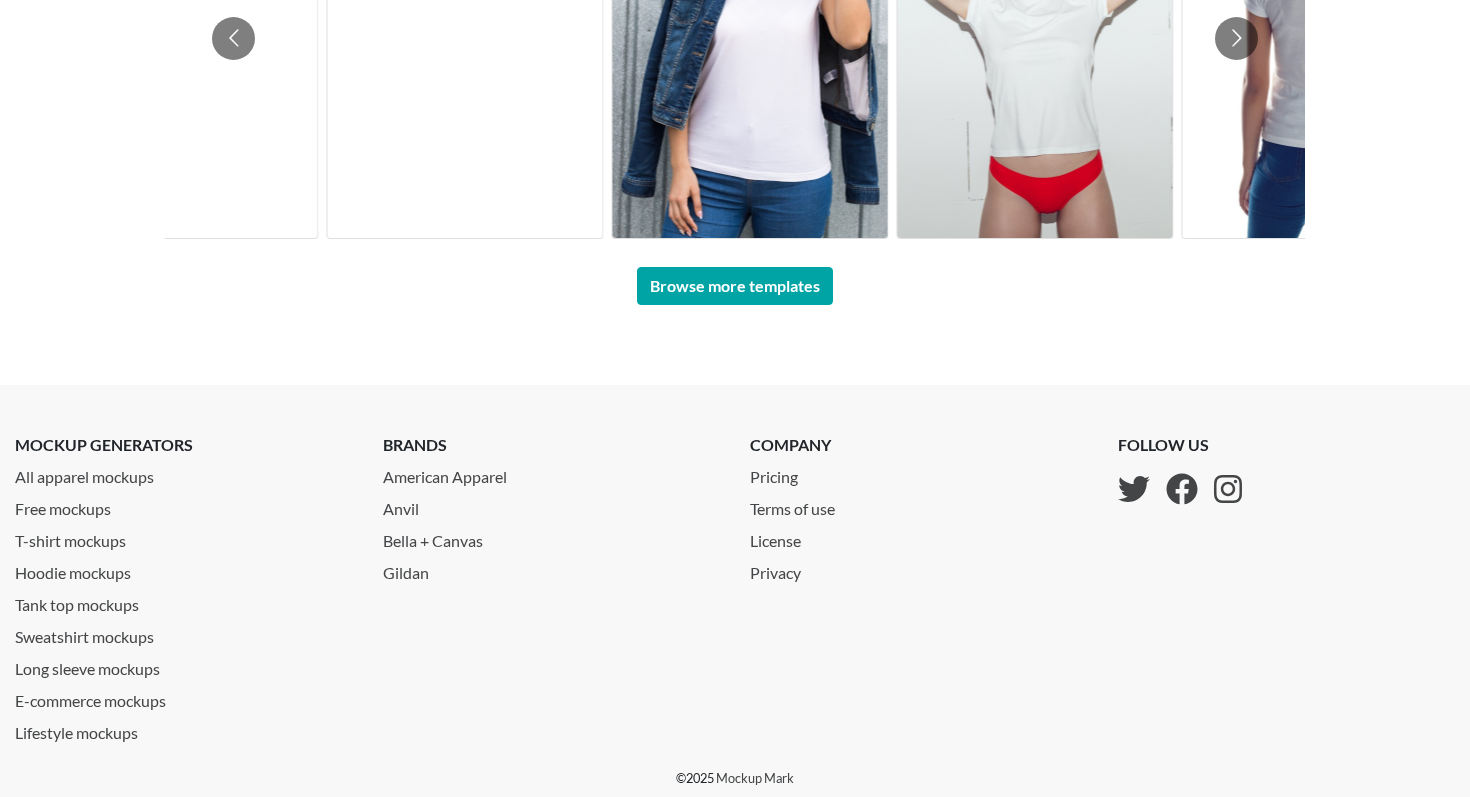 scroll, scrollTop: 1517, scrollLeft: 0, axis: vertical 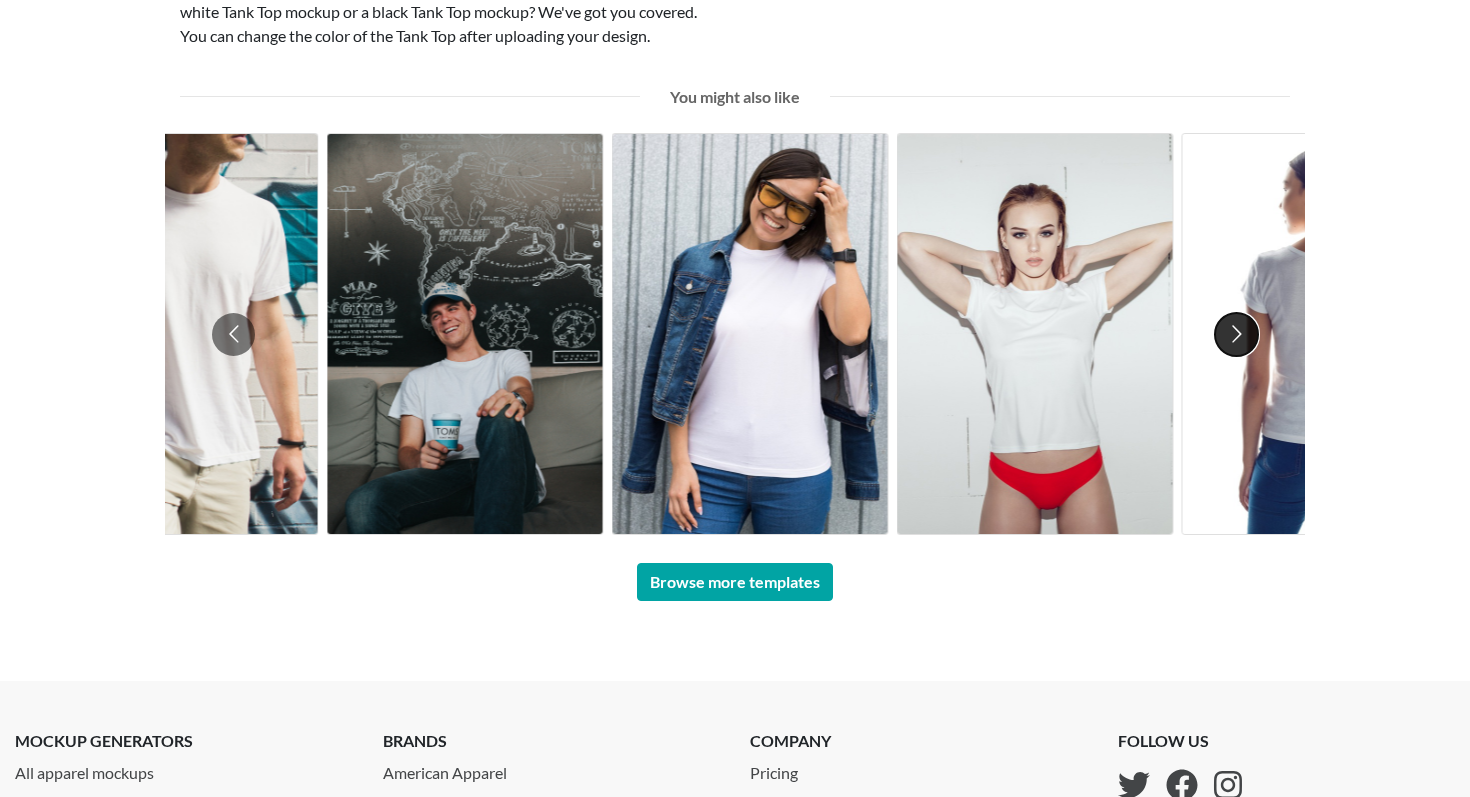 click at bounding box center (1236, 334) 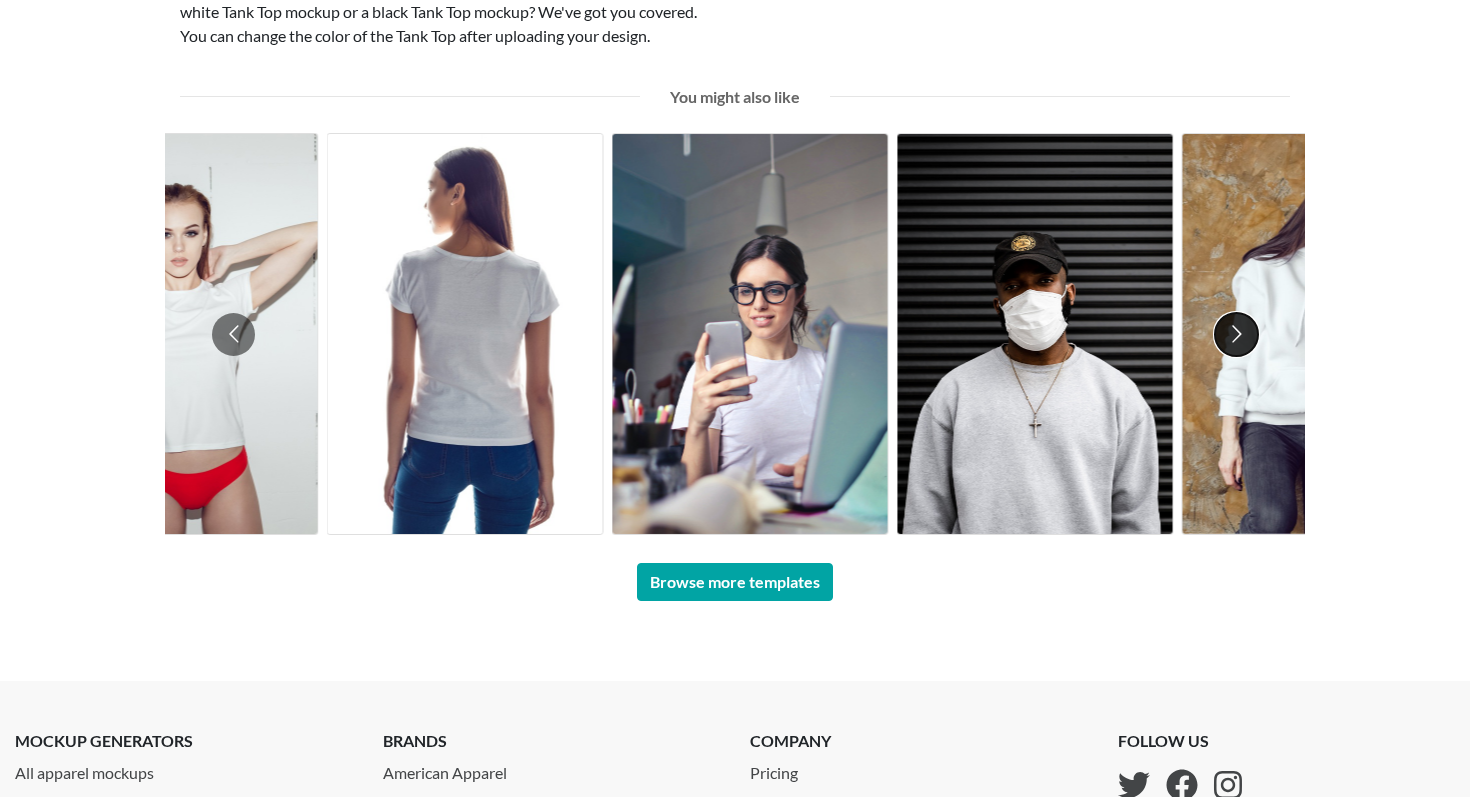 click at bounding box center [1236, 334] 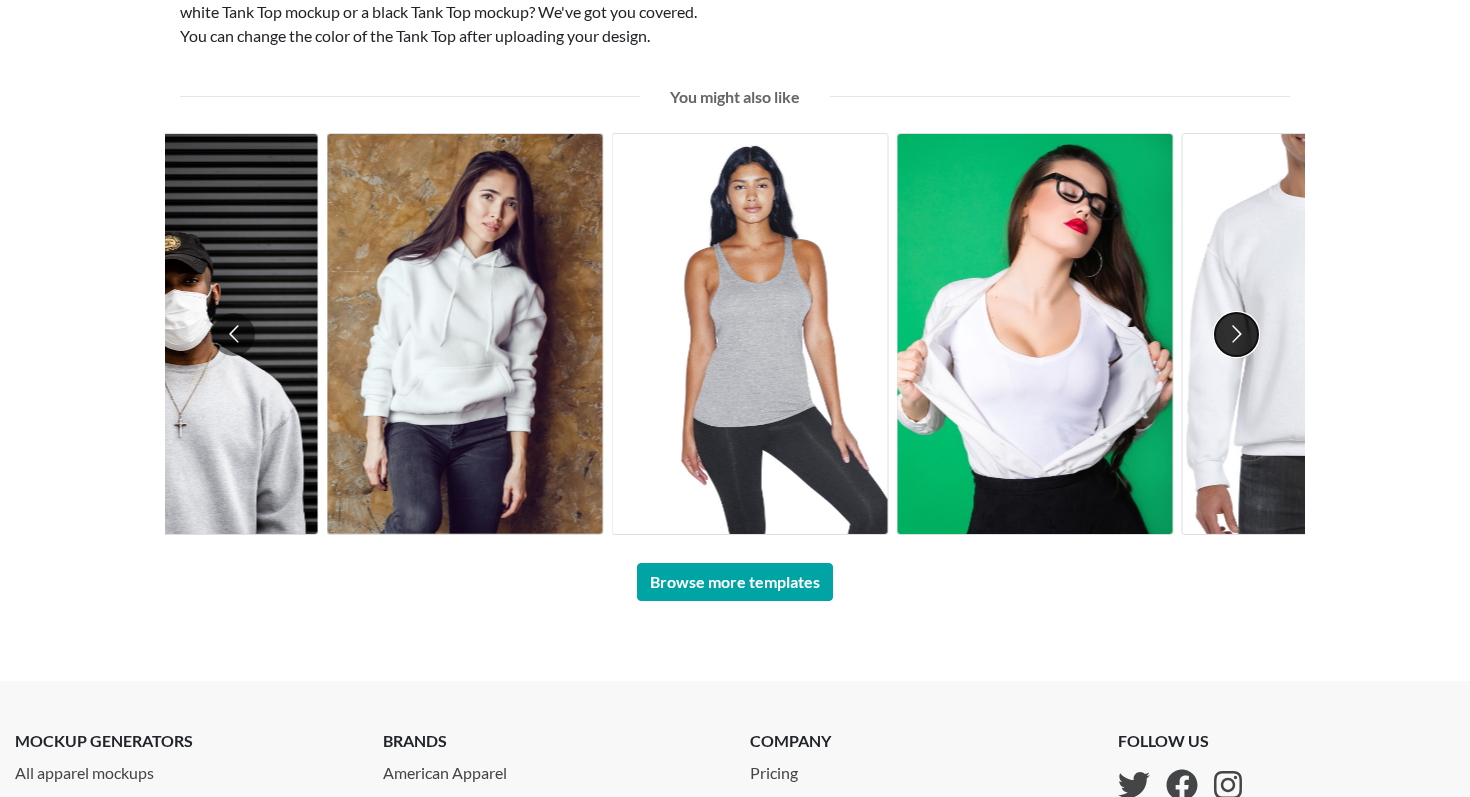 click at bounding box center [1236, 334] 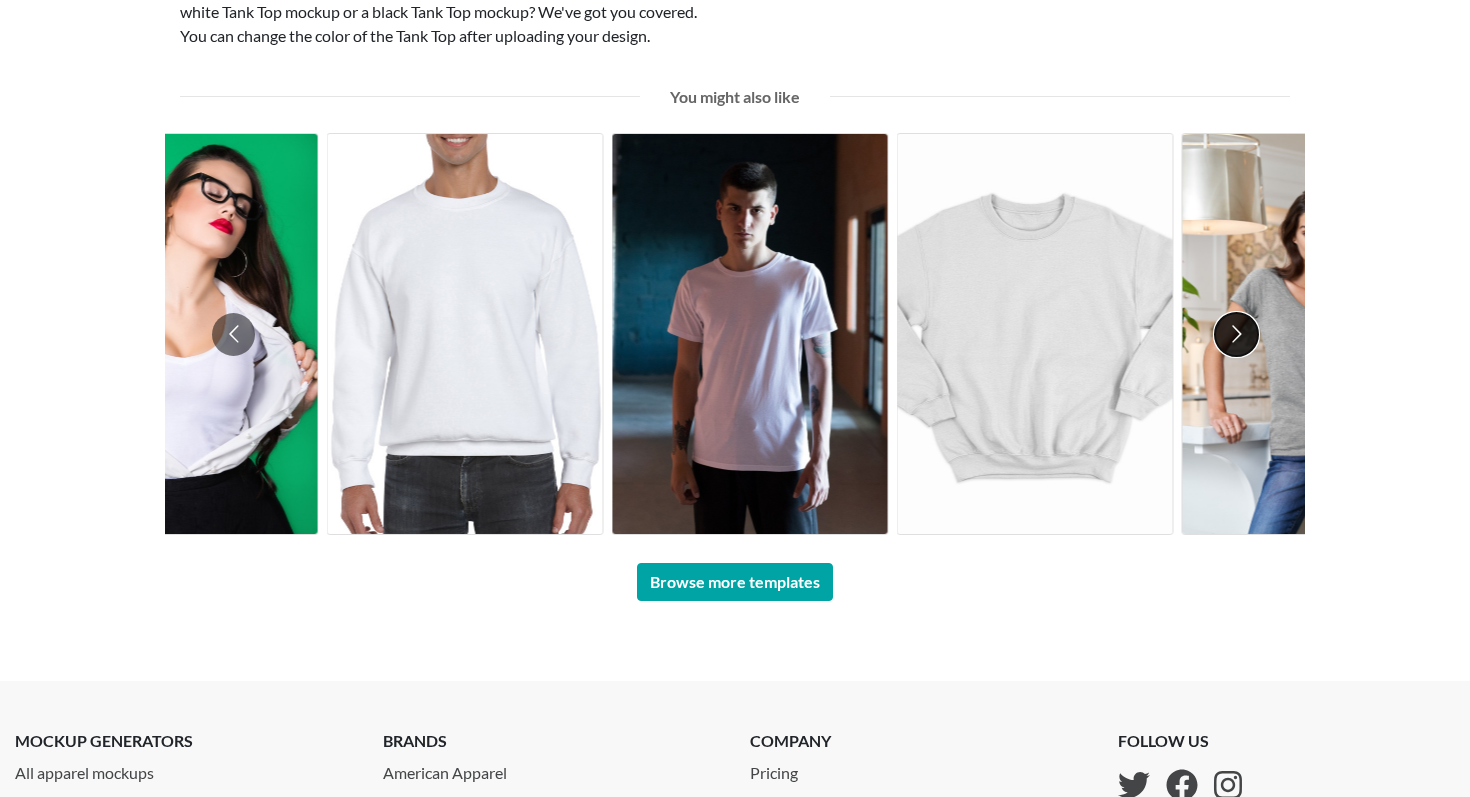 click at bounding box center (1236, 334) 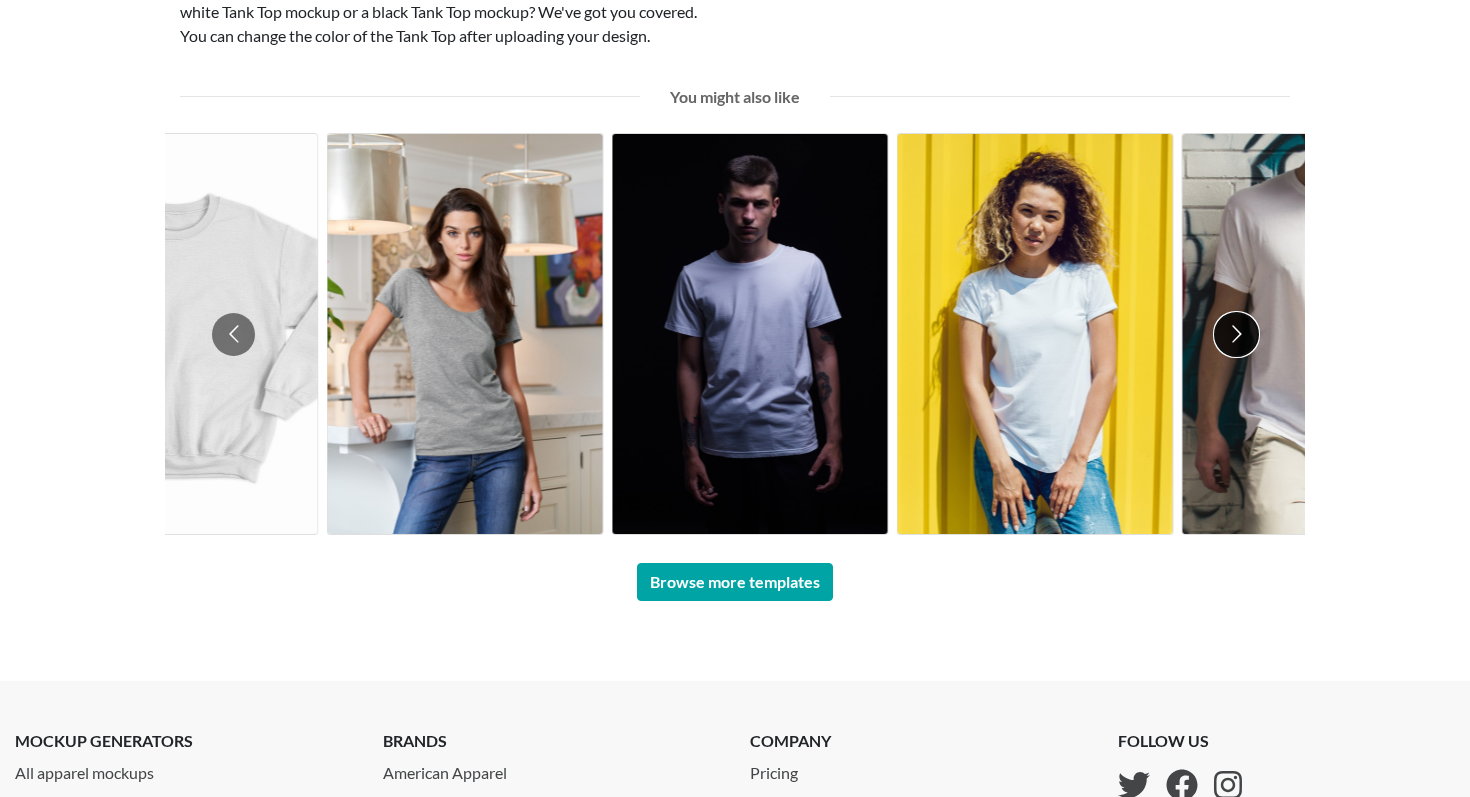 click at bounding box center [1236, 334] 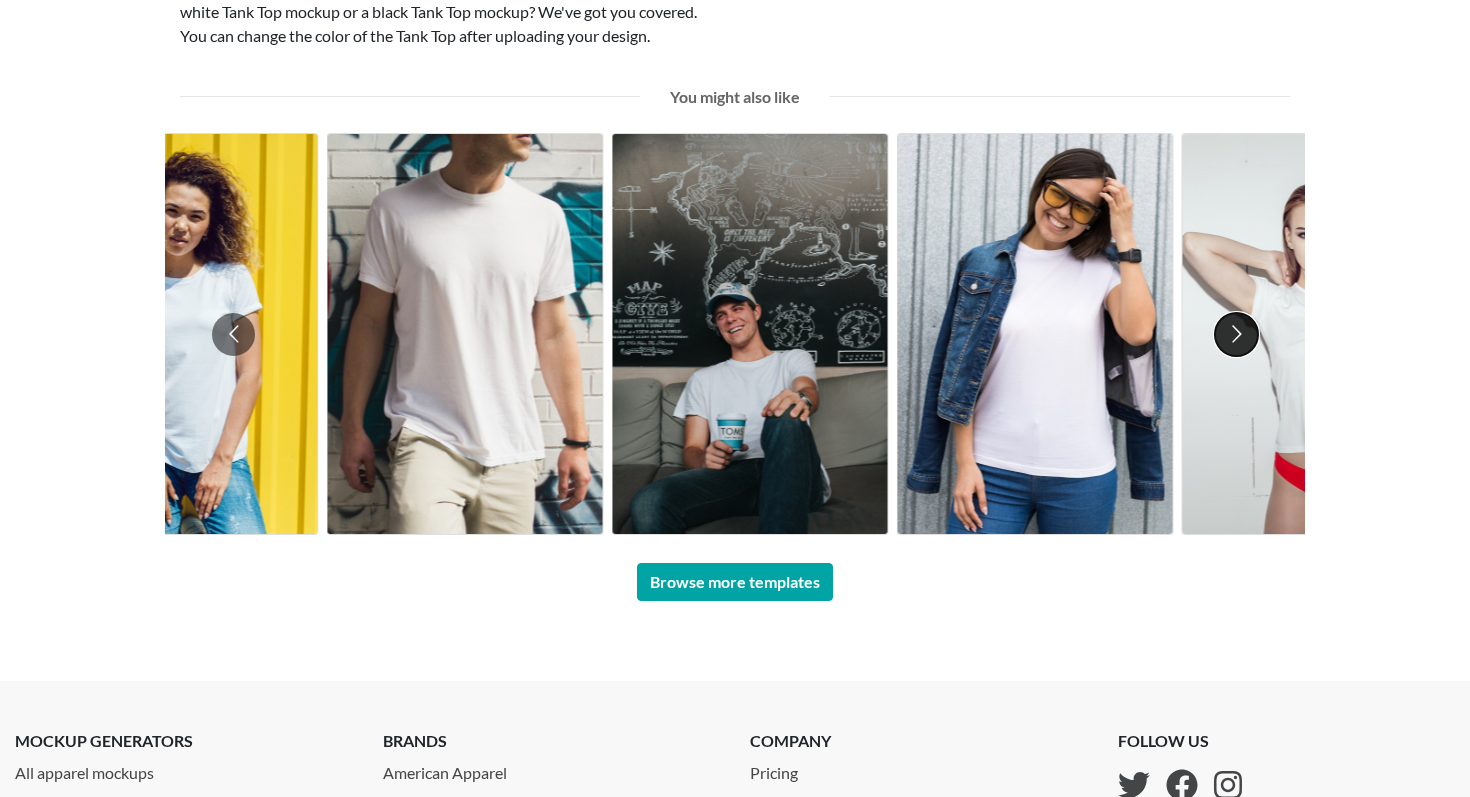 click at bounding box center [1236, 334] 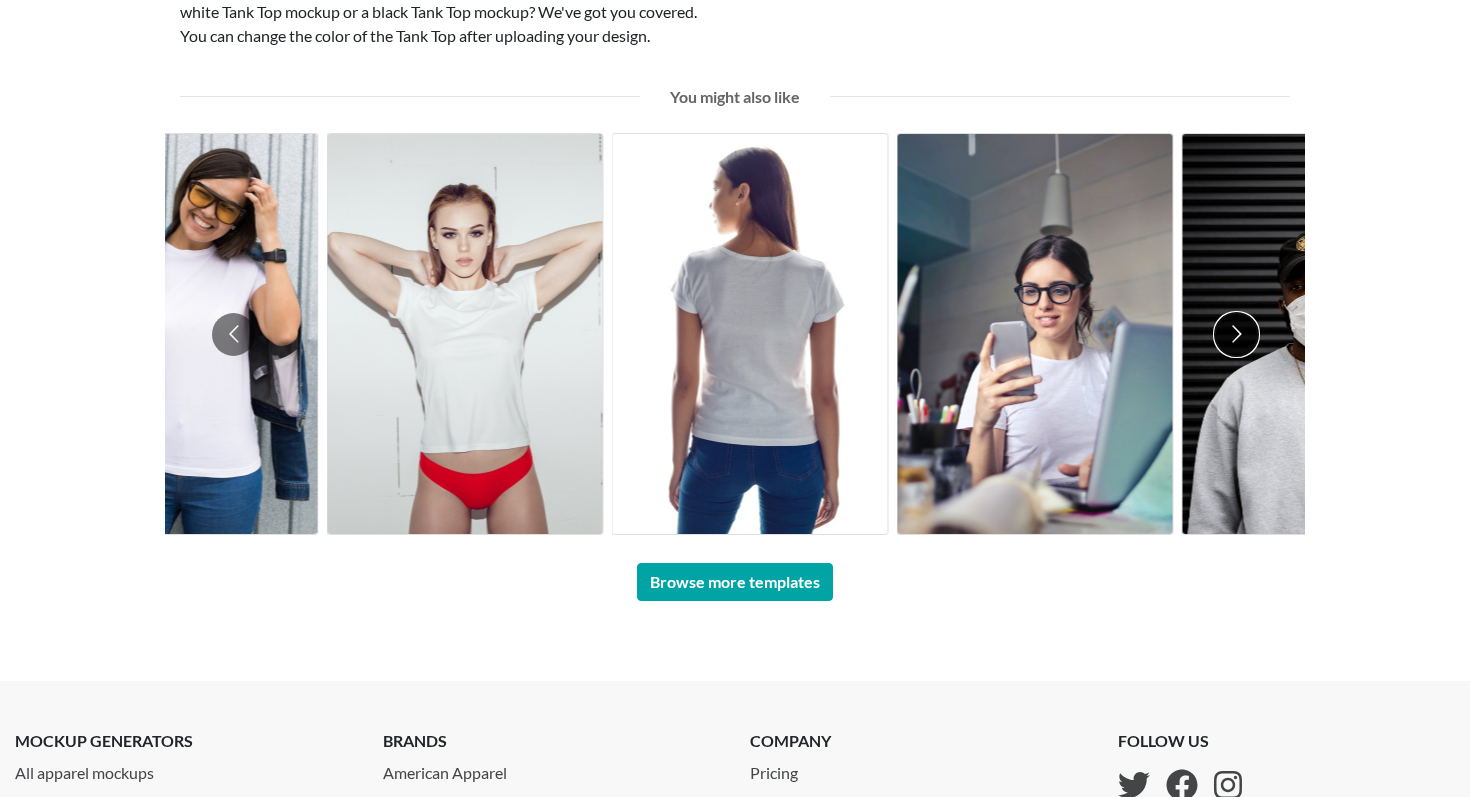 click at bounding box center [1236, 334] 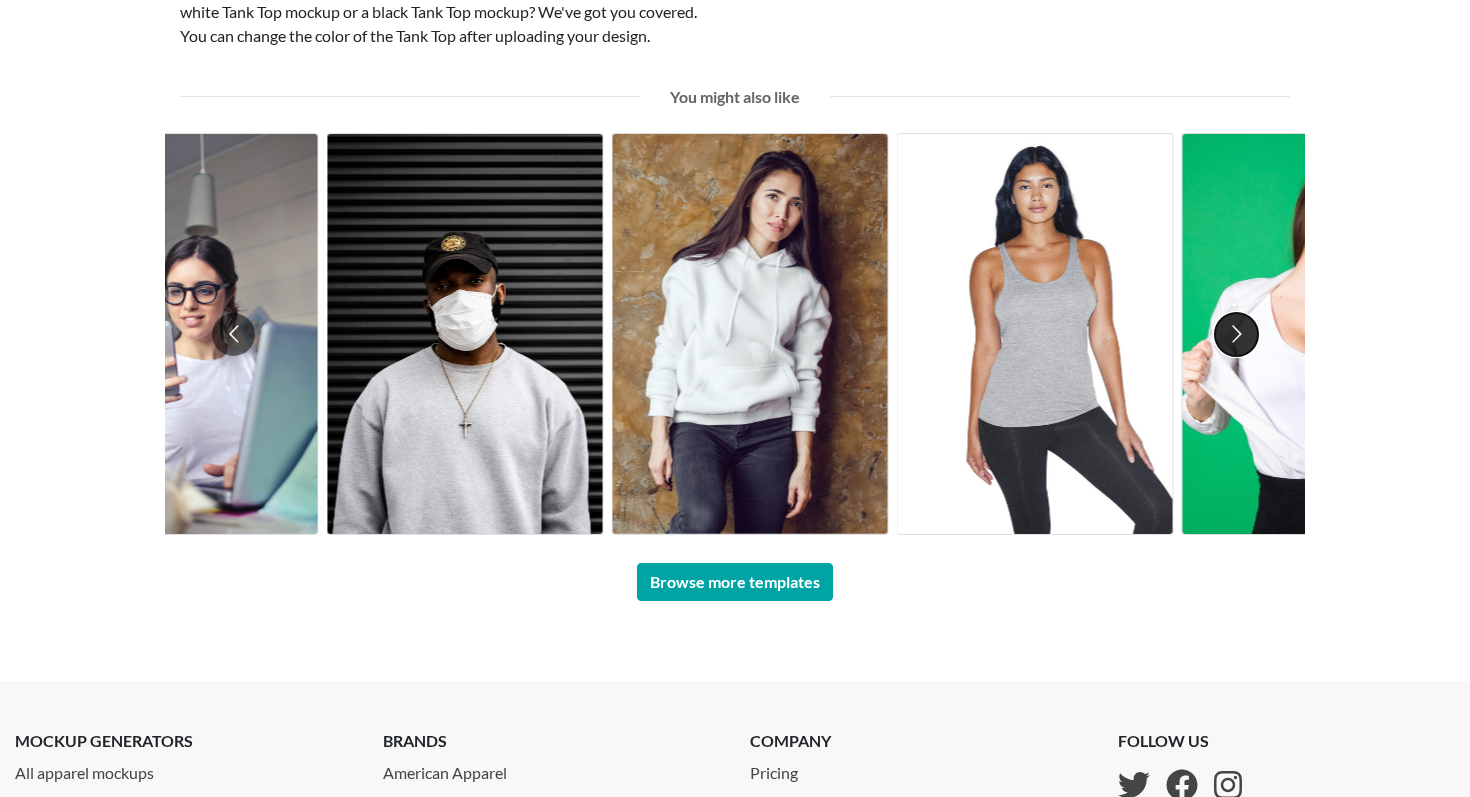 click at bounding box center [1236, 334] 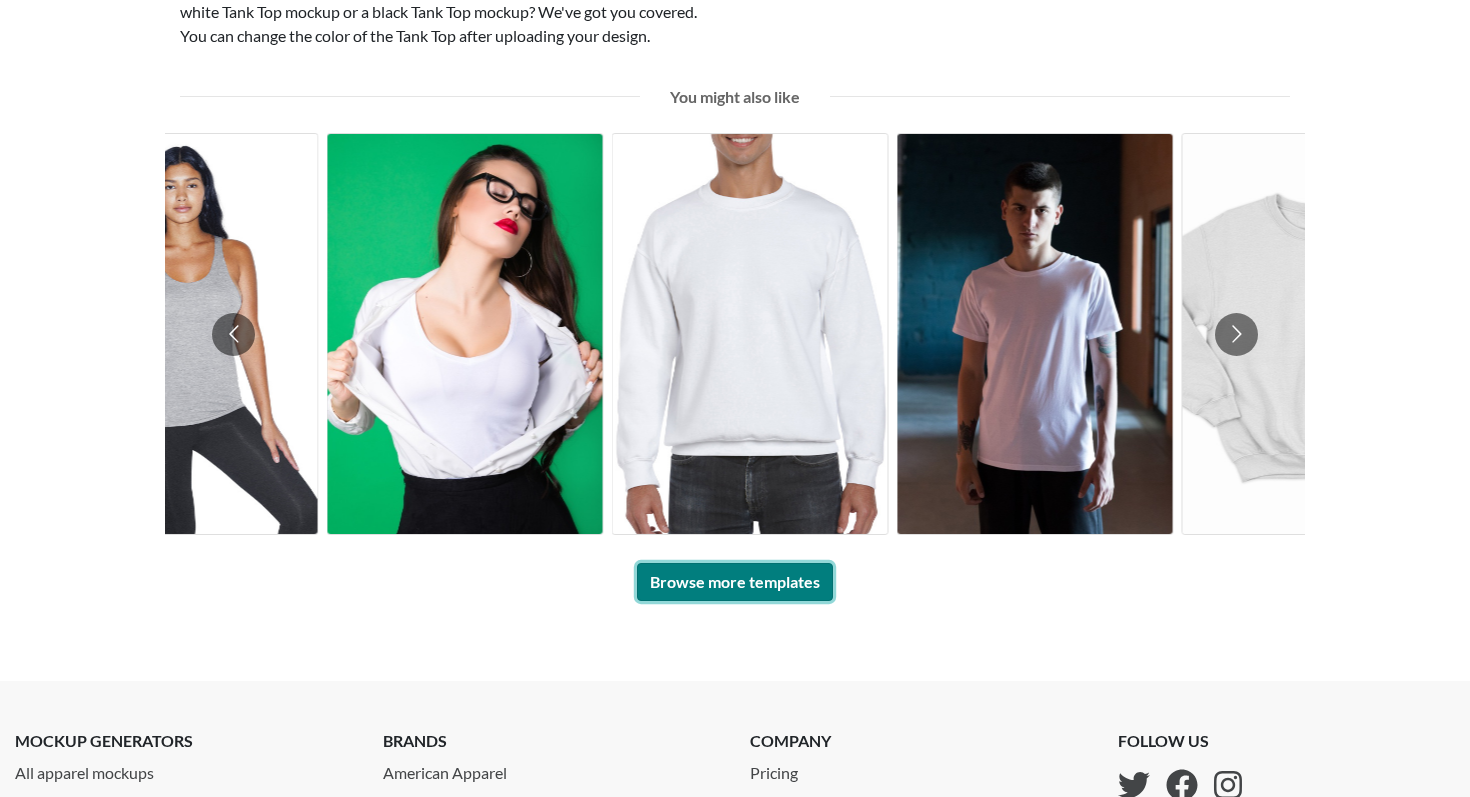 click on "Browse more templates" at bounding box center (735, 582) 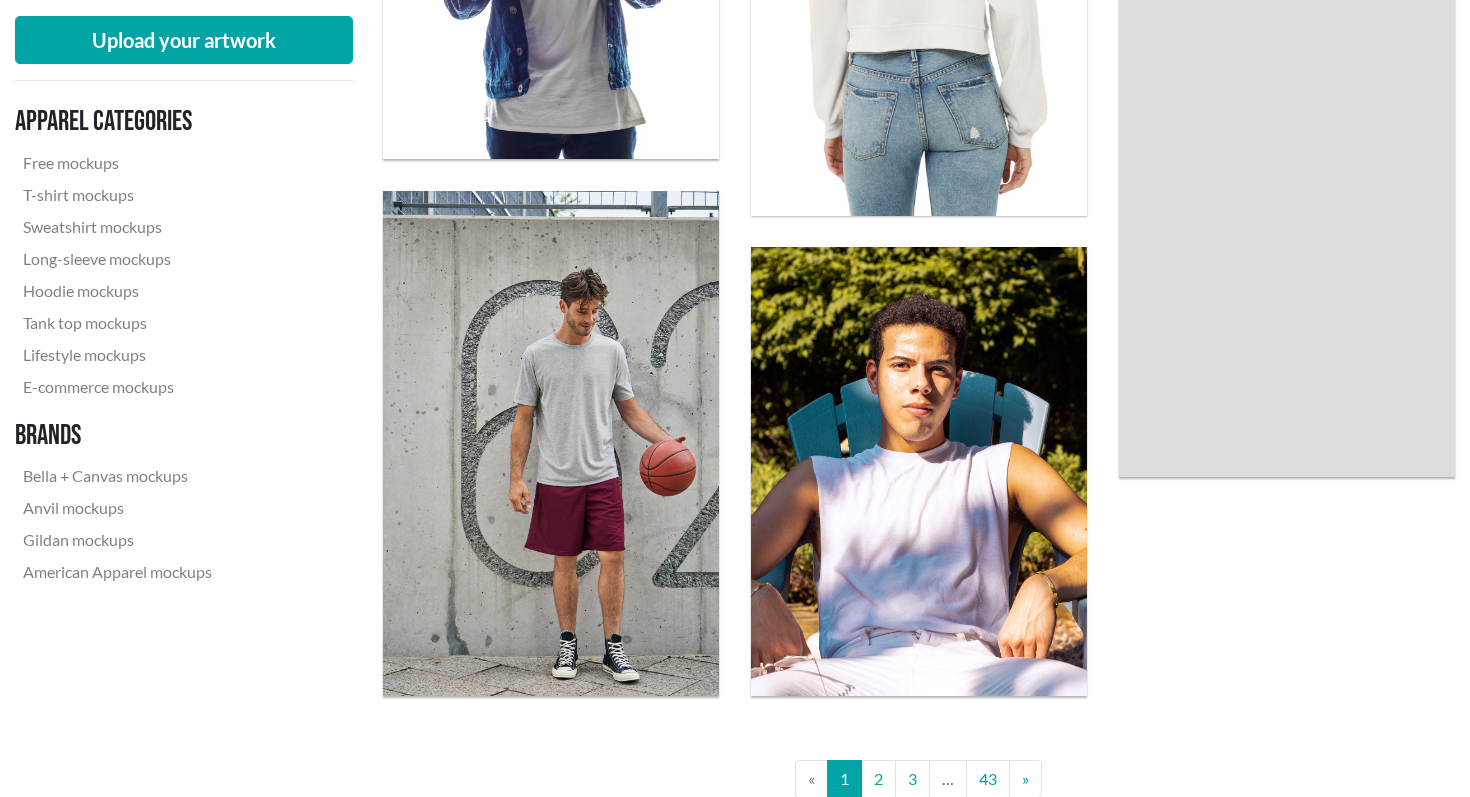 scroll, scrollTop: 3929, scrollLeft: 0, axis: vertical 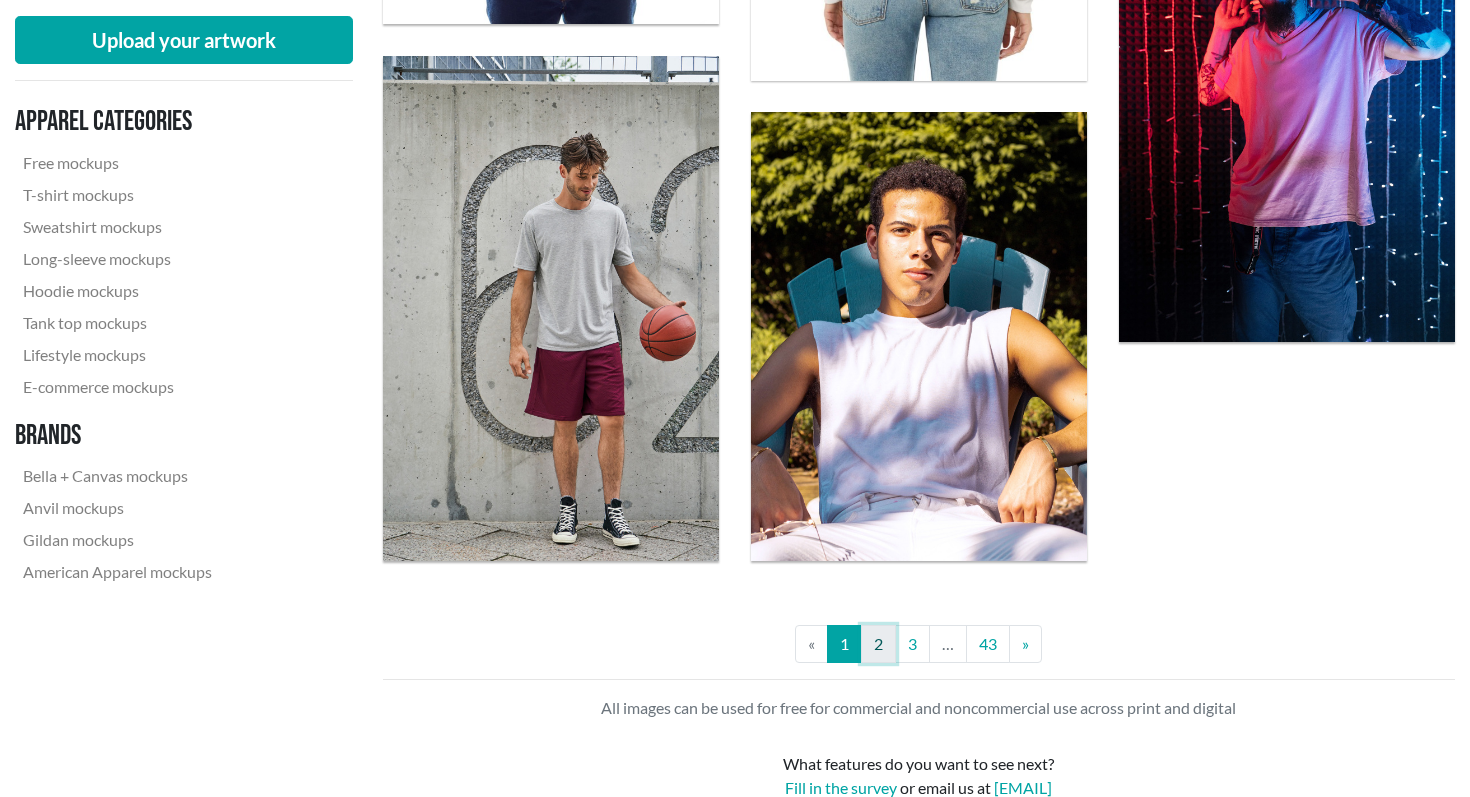 click on "2" at bounding box center (878, 644) 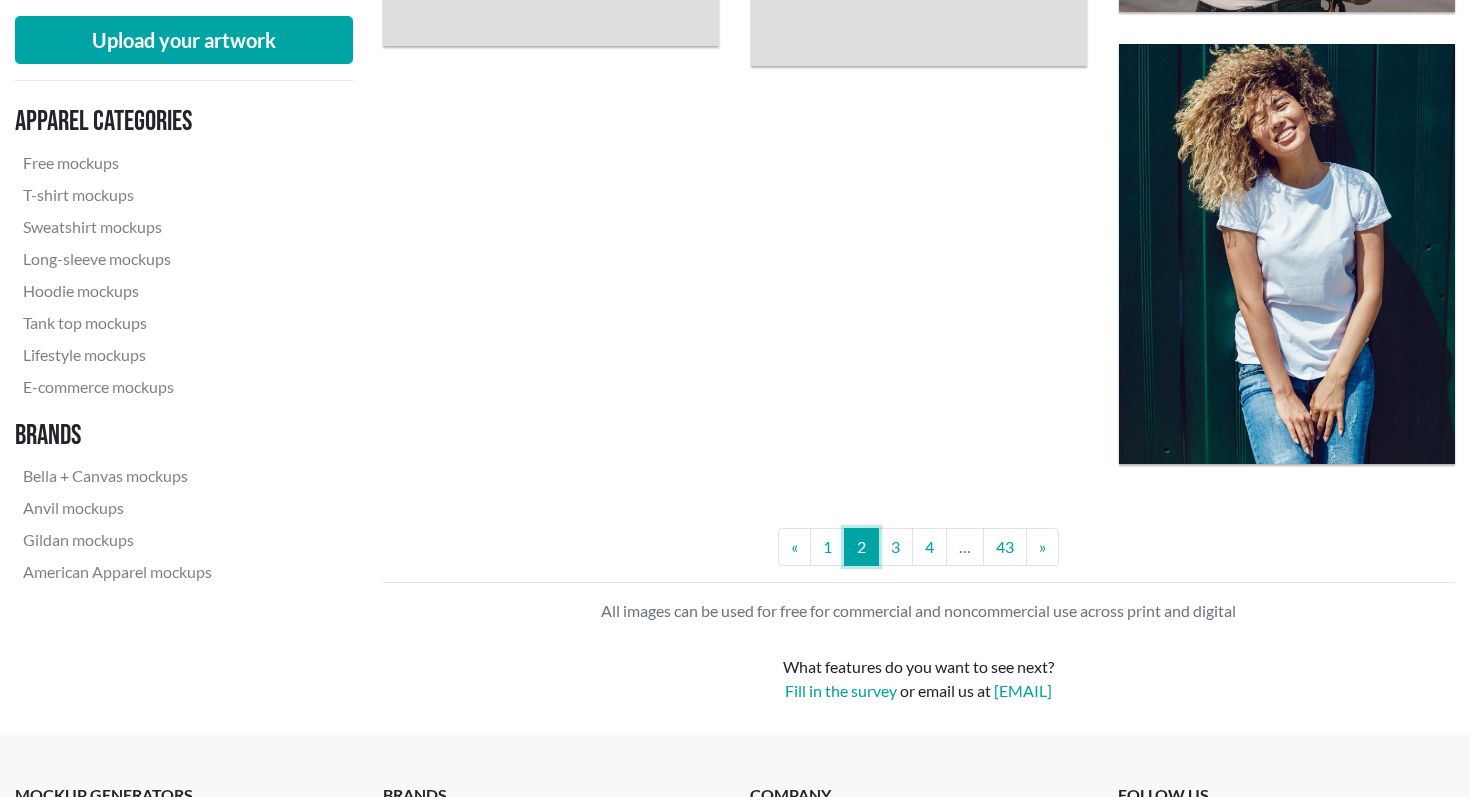 scroll, scrollTop: 4454, scrollLeft: 0, axis: vertical 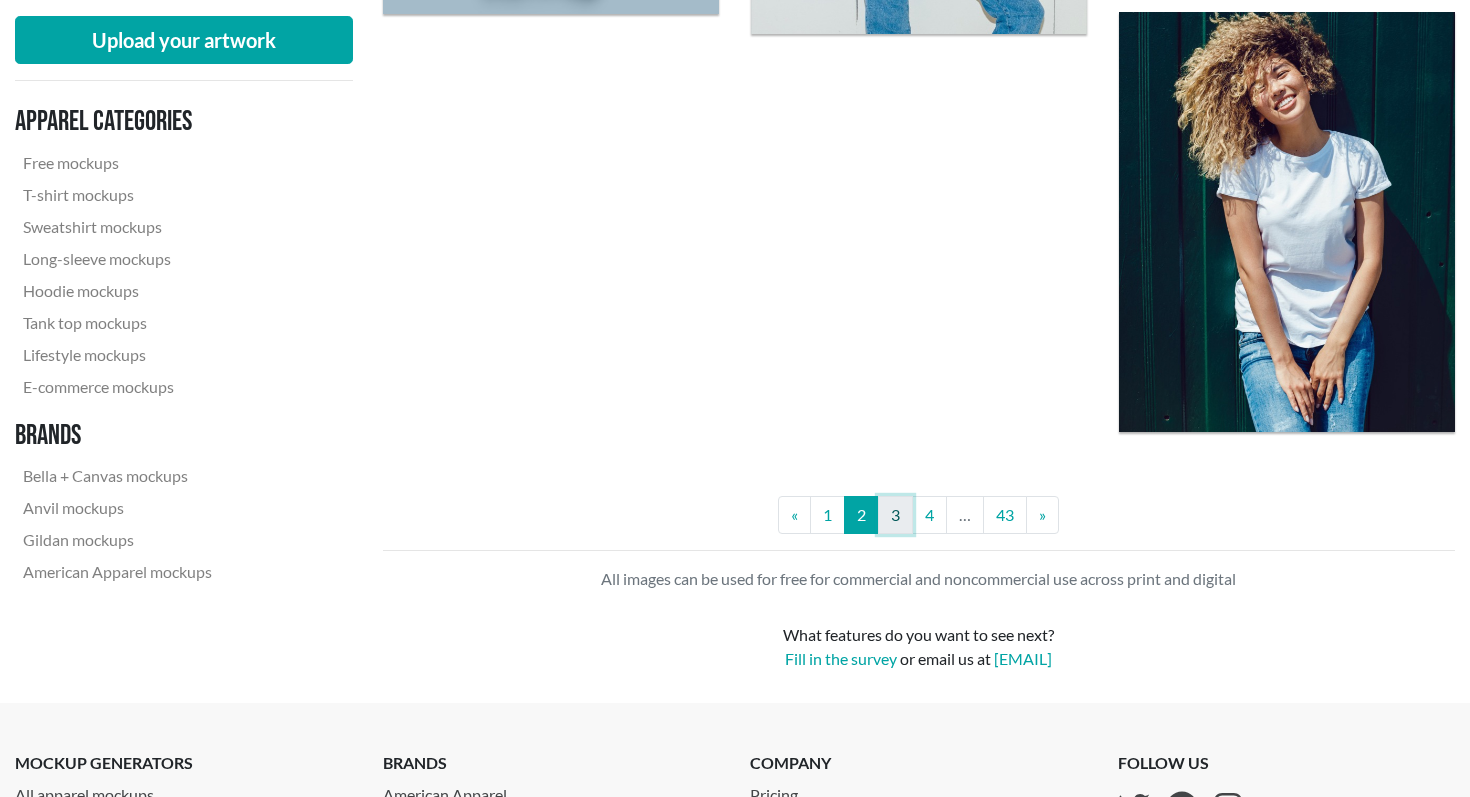 click on "3" at bounding box center (895, 515) 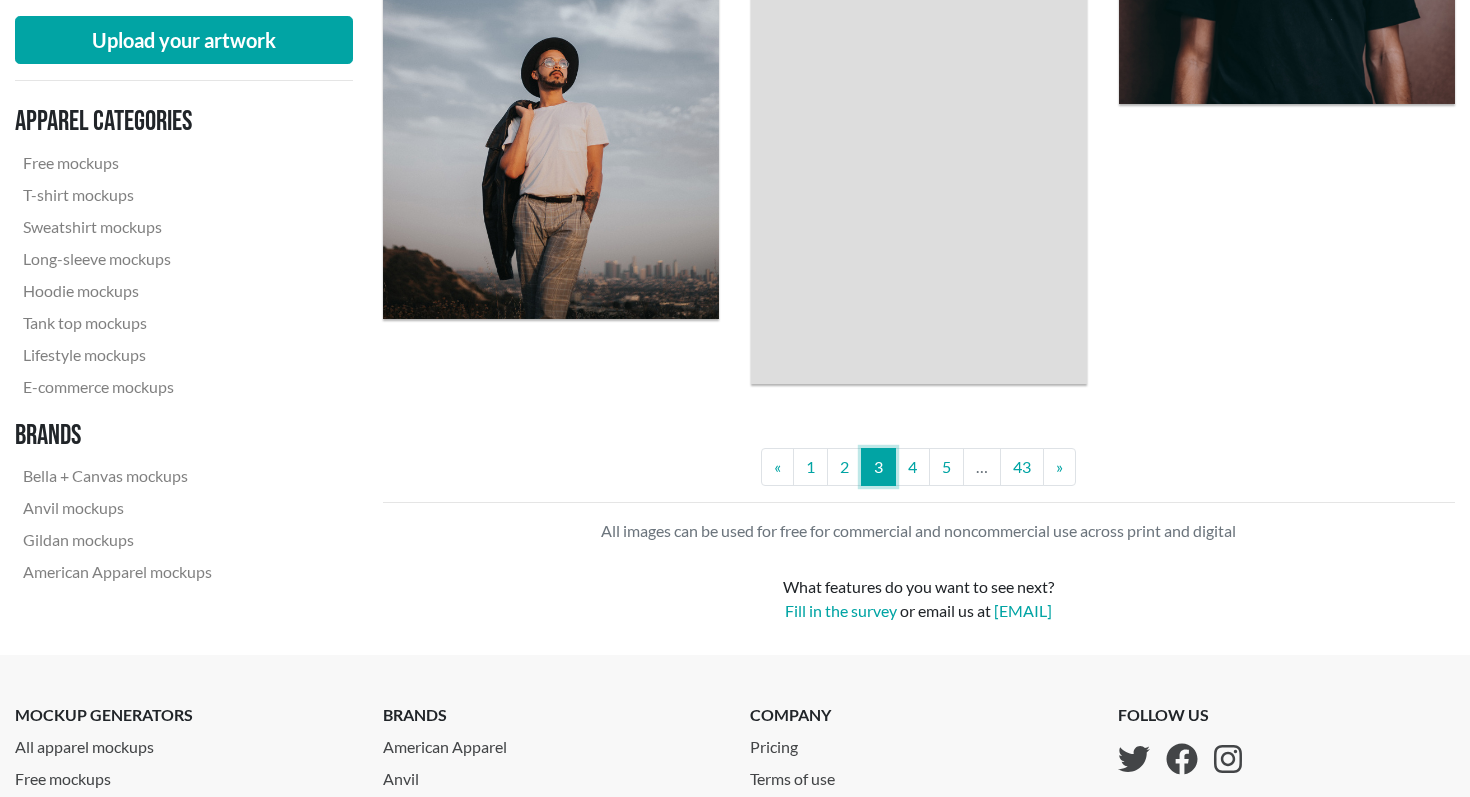 scroll, scrollTop: 3750, scrollLeft: 0, axis: vertical 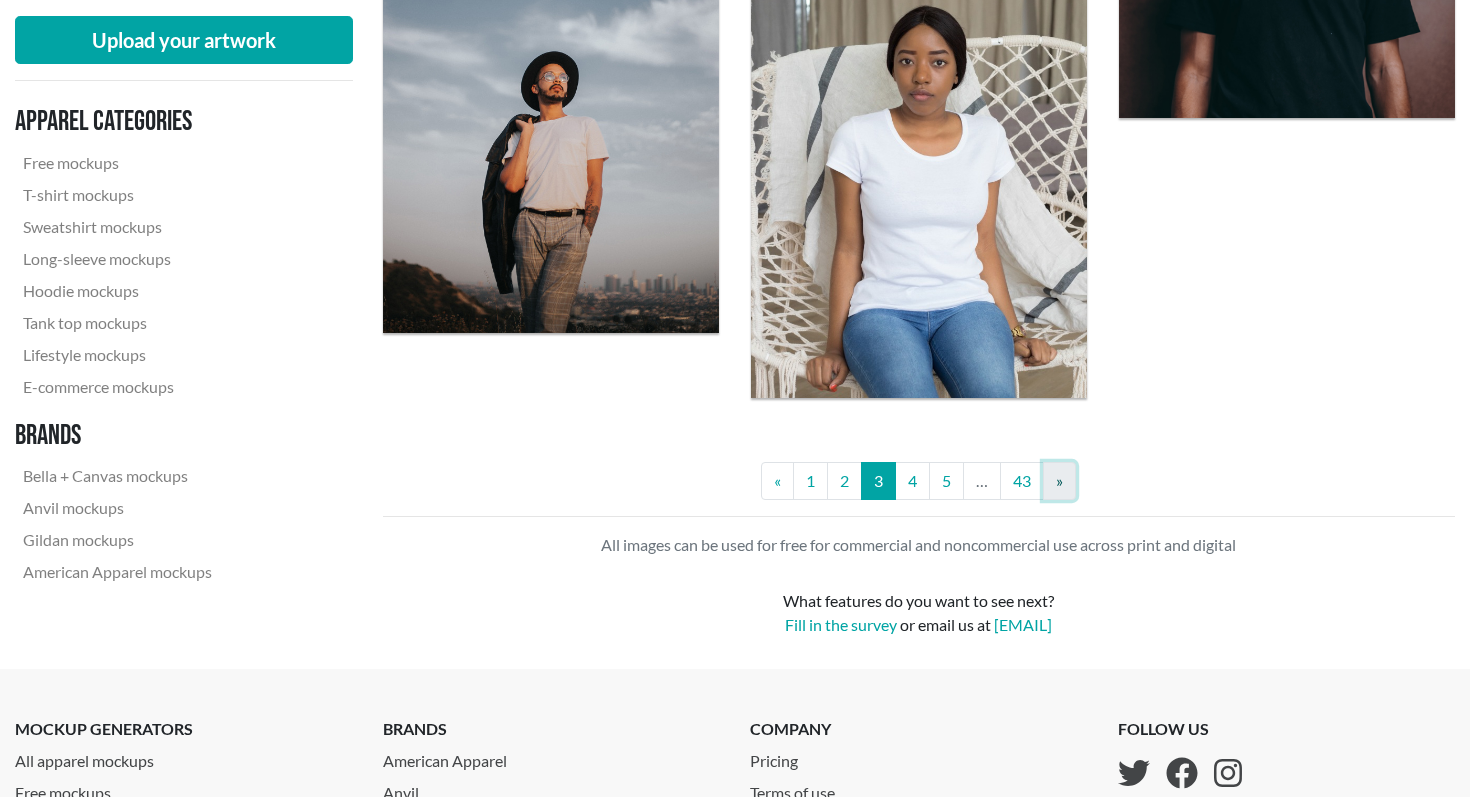 click on "»" at bounding box center (1059, 480) 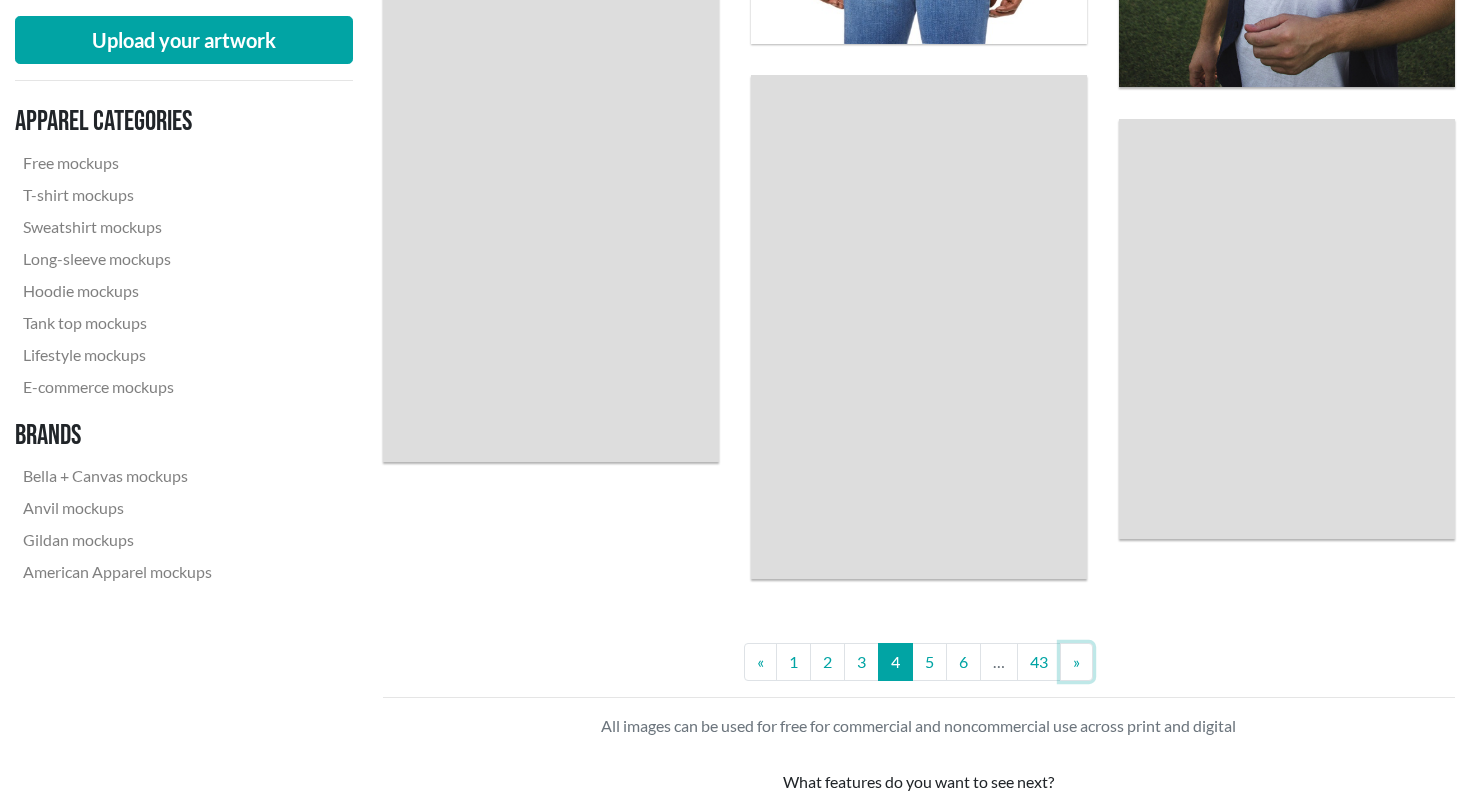 scroll, scrollTop: 4141, scrollLeft: 0, axis: vertical 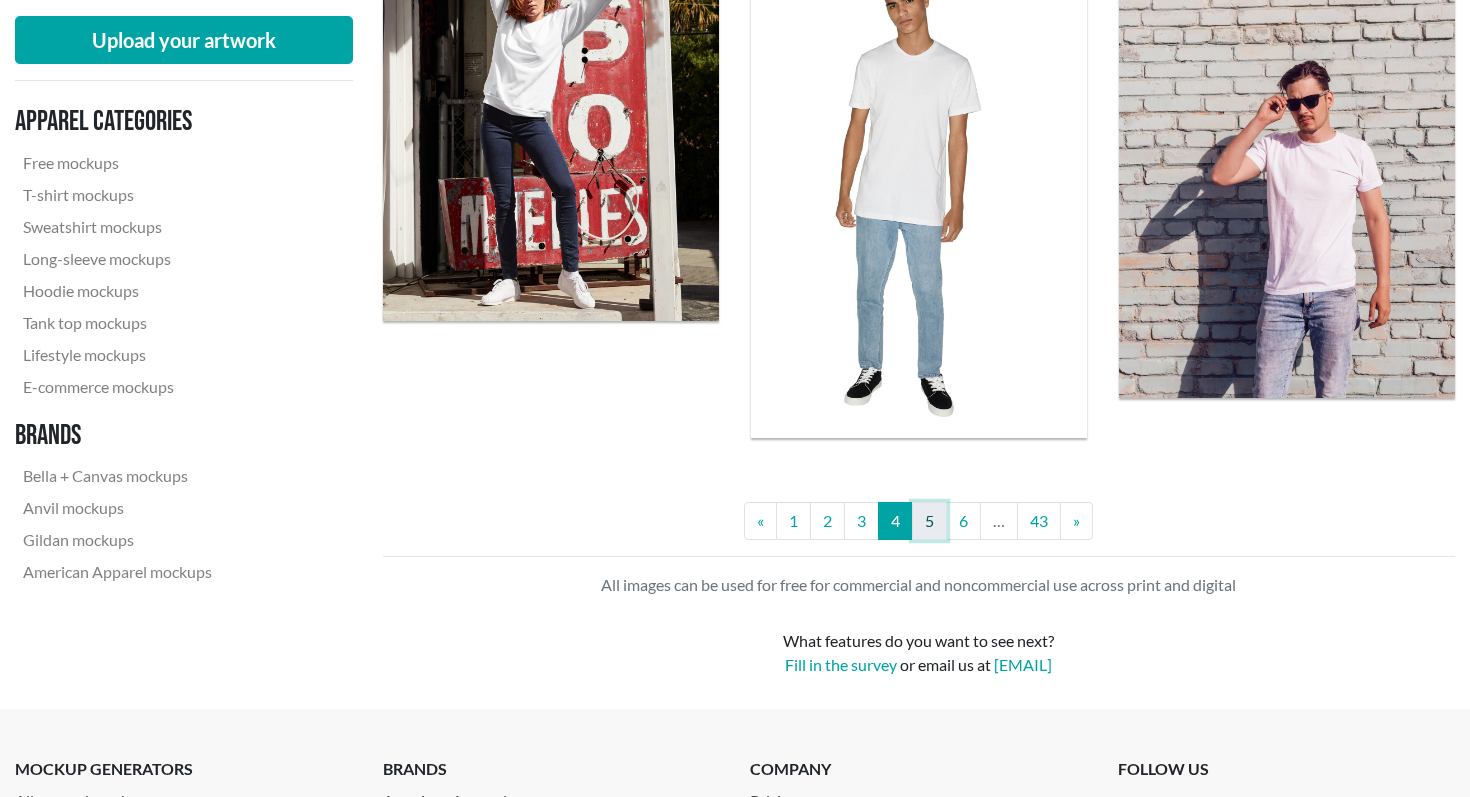 click on "5" at bounding box center (929, 521) 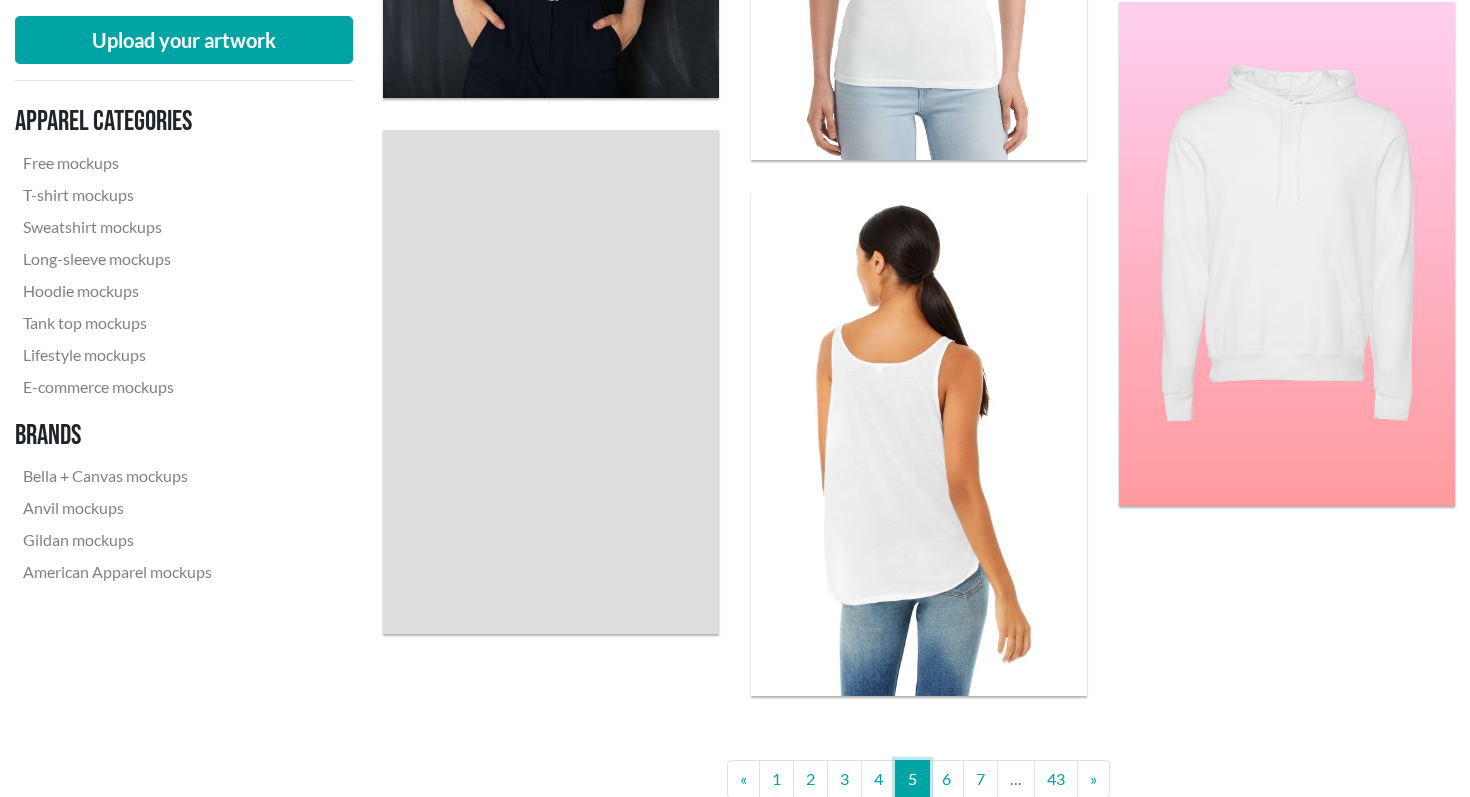 scroll, scrollTop: 4095, scrollLeft: 0, axis: vertical 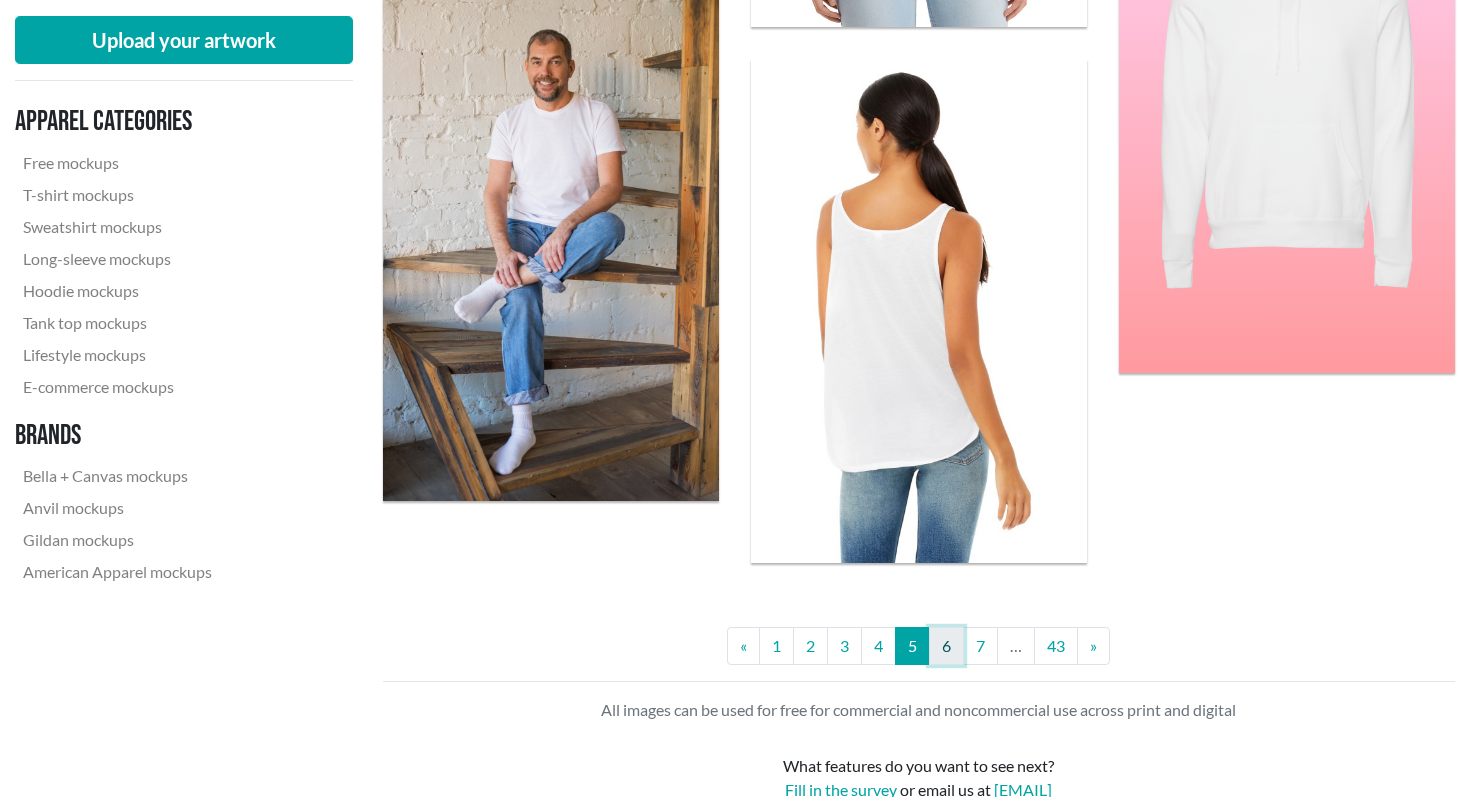 click on "6" at bounding box center (946, 646) 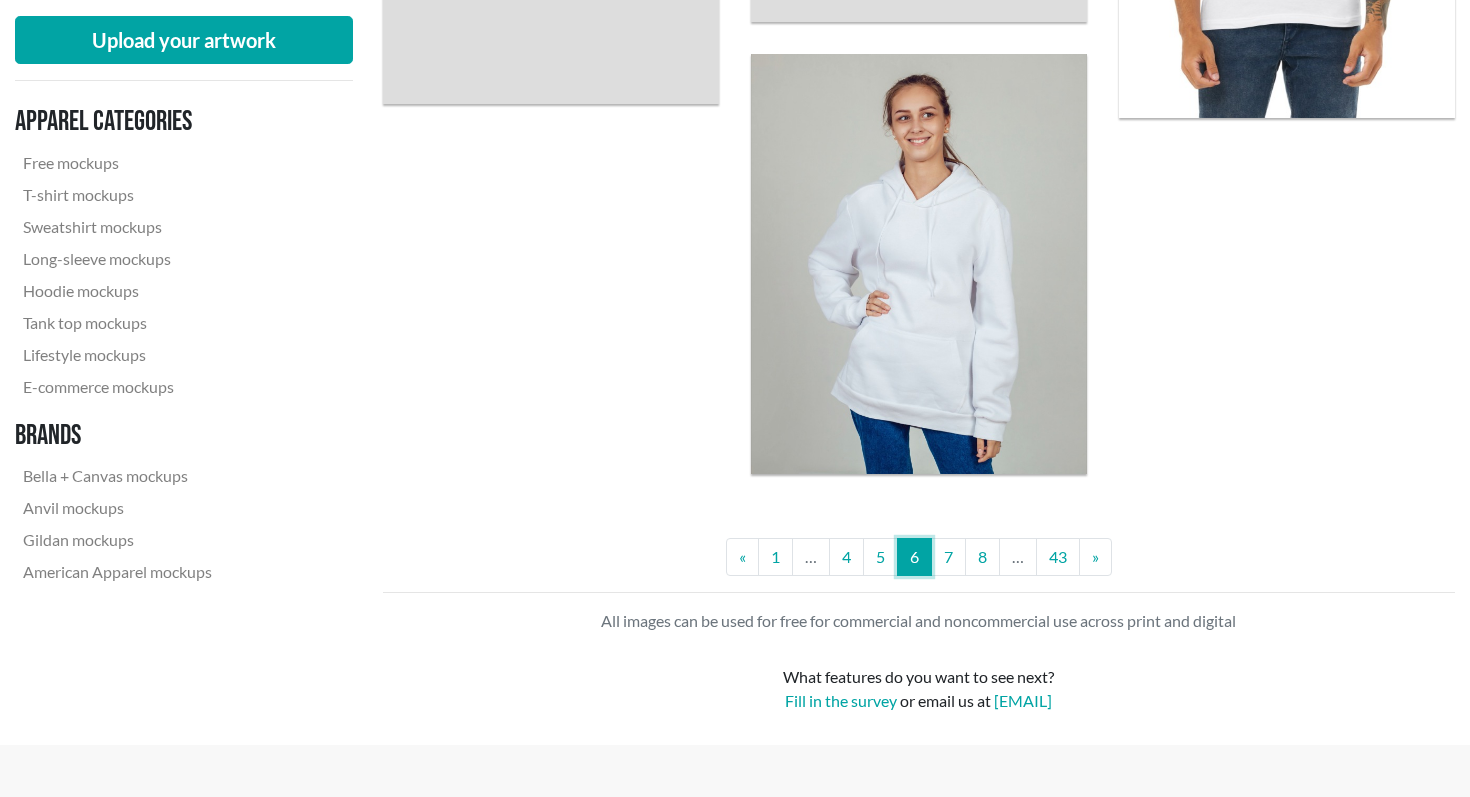 scroll, scrollTop: 4224, scrollLeft: 0, axis: vertical 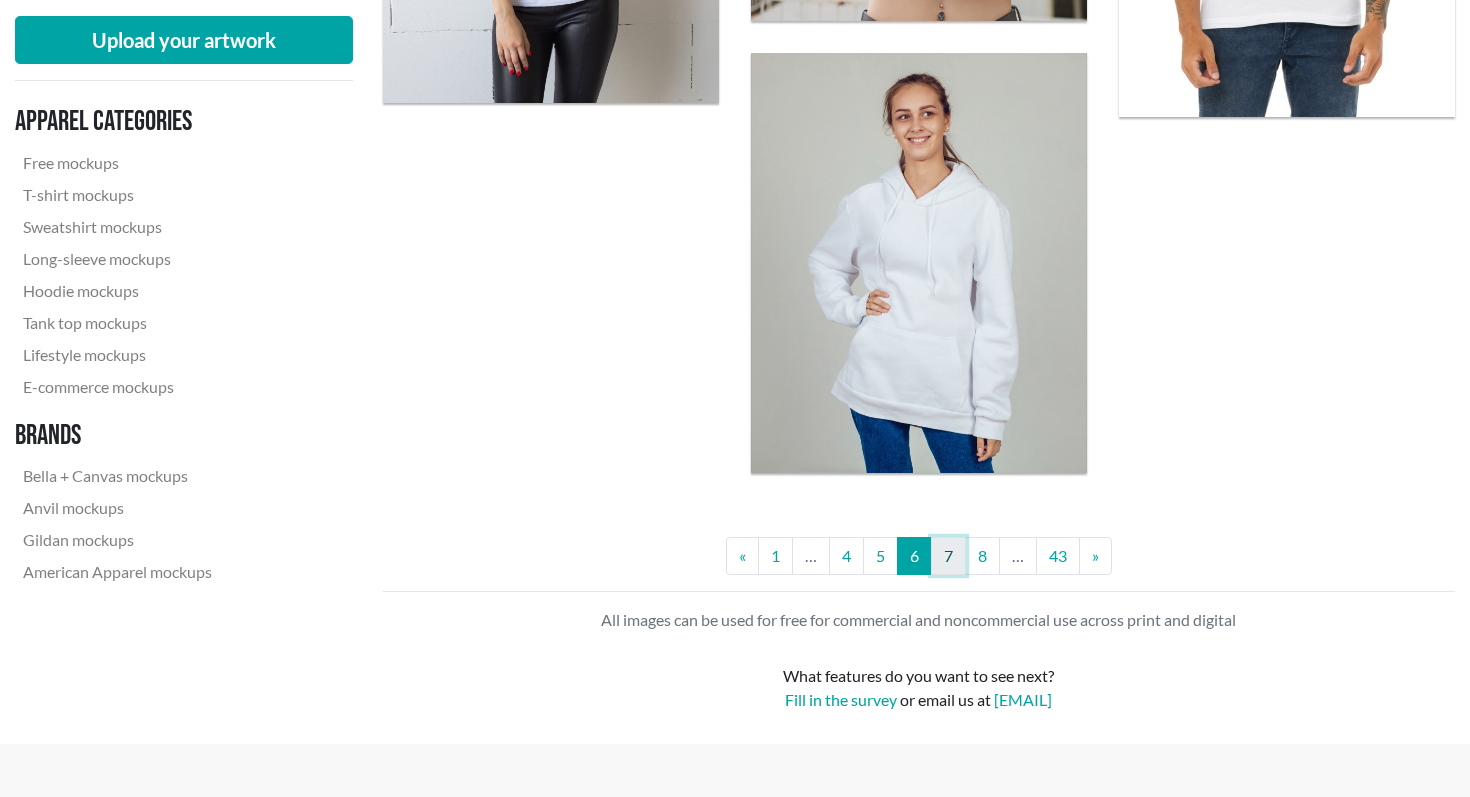click on "7" at bounding box center [948, 556] 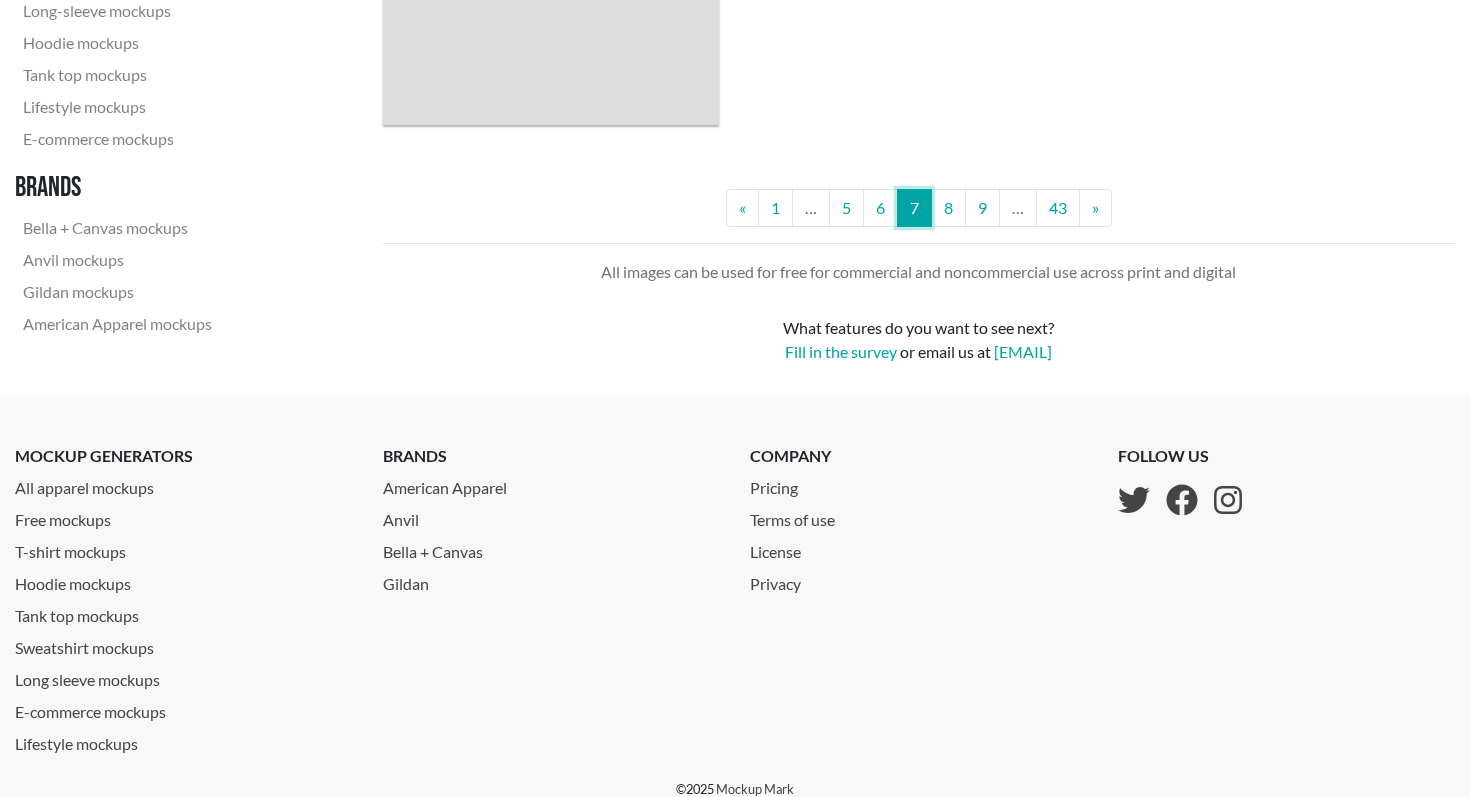 scroll, scrollTop: 4529, scrollLeft: 0, axis: vertical 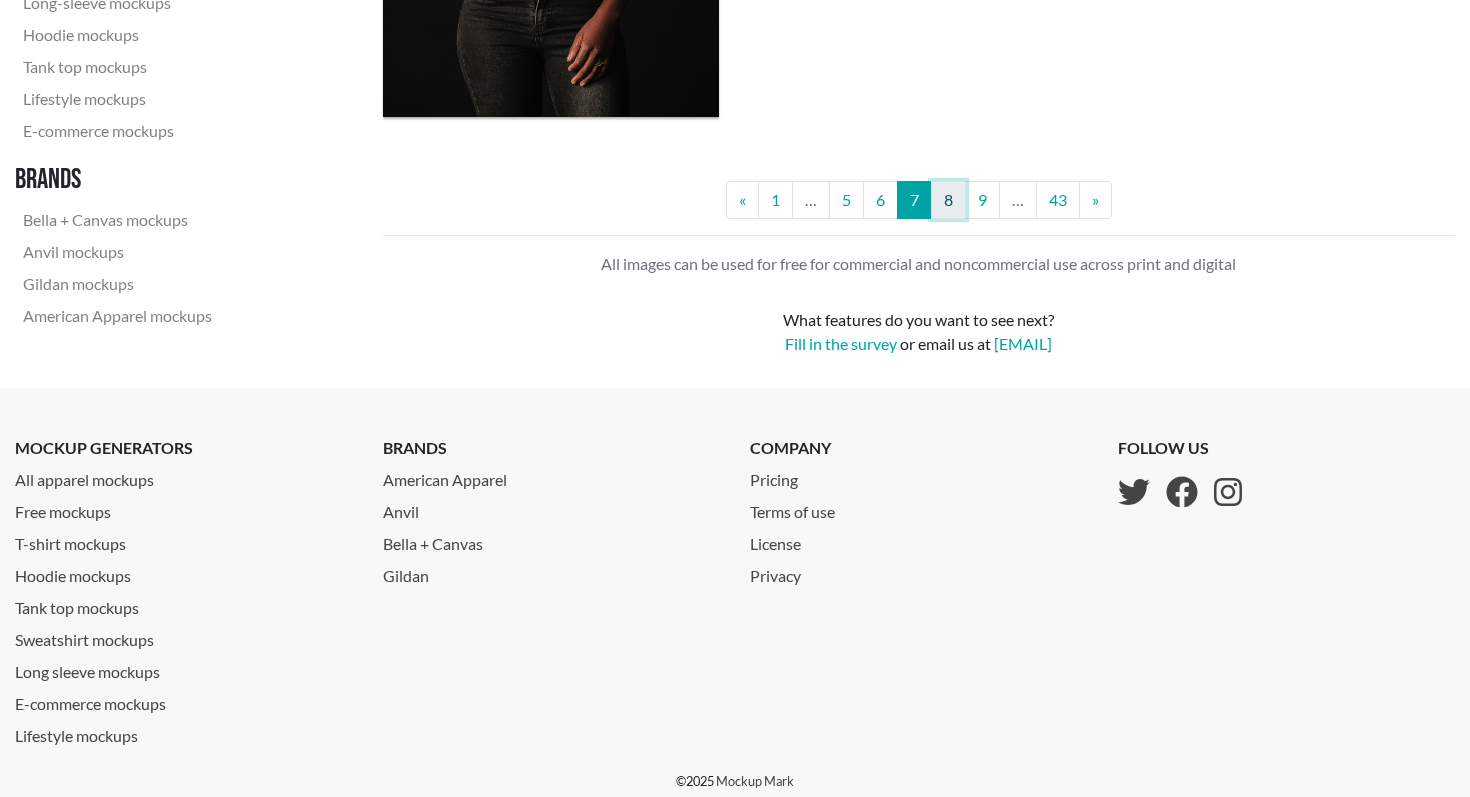 click on "8" at bounding box center (948, 200) 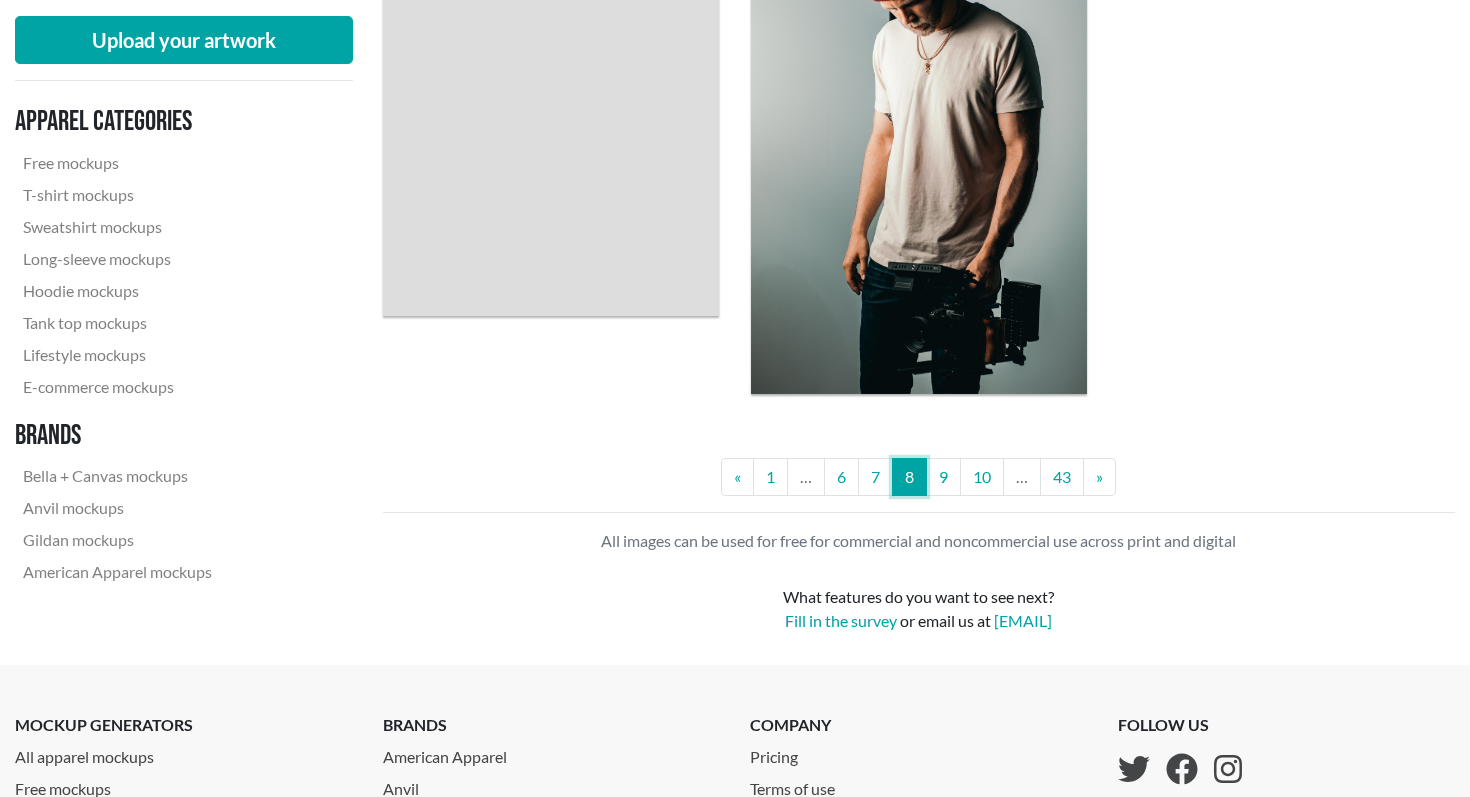 scroll, scrollTop: 4249, scrollLeft: 0, axis: vertical 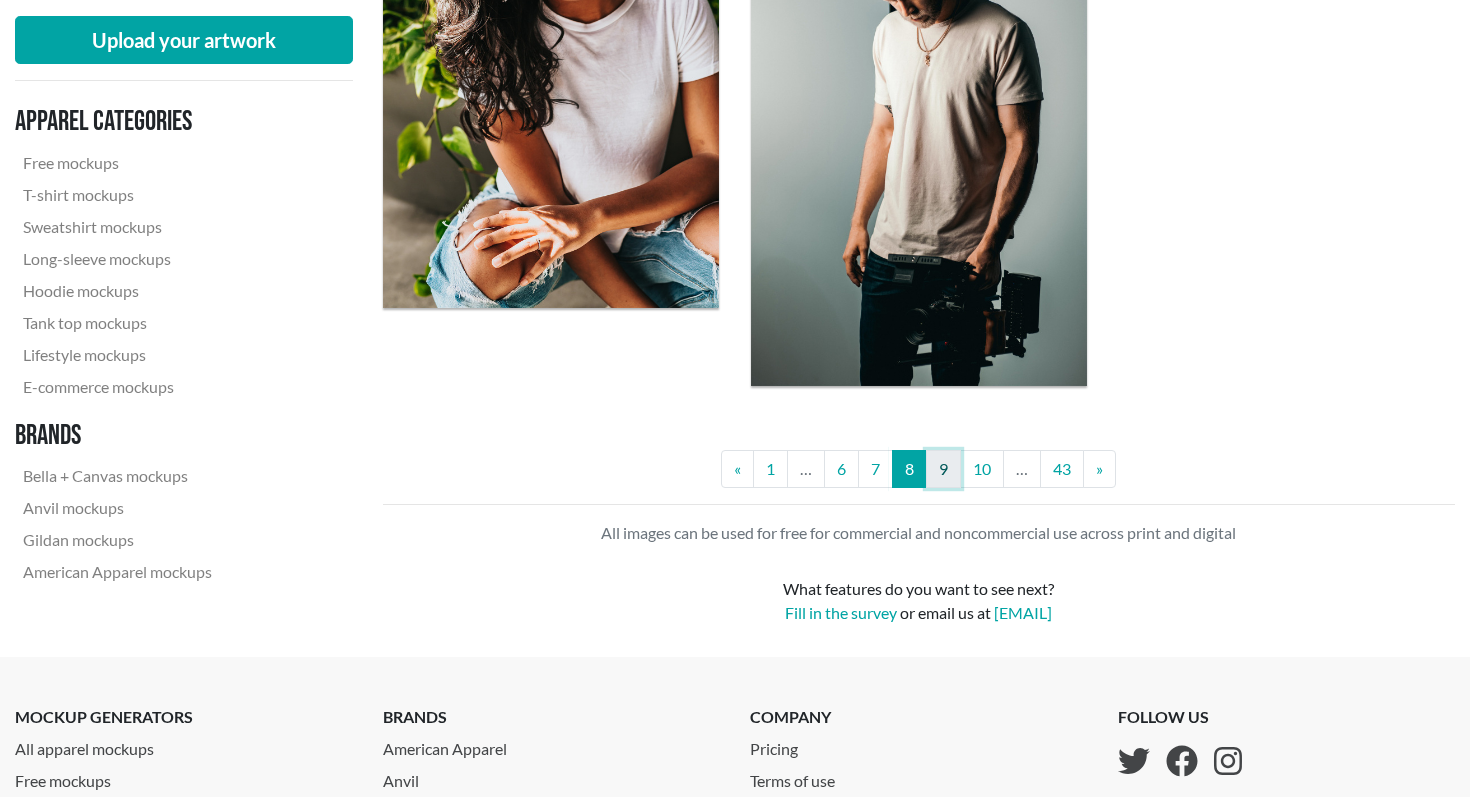 click on "9" at bounding box center [943, 469] 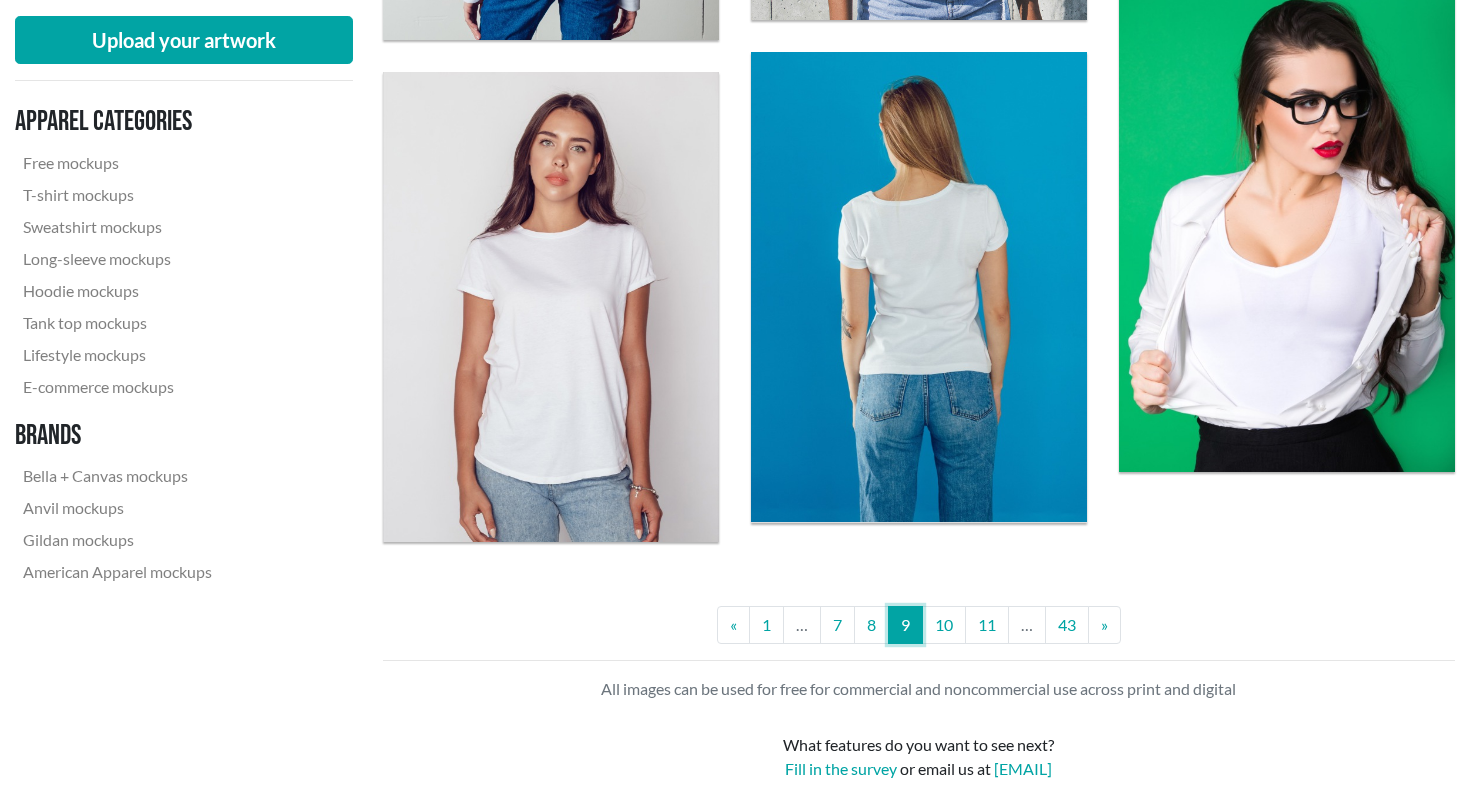 scroll, scrollTop: 4417, scrollLeft: 0, axis: vertical 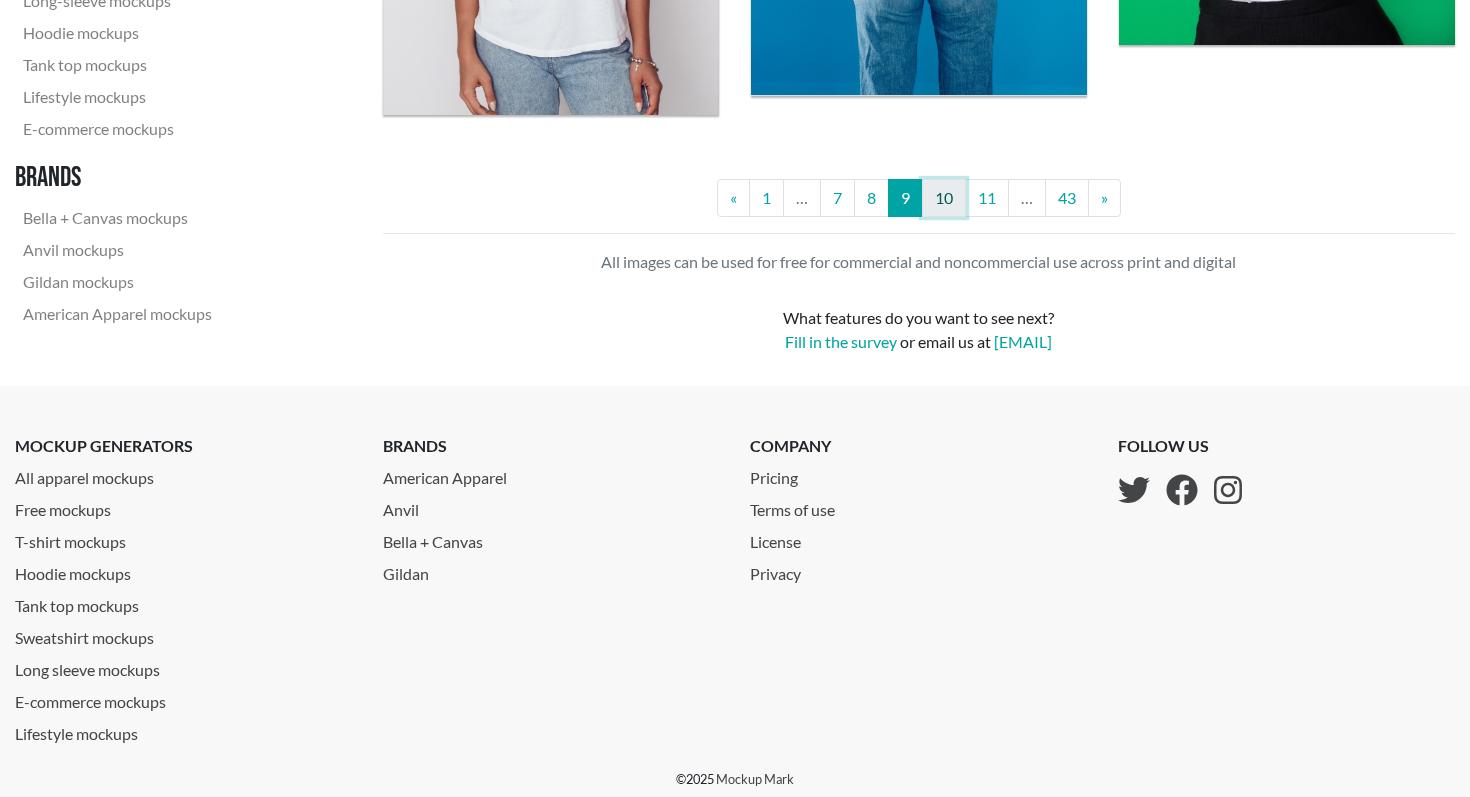 click on "10" at bounding box center [944, 198] 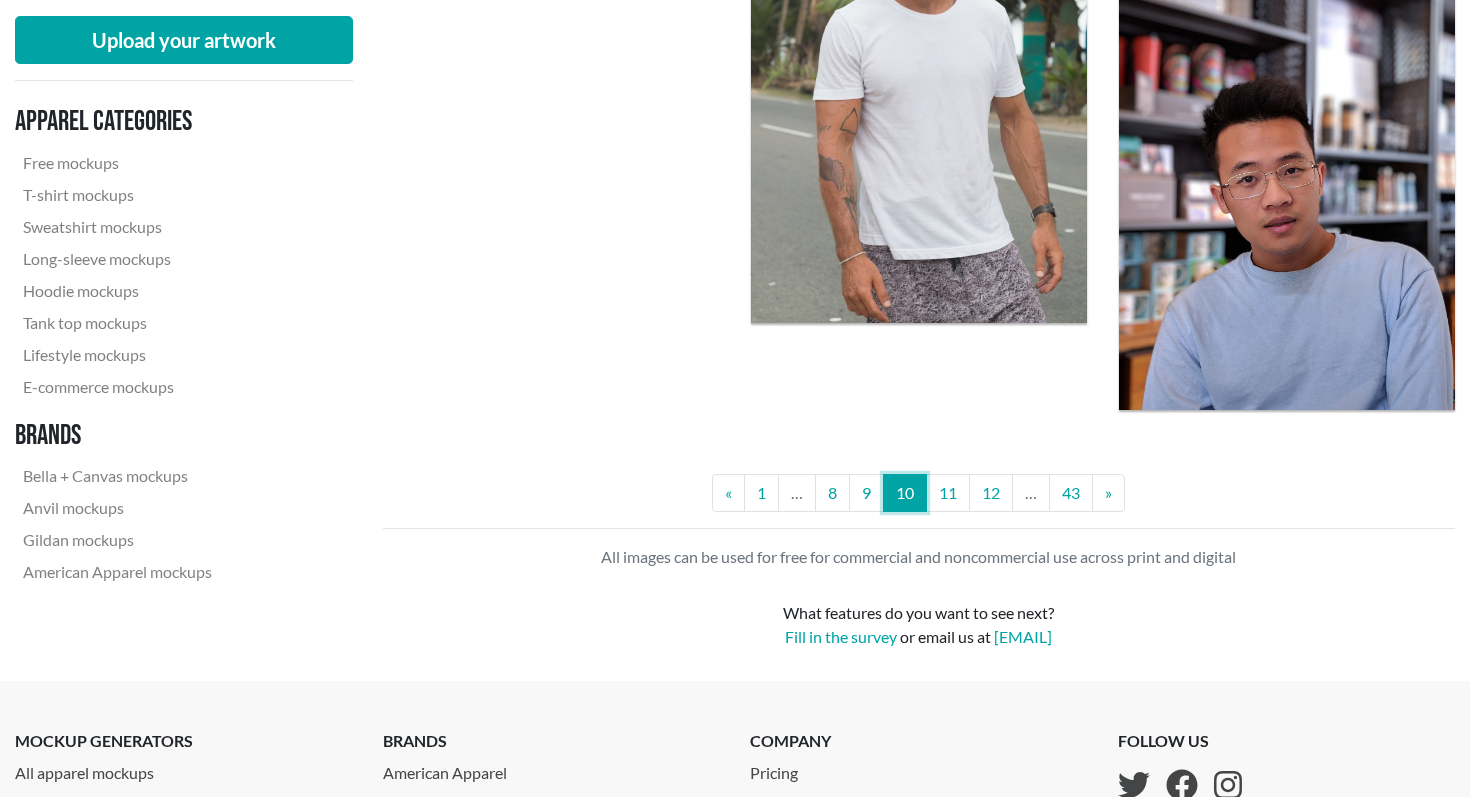 scroll, scrollTop: 4243, scrollLeft: 0, axis: vertical 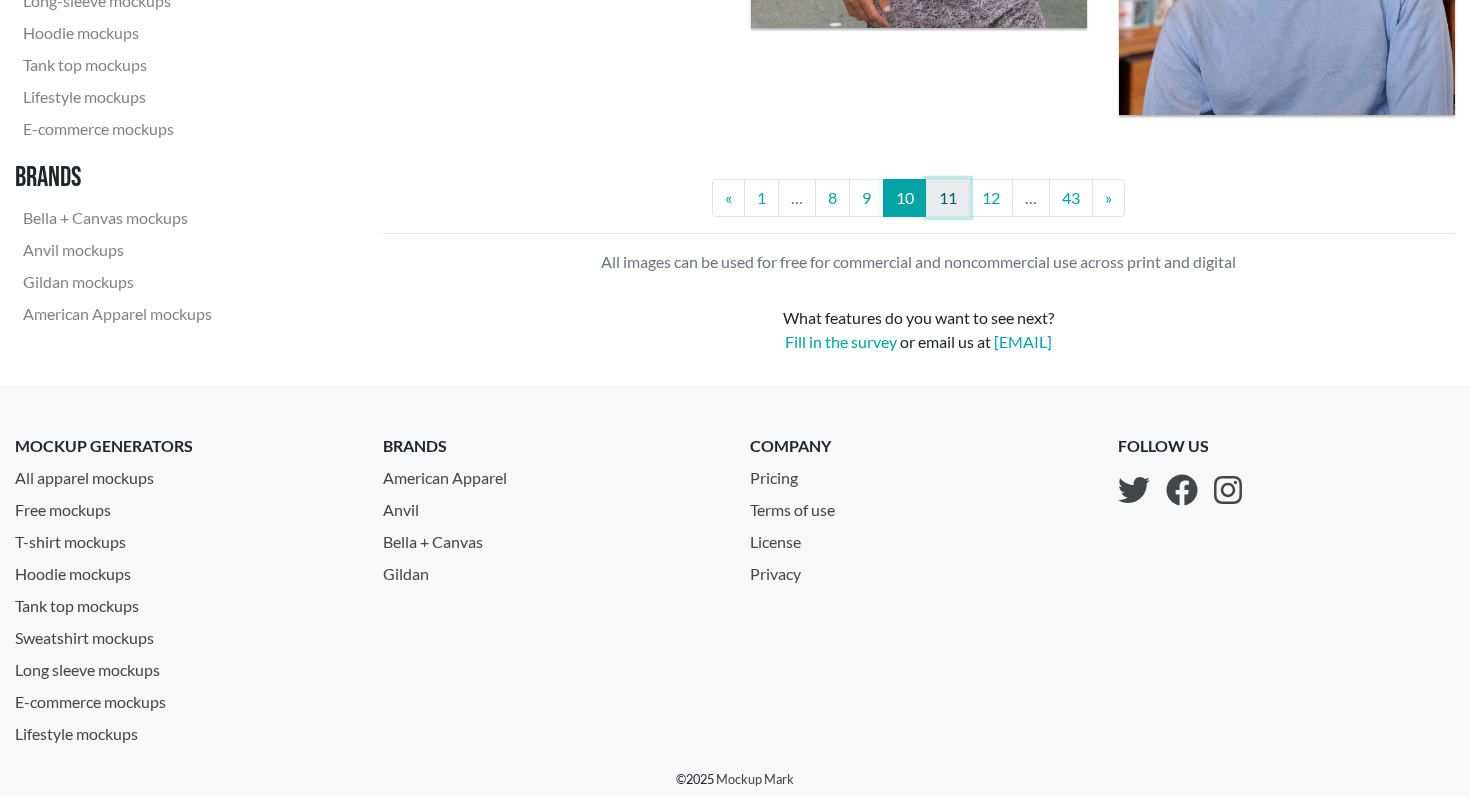 click on "11" at bounding box center (948, 198) 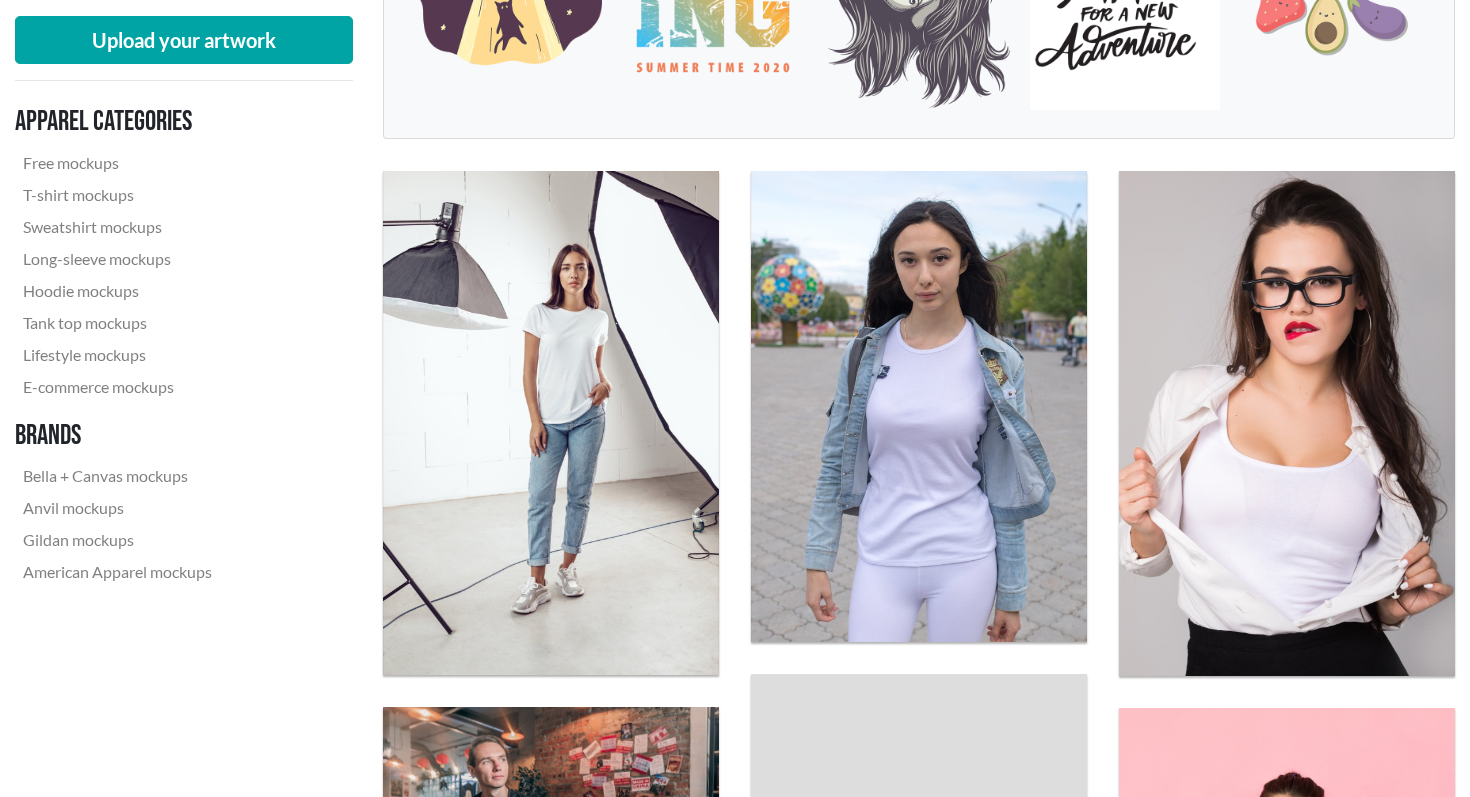 scroll, scrollTop: 622, scrollLeft: 0, axis: vertical 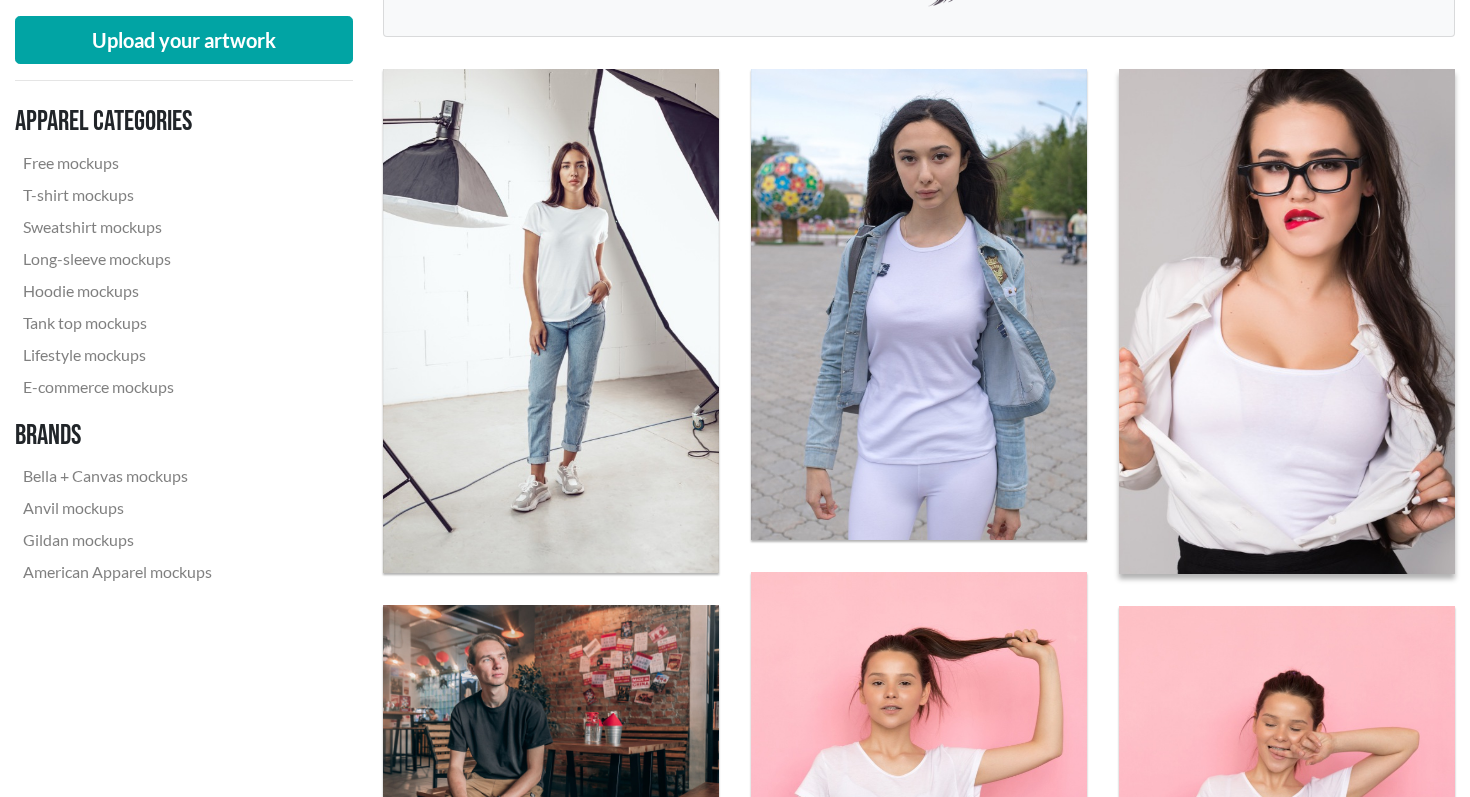 click at bounding box center [1287, 321] 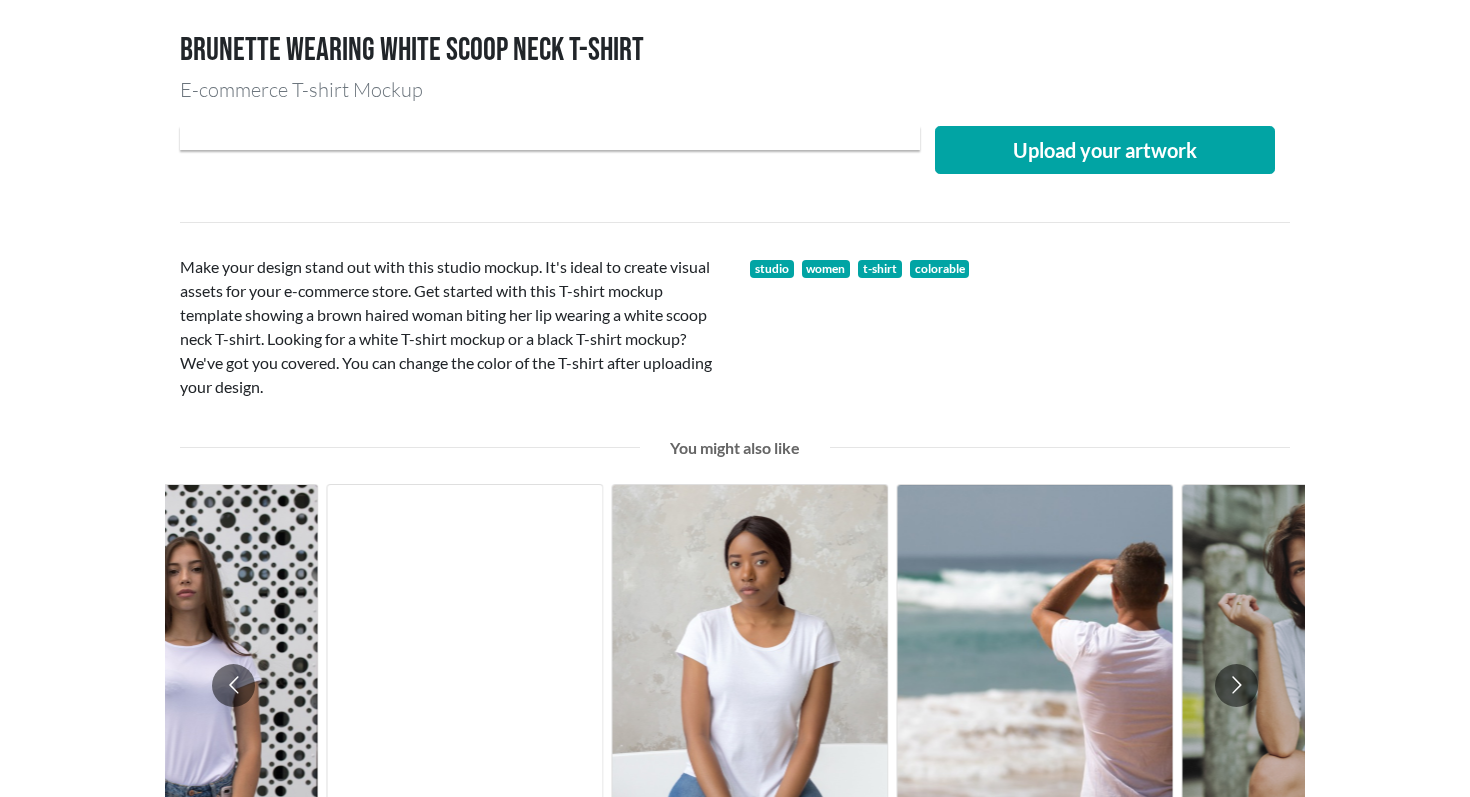 scroll, scrollTop: 0, scrollLeft: 0, axis: both 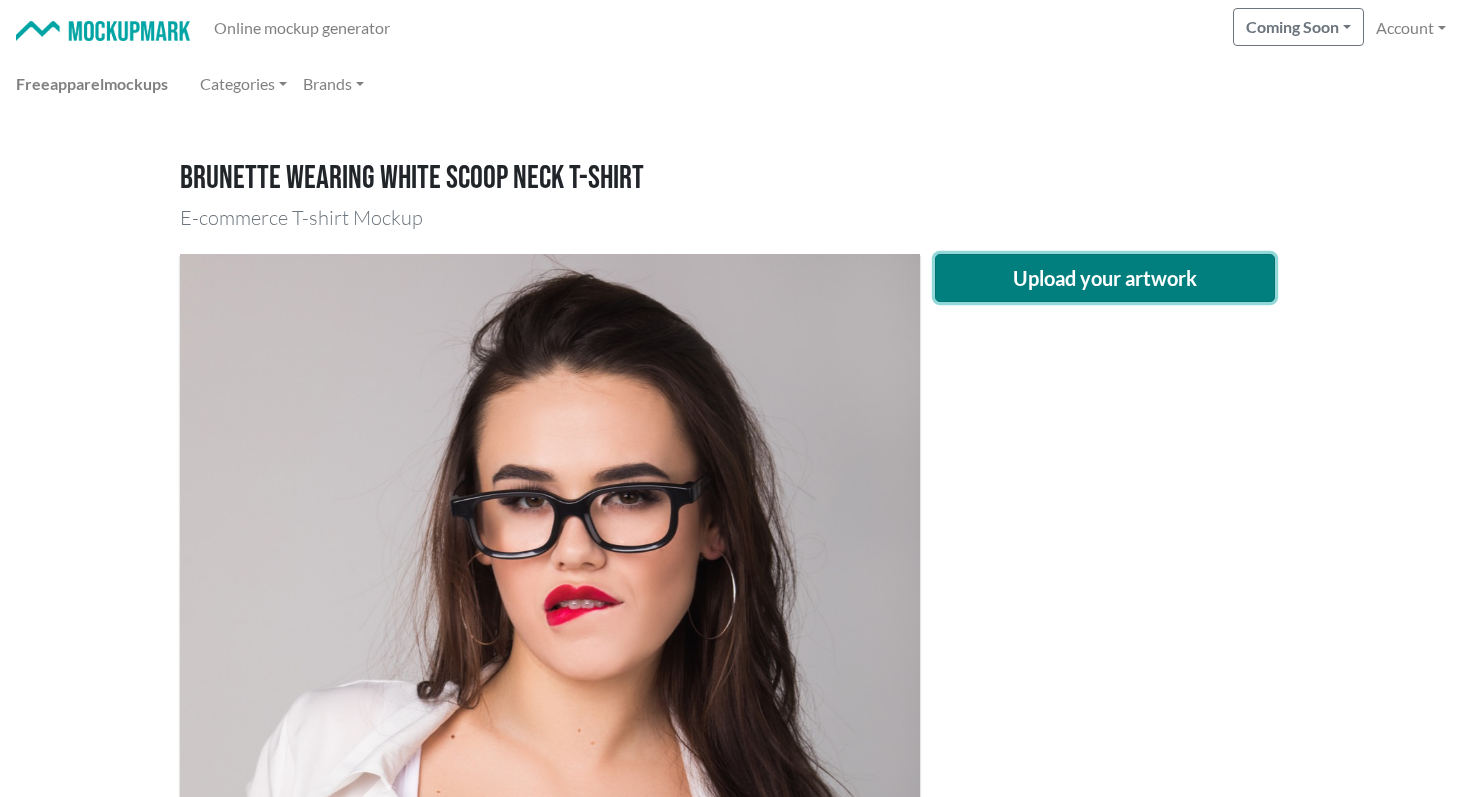 click on "Upload your artwork" at bounding box center (1105, 278) 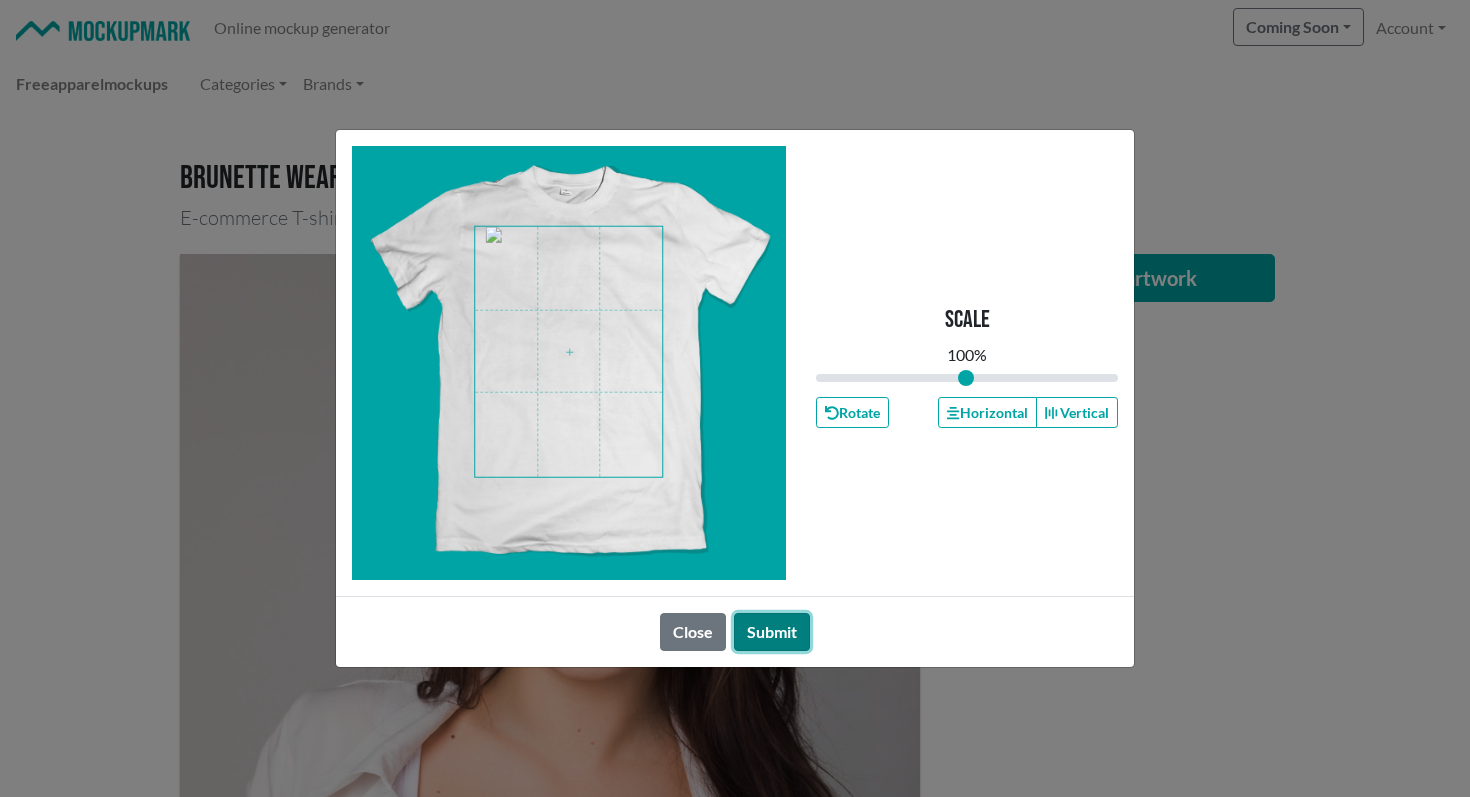 click on "Submit" at bounding box center [772, 632] 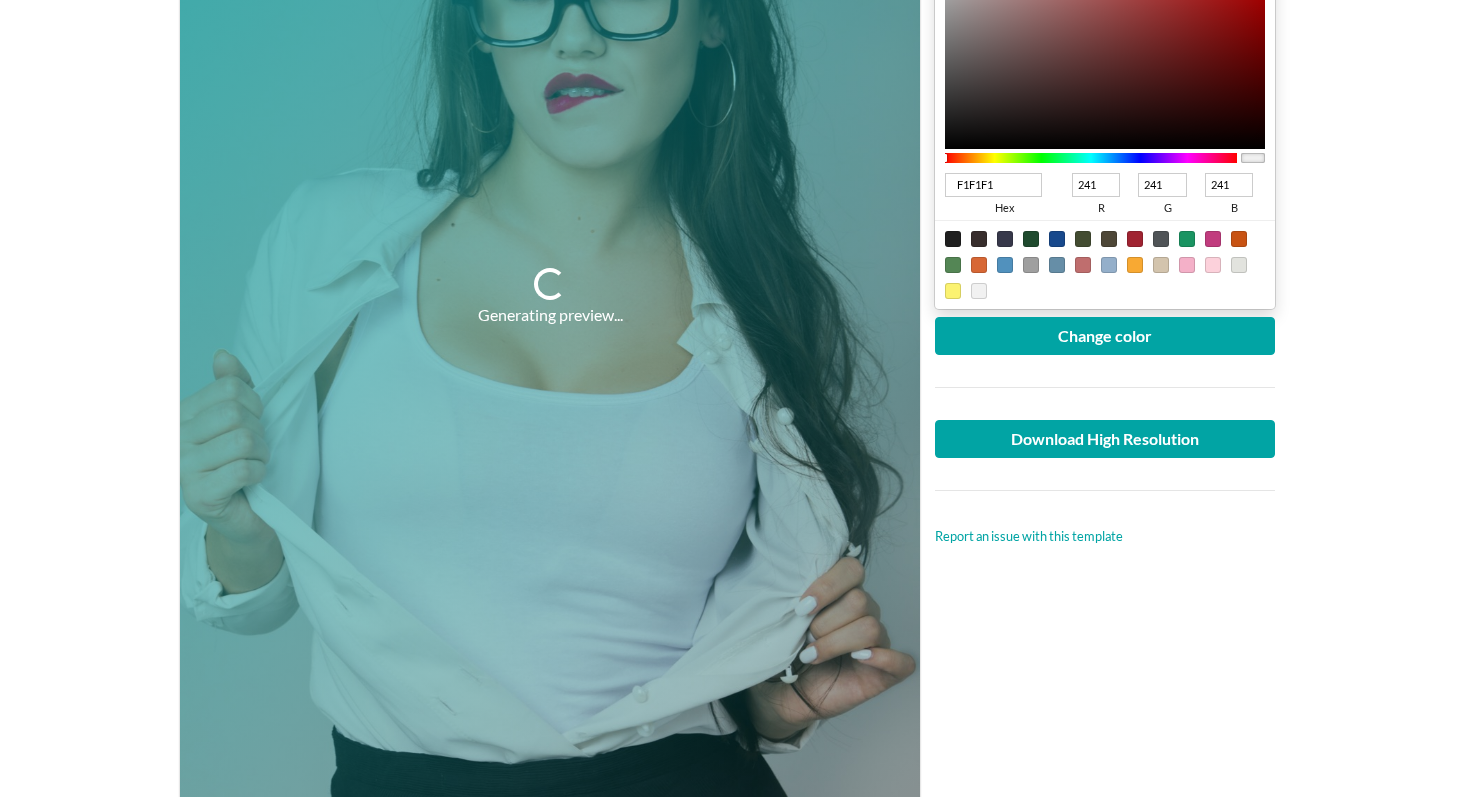 scroll, scrollTop: 510, scrollLeft: 0, axis: vertical 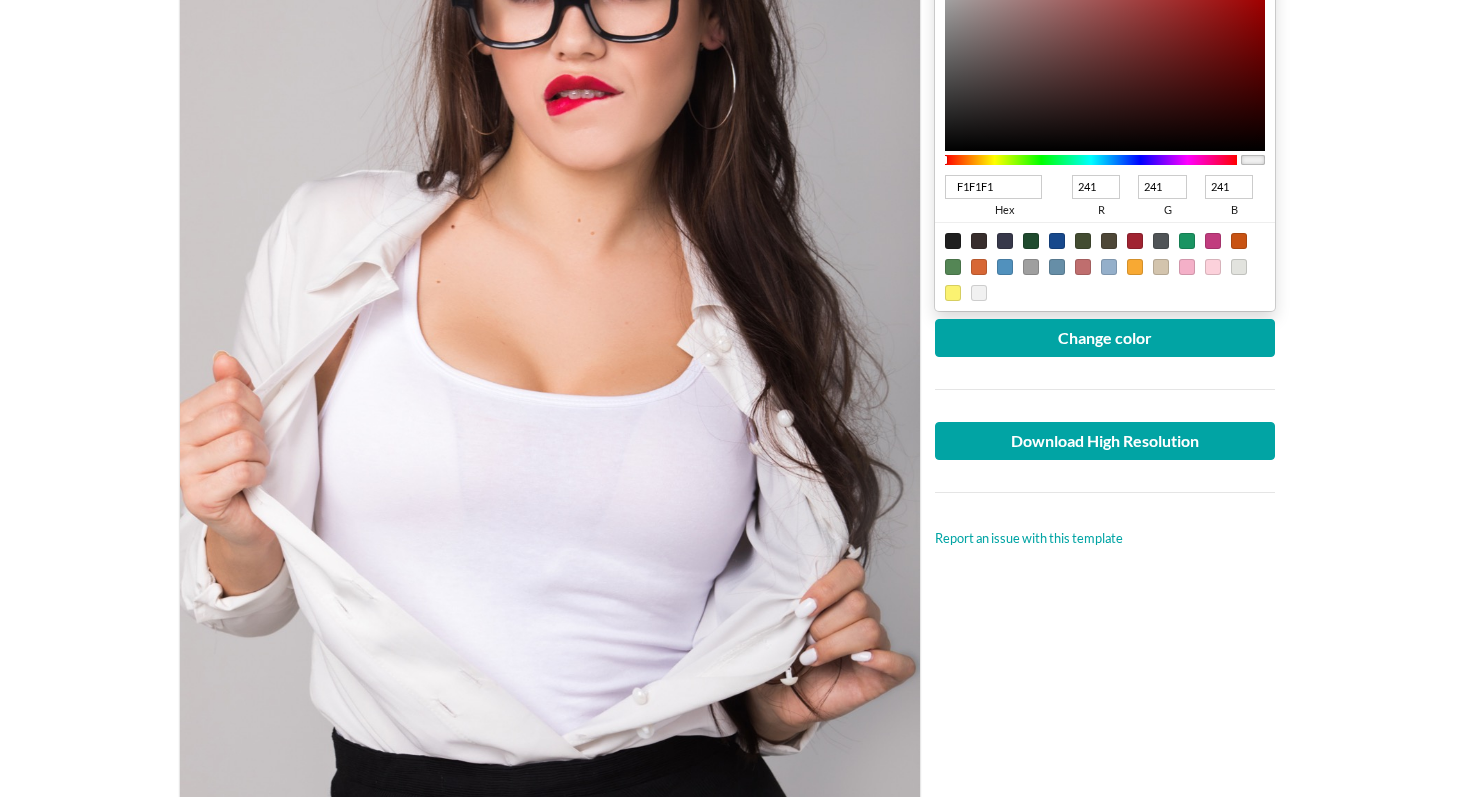 click at bounding box center [550, 299] 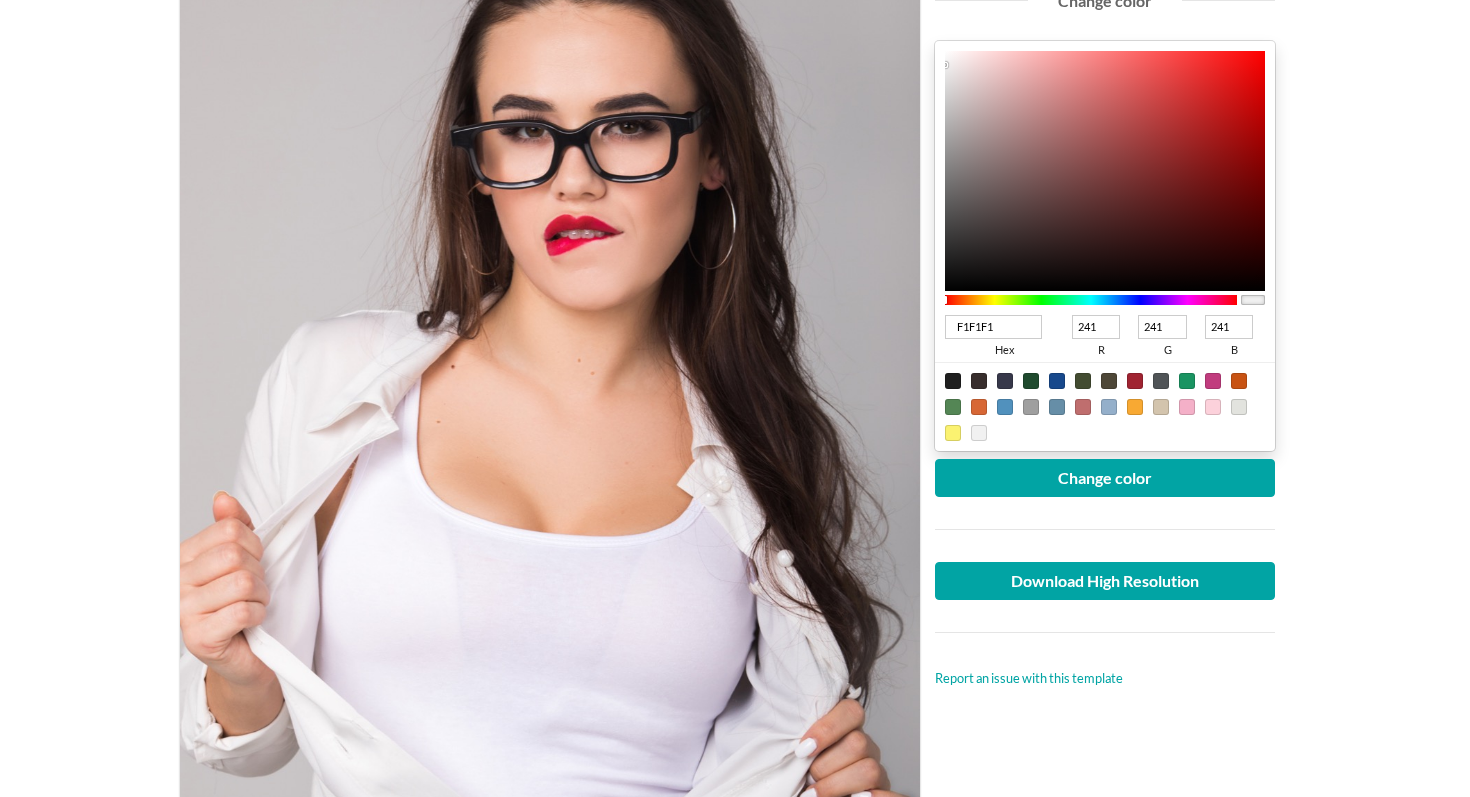 scroll, scrollTop: 0, scrollLeft: 0, axis: both 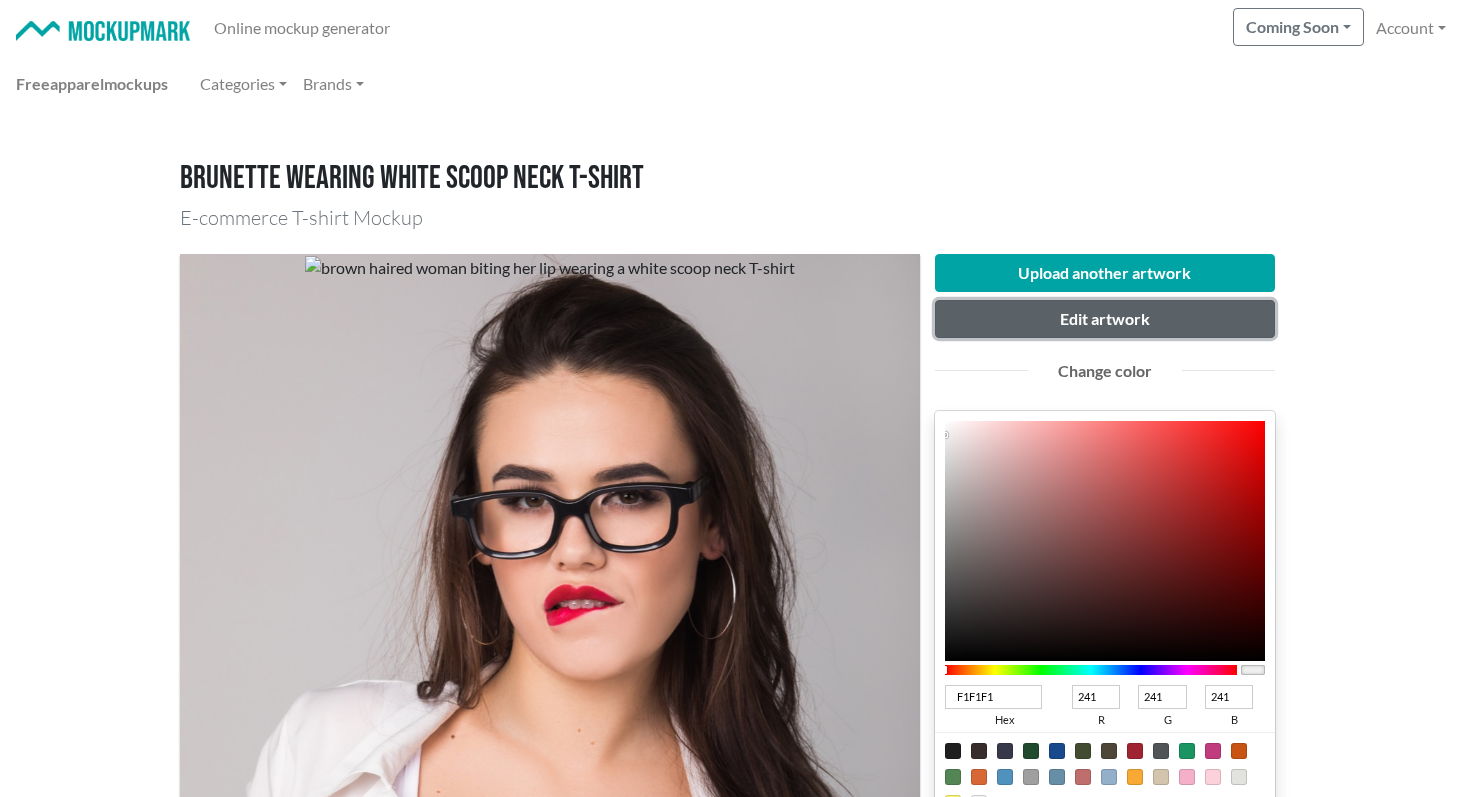 click on "Edit artwork" at bounding box center (1105, 319) 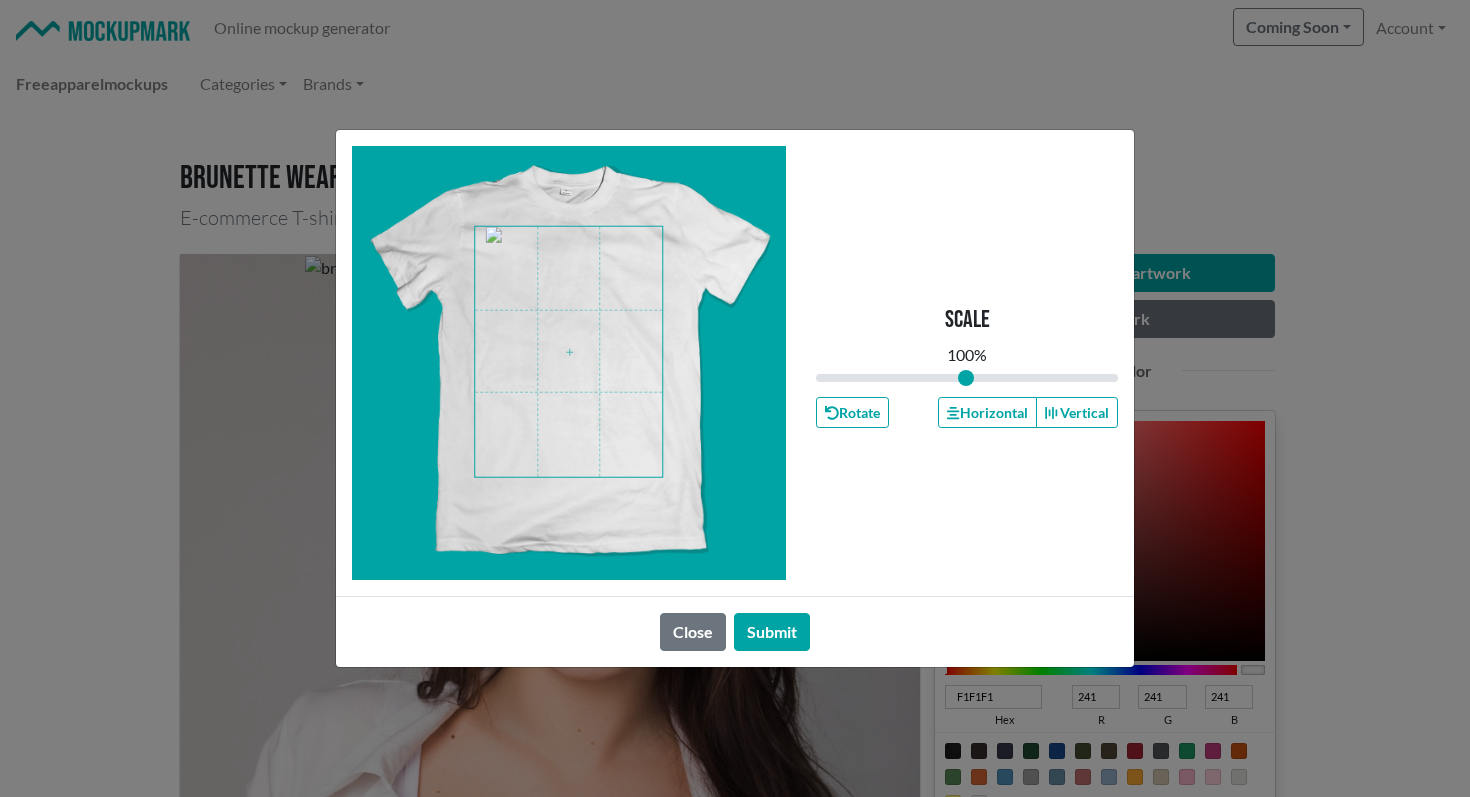 click at bounding box center [568, 352] 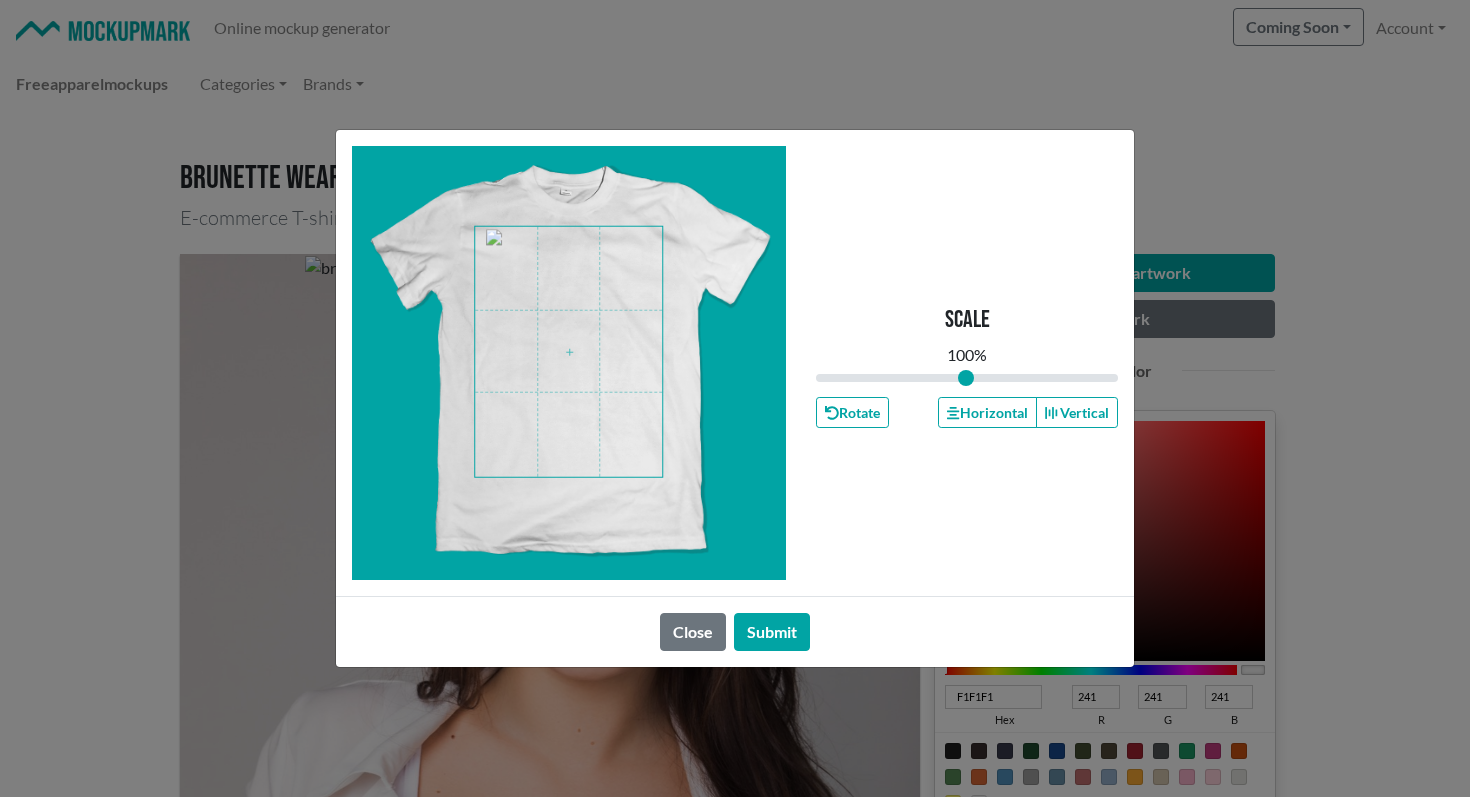click at bounding box center (569, 363) 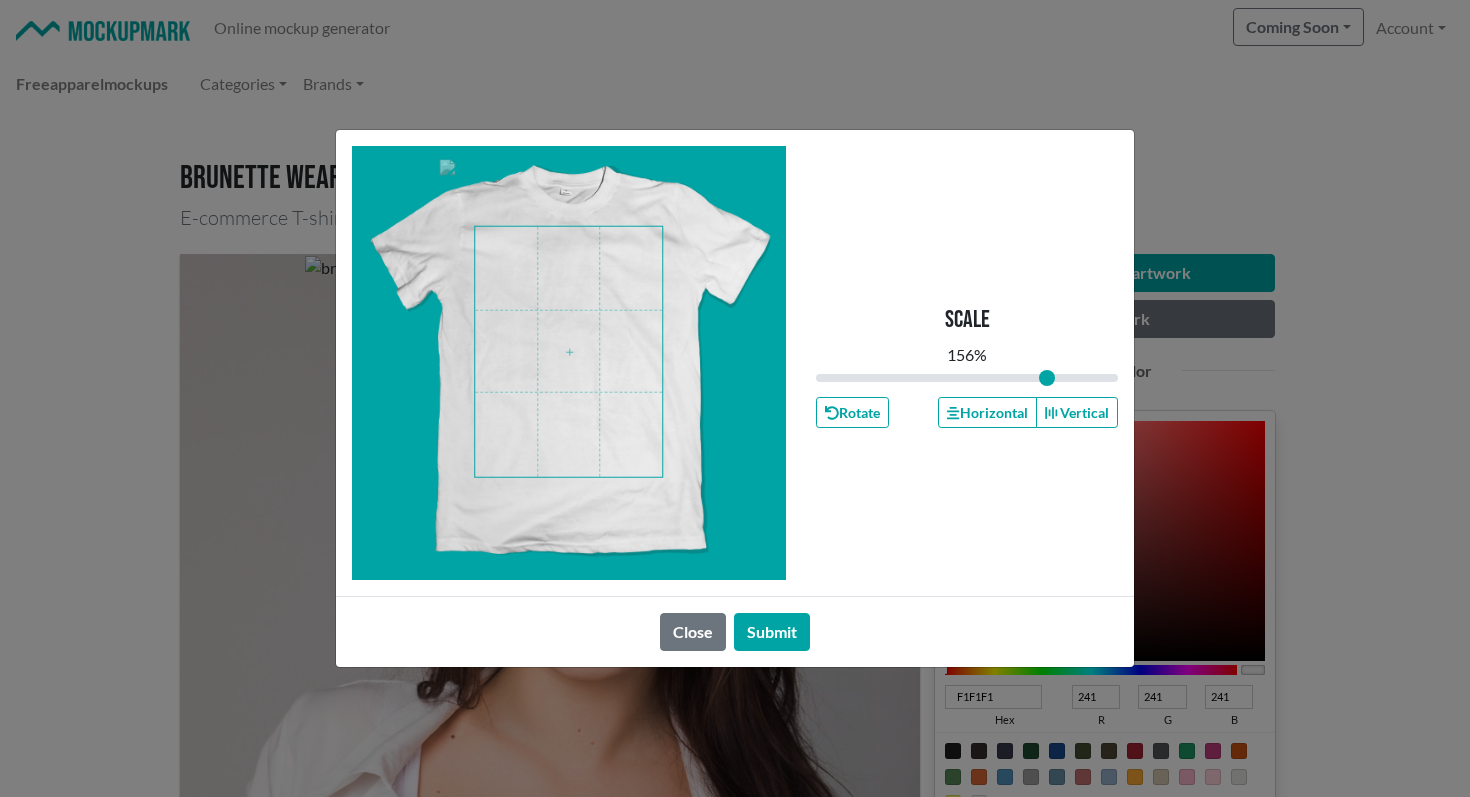 drag, startPoint x: 969, startPoint y: 379, endPoint x: 1046, endPoint y: 384, distance: 77.16217 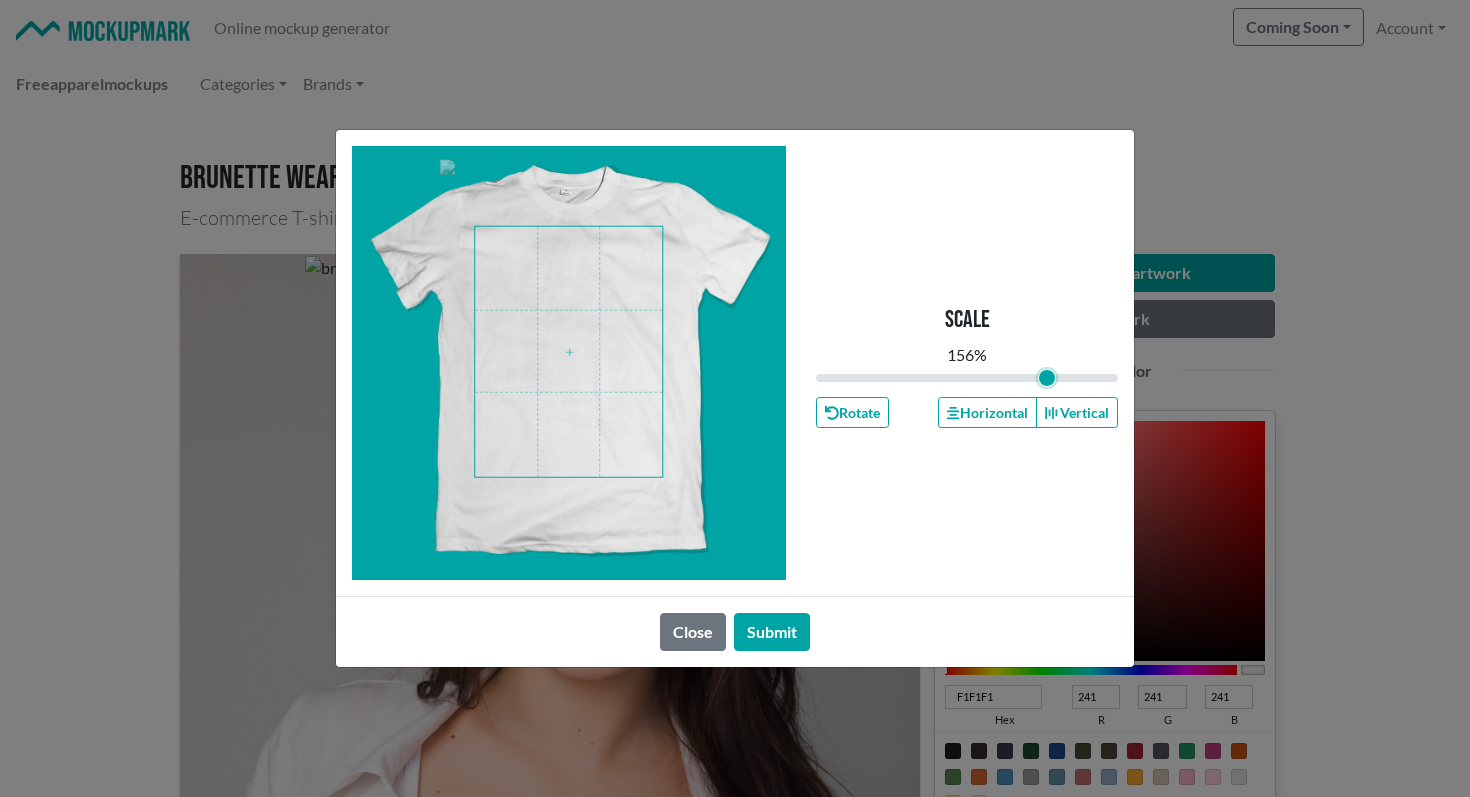click at bounding box center [967, 378] 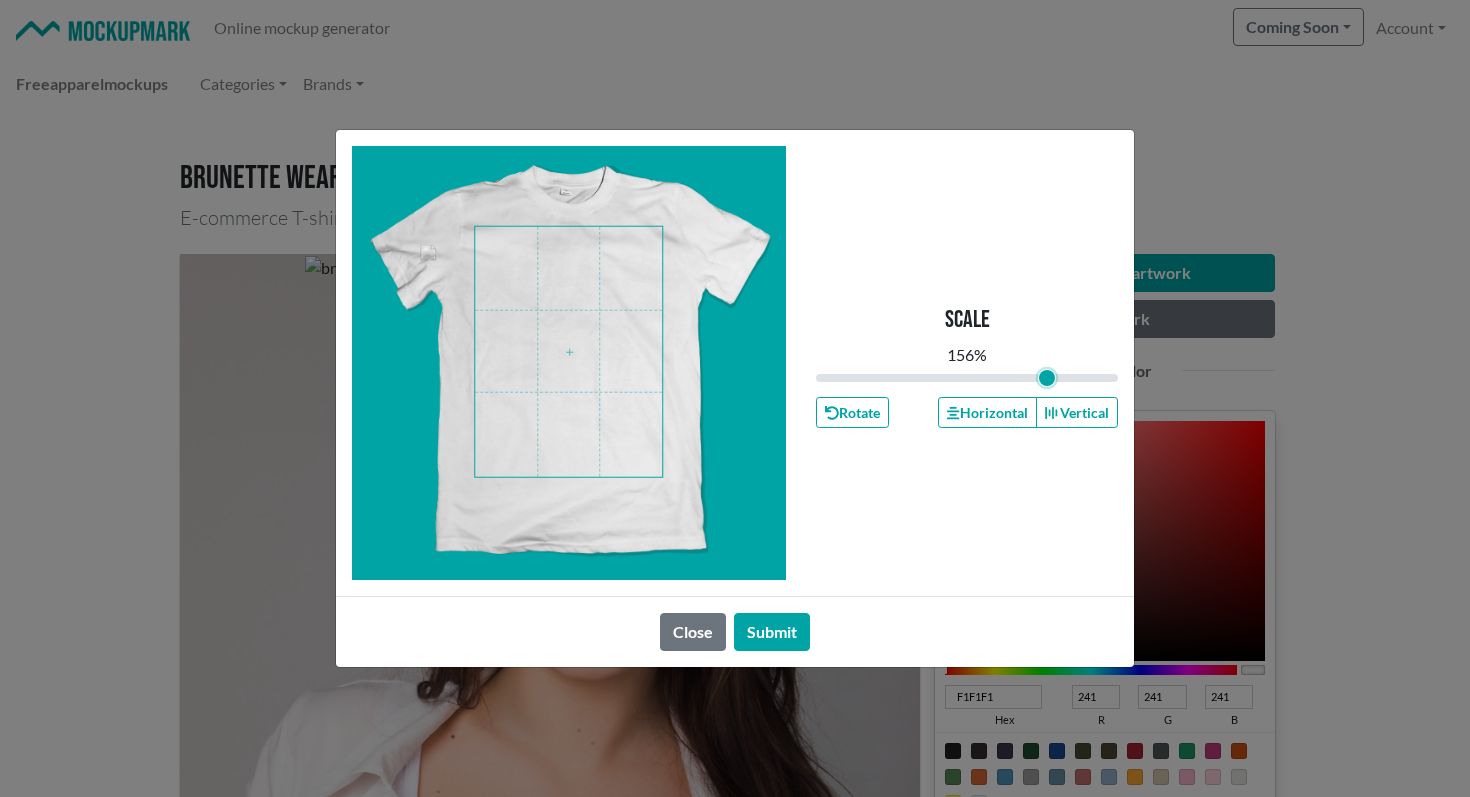 click at bounding box center [569, 363] 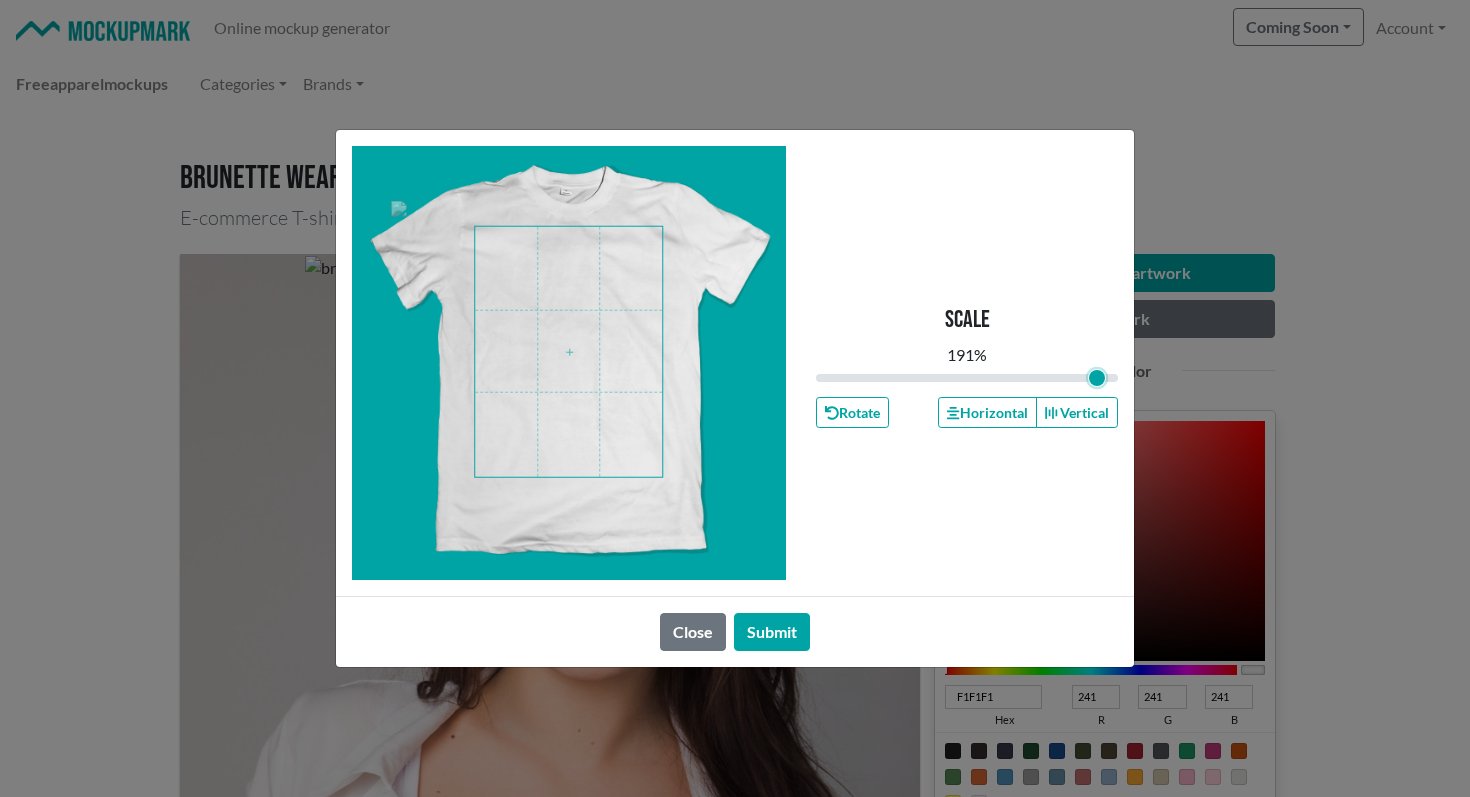 drag, startPoint x: 1049, startPoint y: 378, endPoint x: 1096, endPoint y: 380, distance: 47.042534 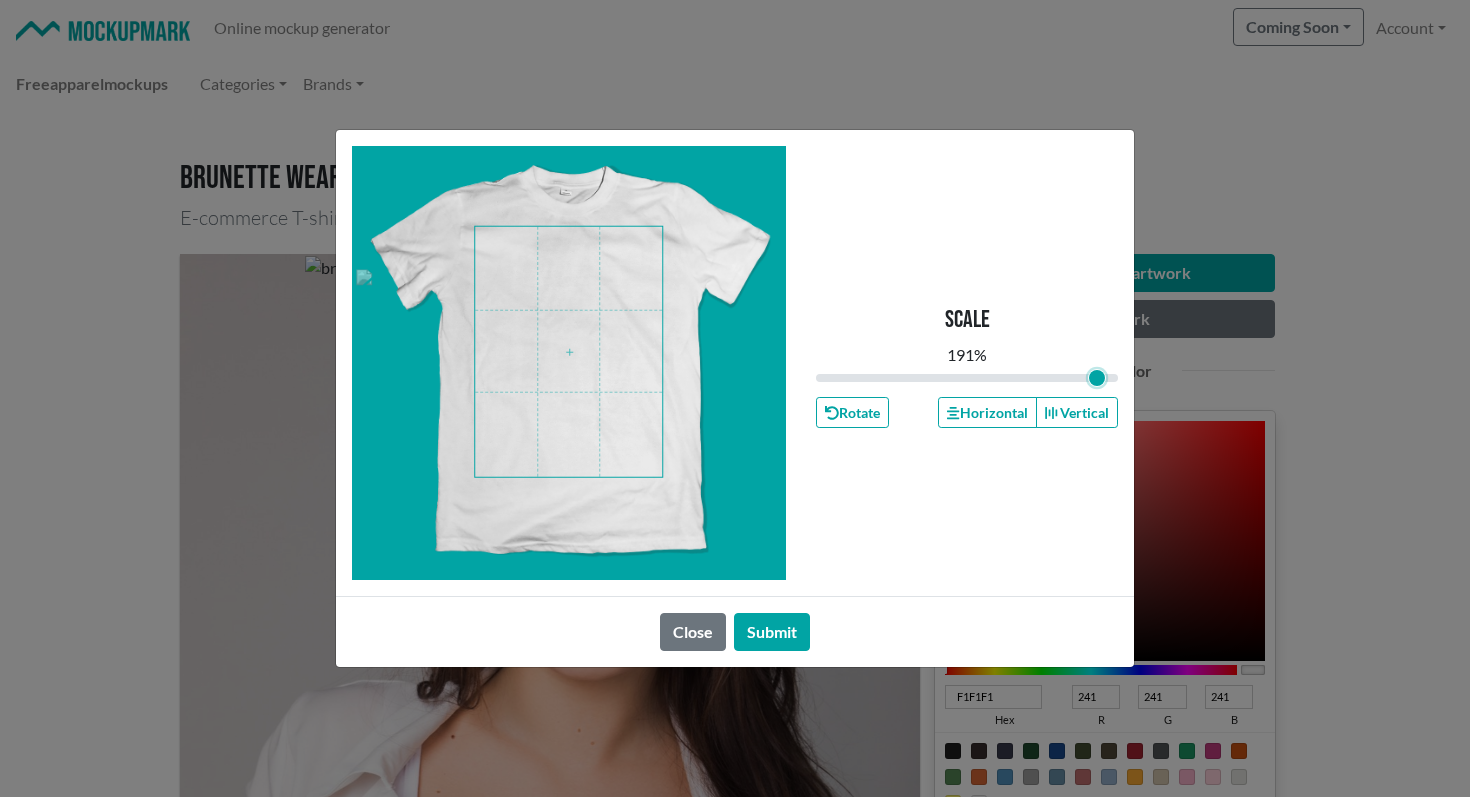 click at bounding box center (569, 363) 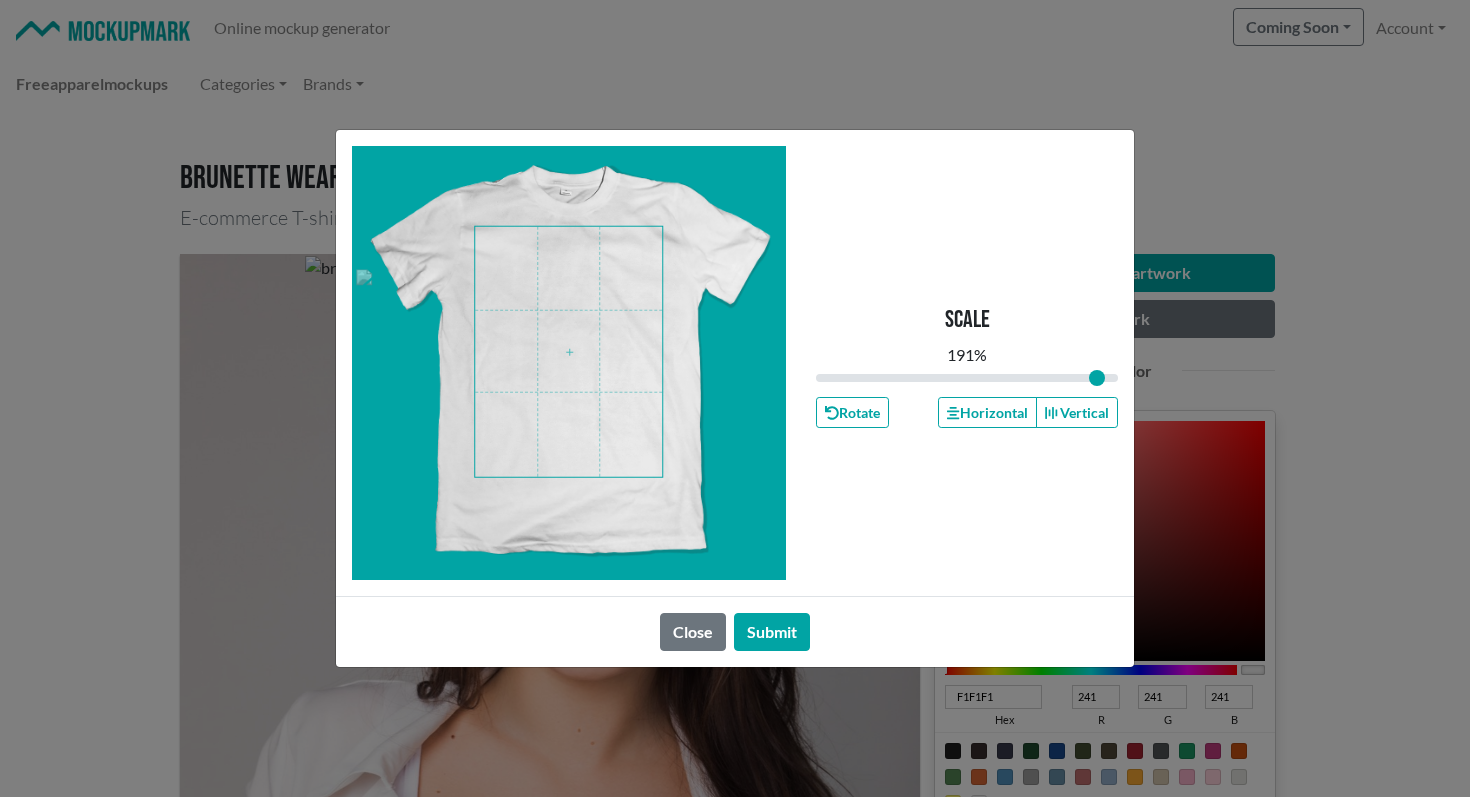 click on "Scale 191 %  Rotate    Horizontal     Vertical" at bounding box center [967, 363] 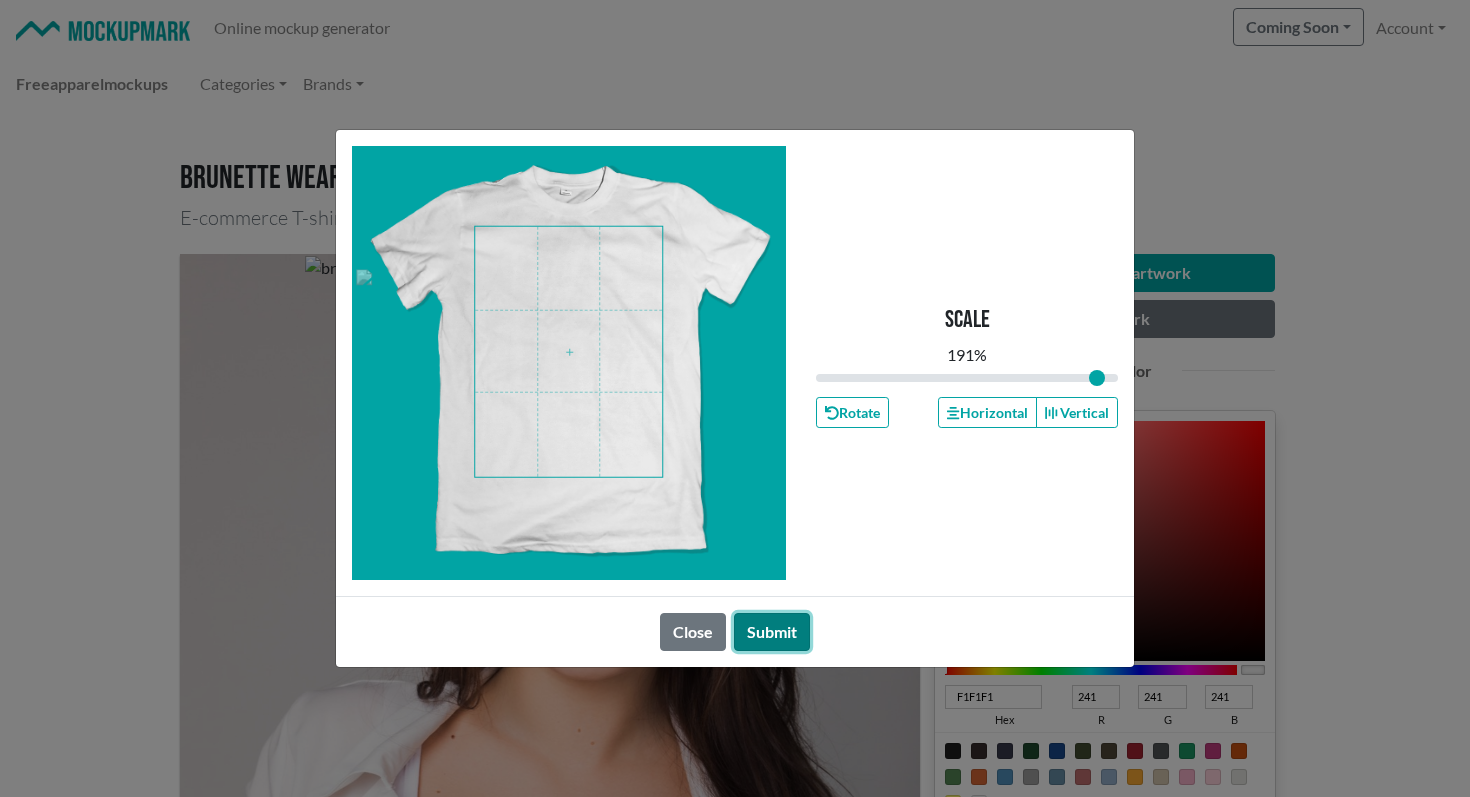 click on "Submit" at bounding box center (772, 632) 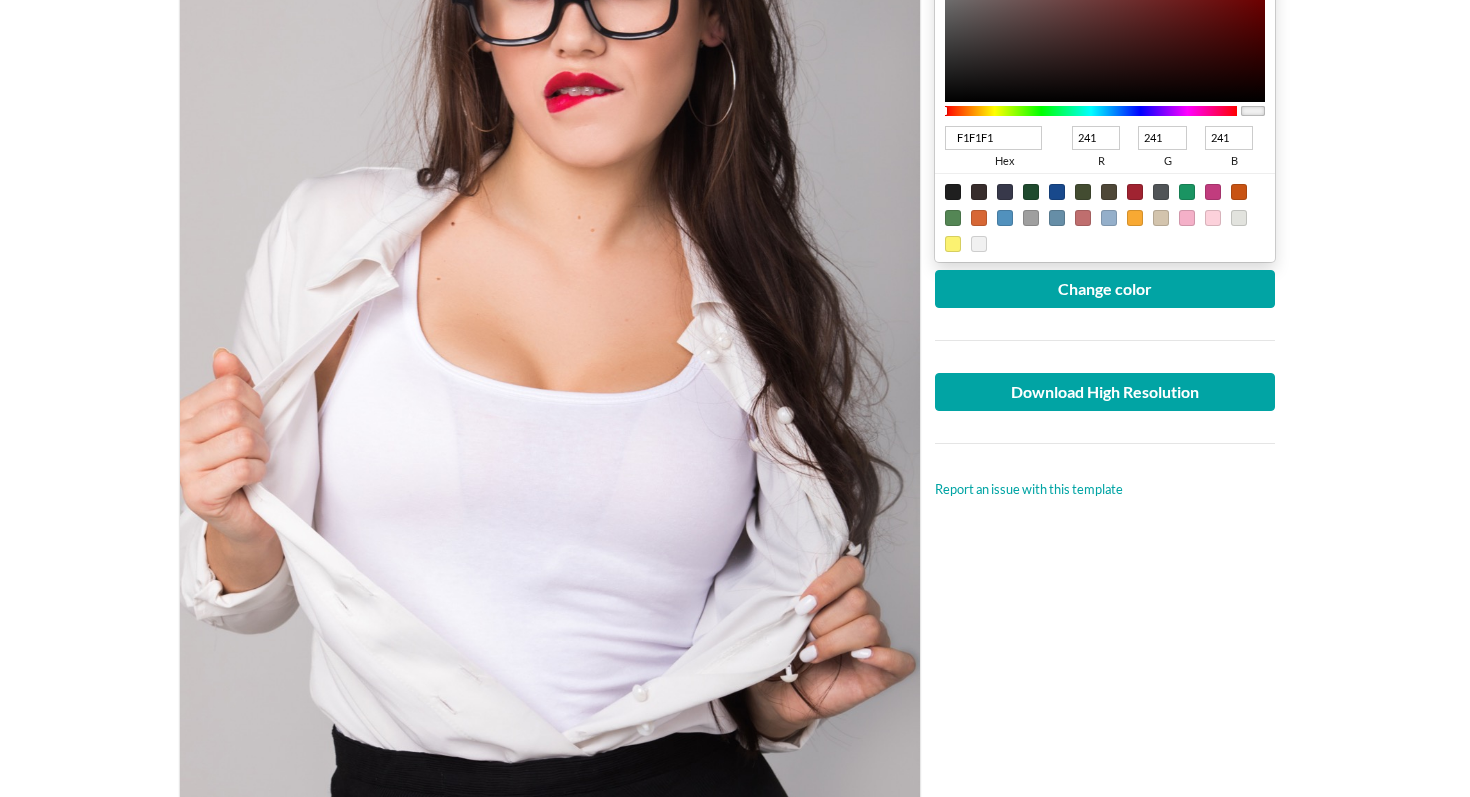 scroll, scrollTop: 512, scrollLeft: 0, axis: vertical 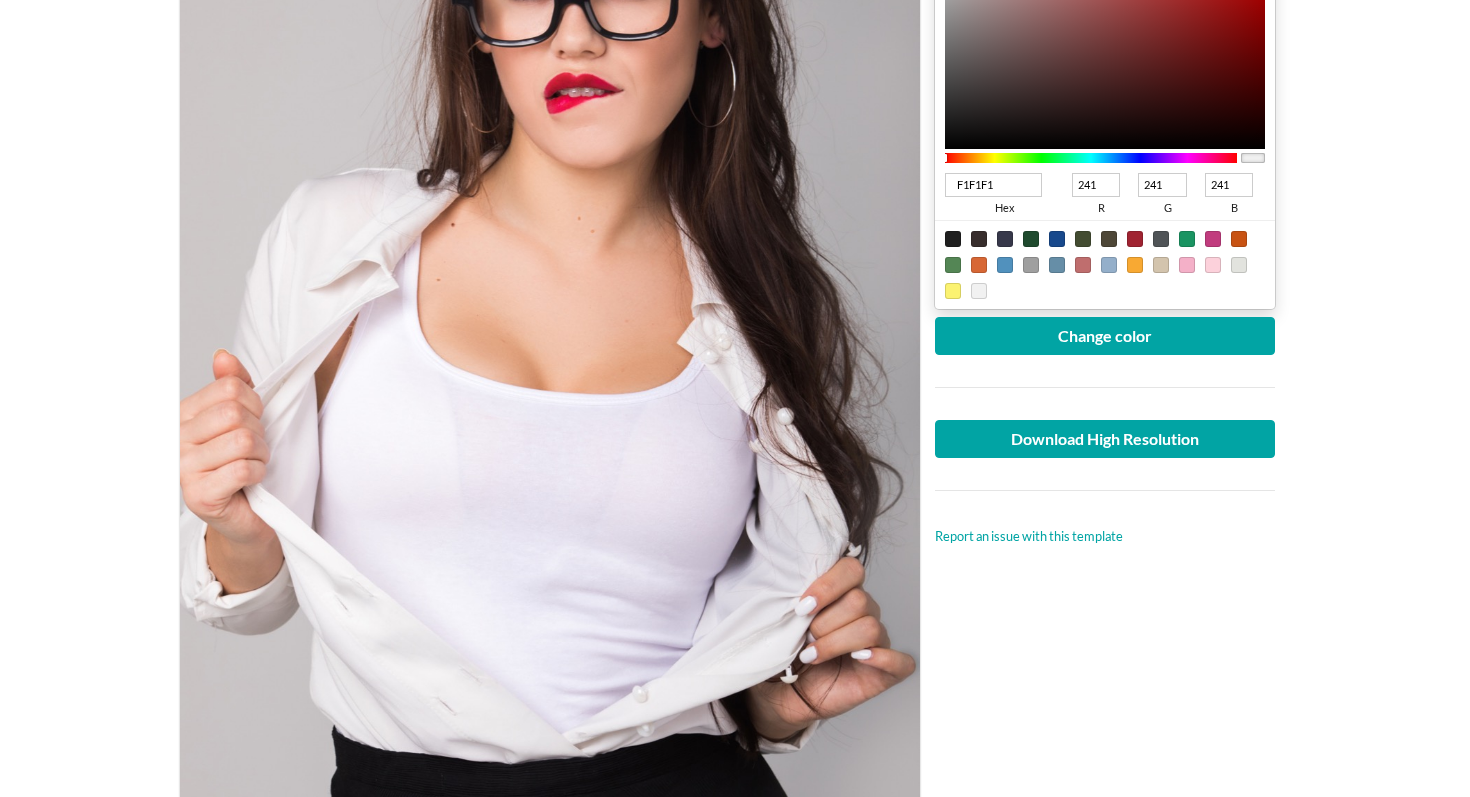 click at bounding box center (550, 297) 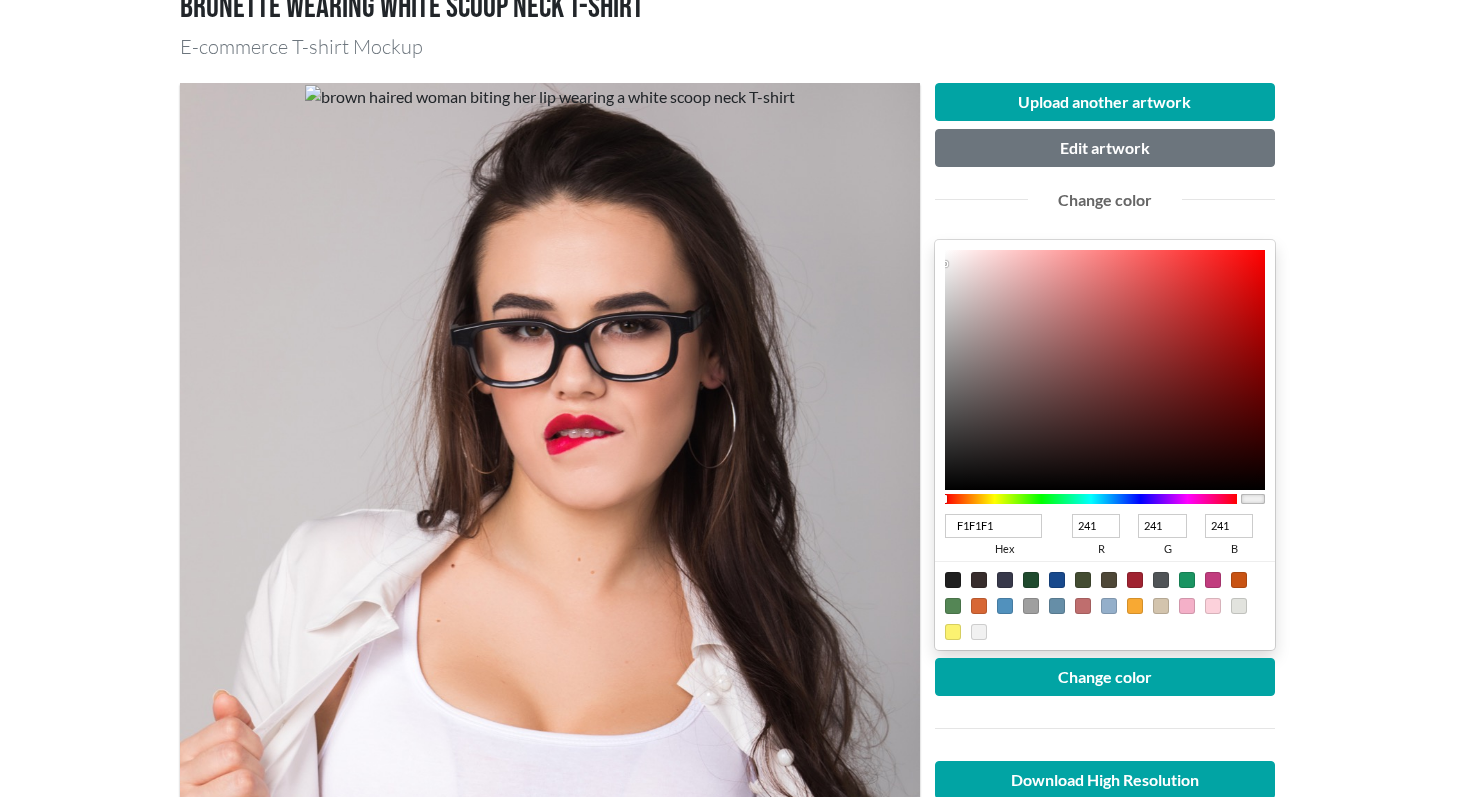 scroll, scrollTop: 161, scrollLeft: 0, axis: vertical 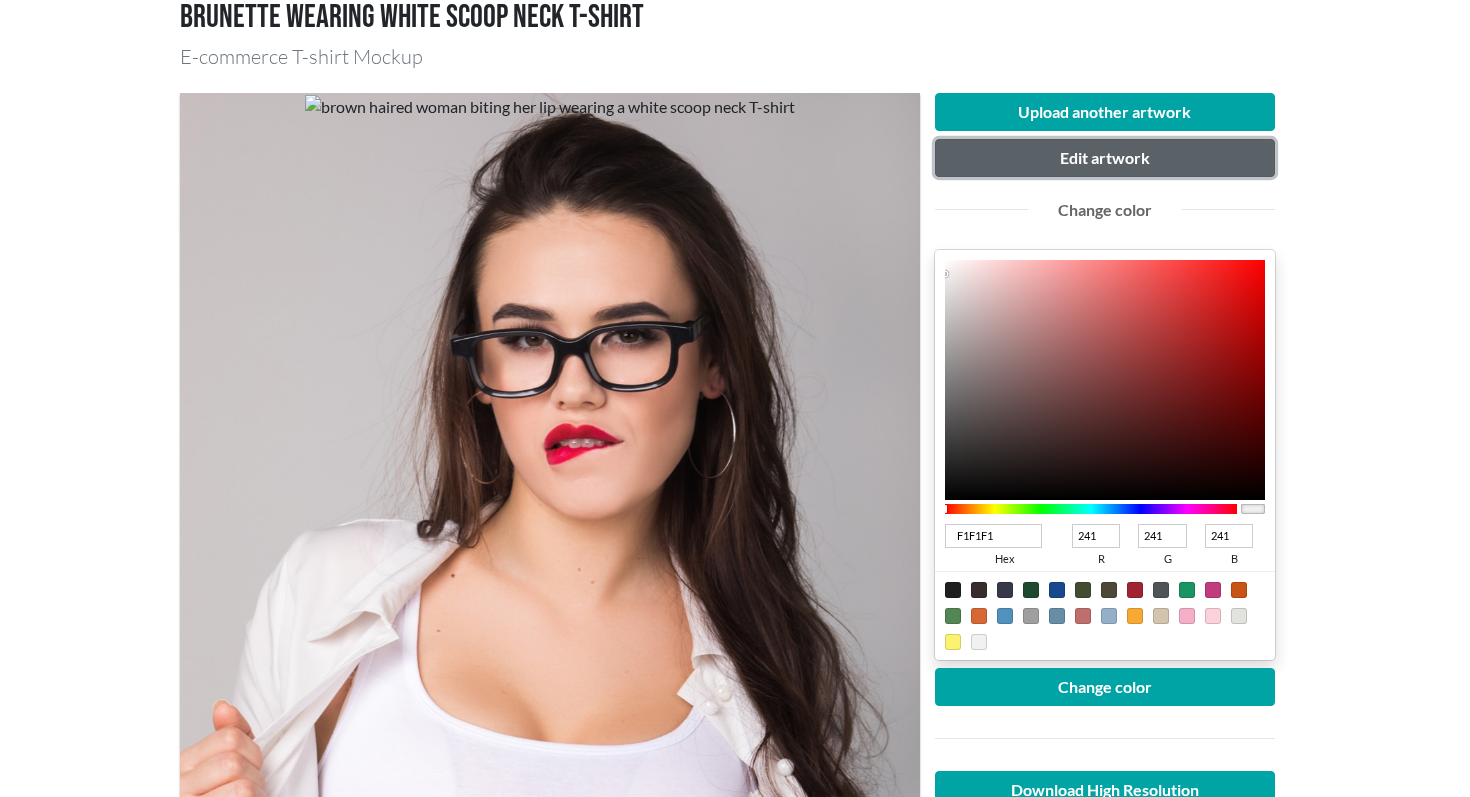 click on "Edit artwork" at bounding box center [1105, 158] 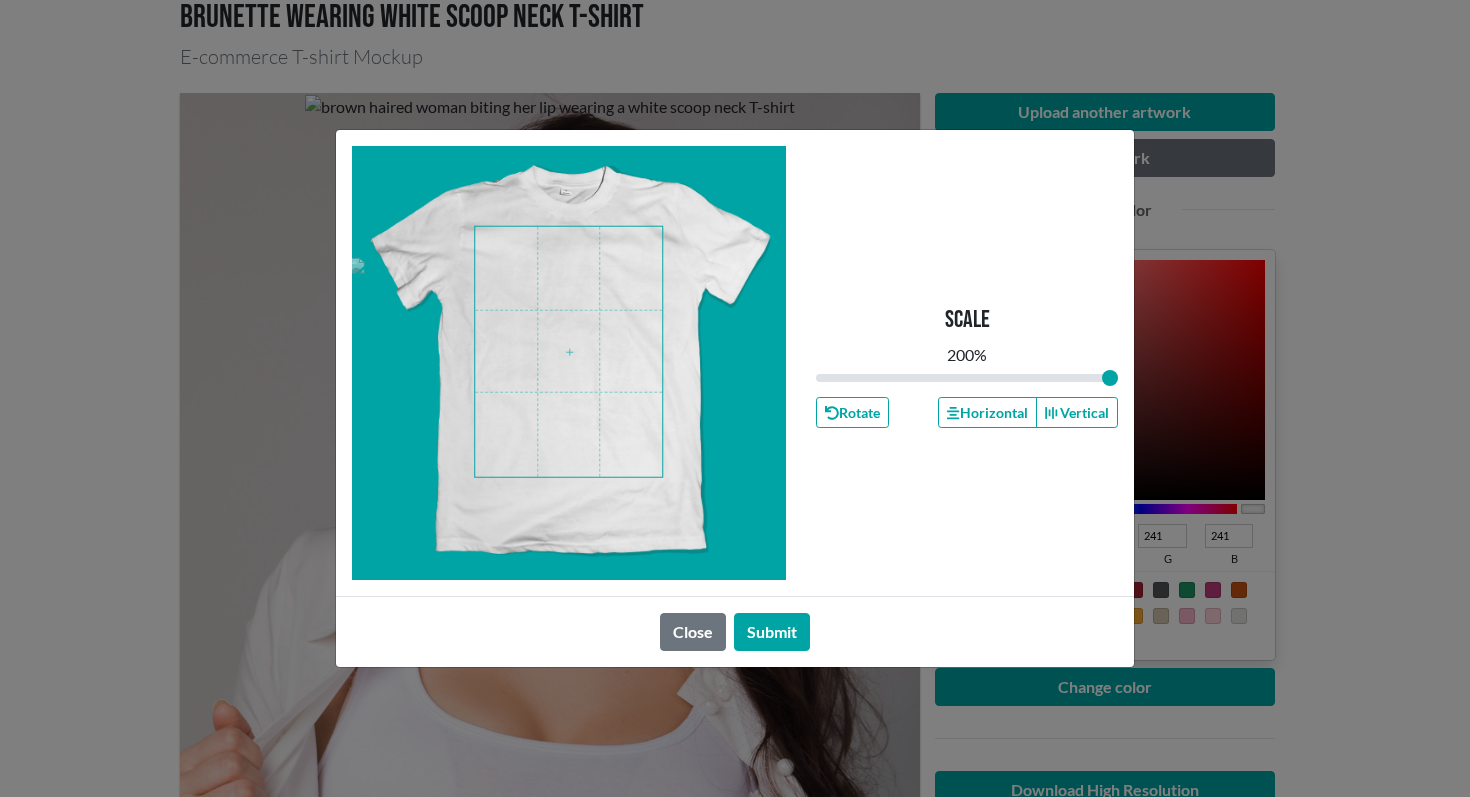 drag, startPoint x: 1099, startPoint y: 375, endPoint x: 1150, endPoint y: 377, distance: 51.0392 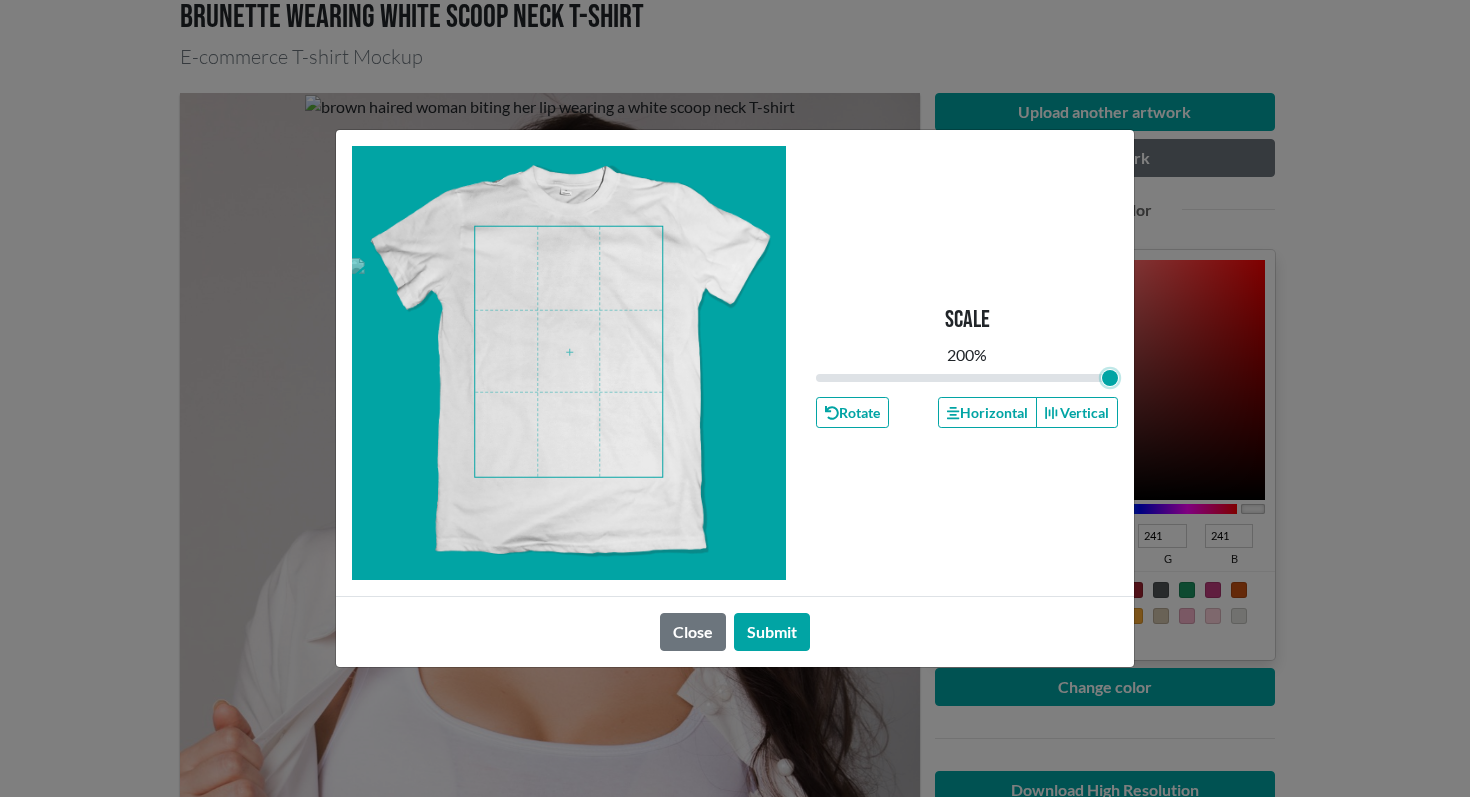 type on "2" 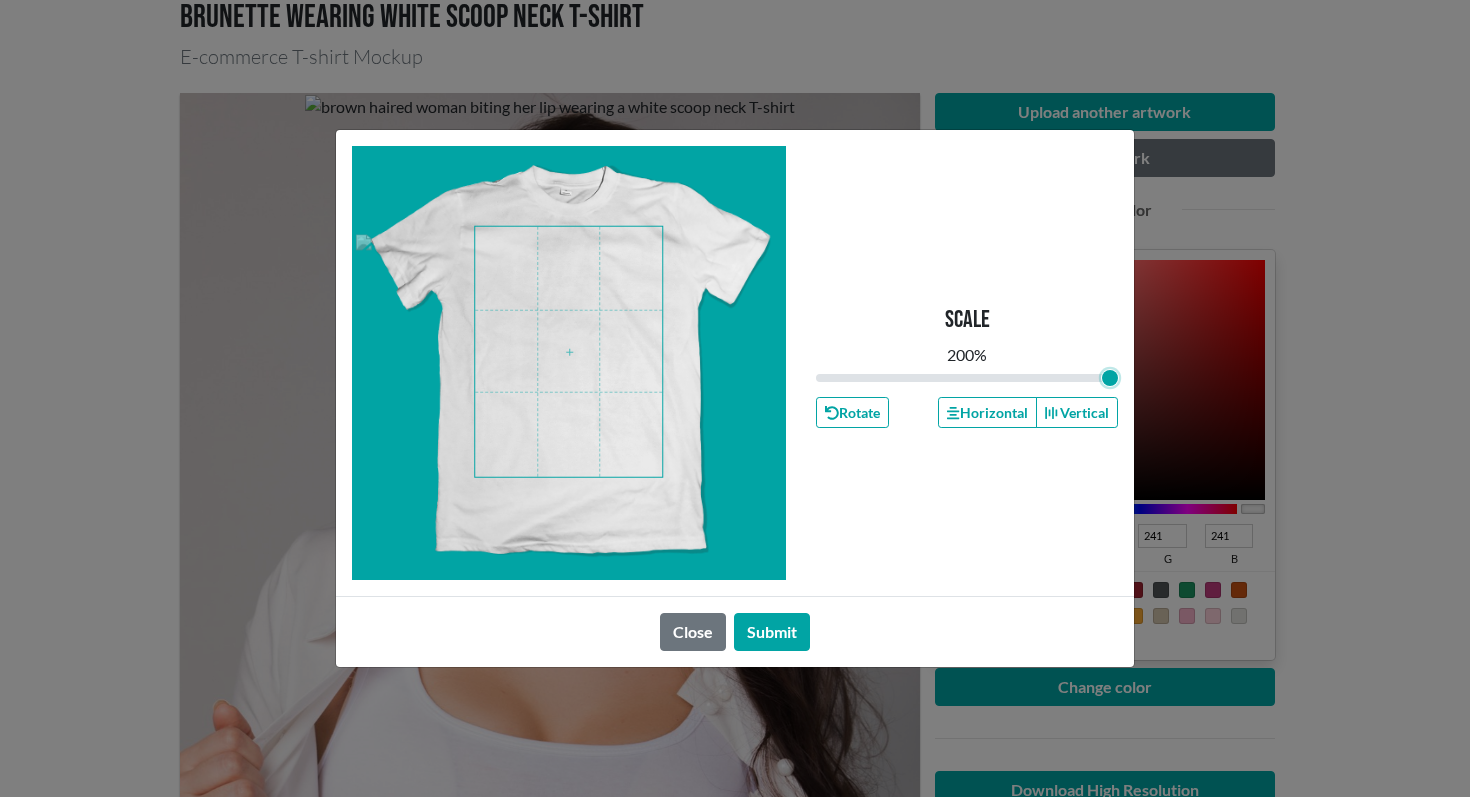 click at bounding box center (569, 363) 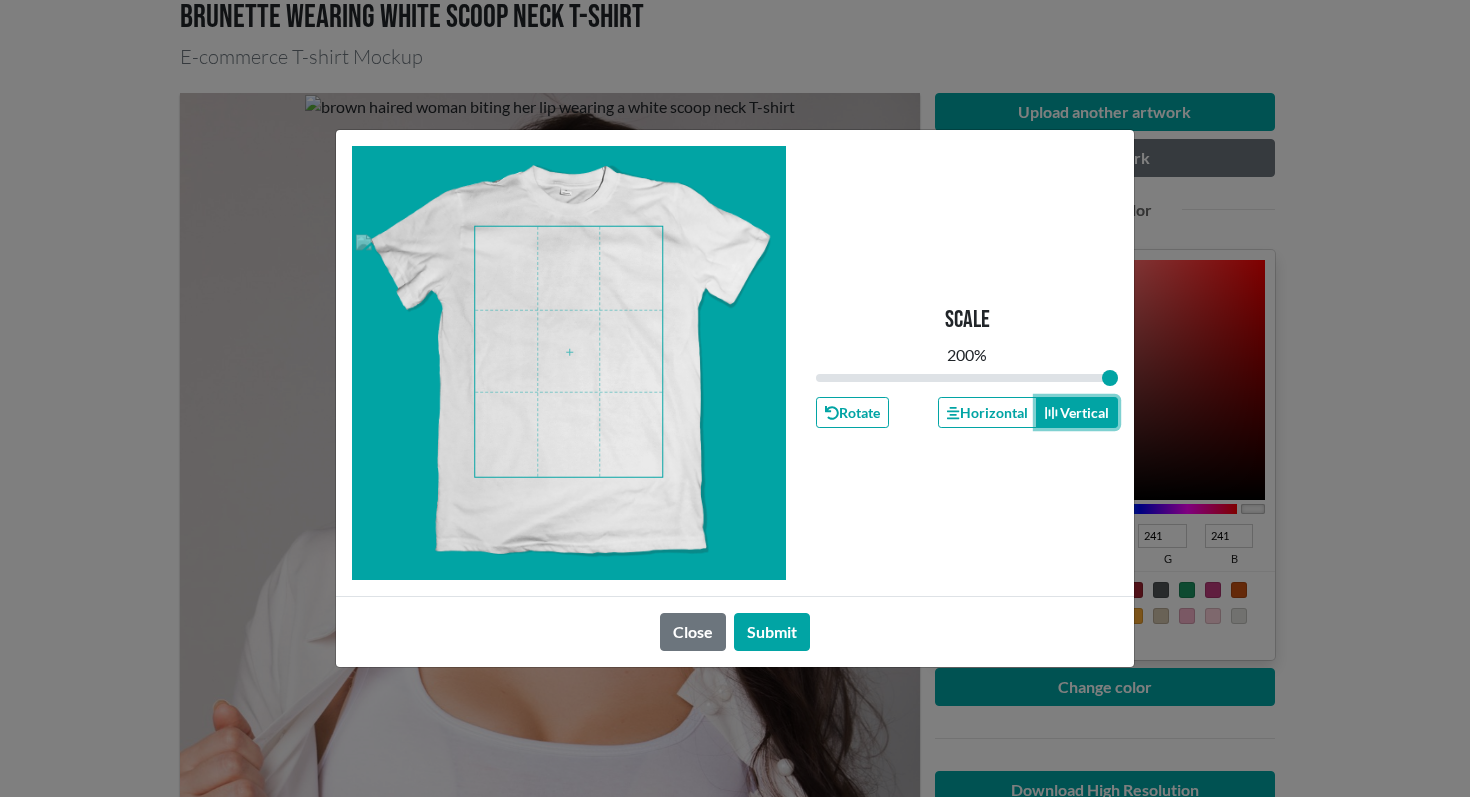 click on "Vertical" at bounding box center (1077, 412) 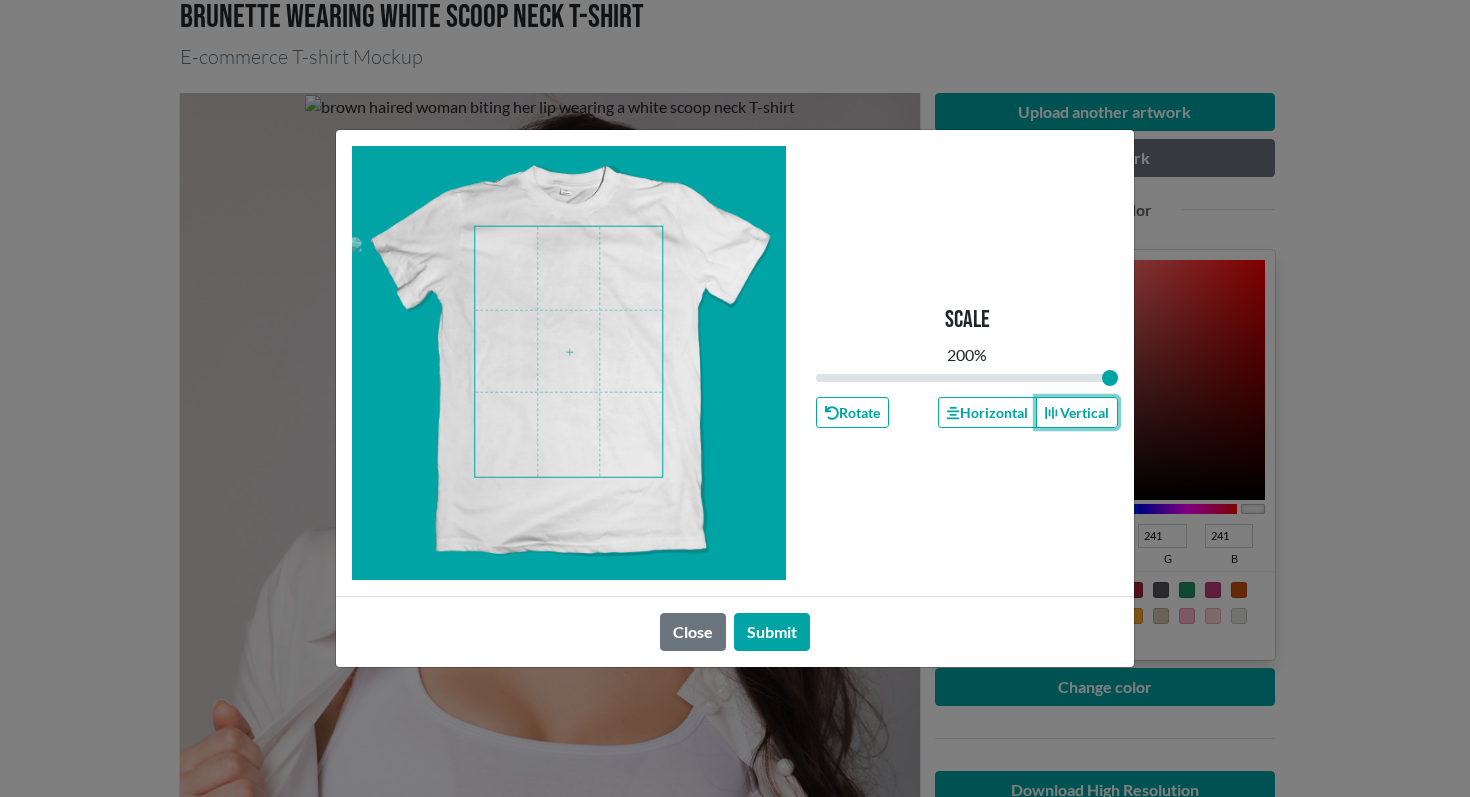 click at bounding box center [569, 363] 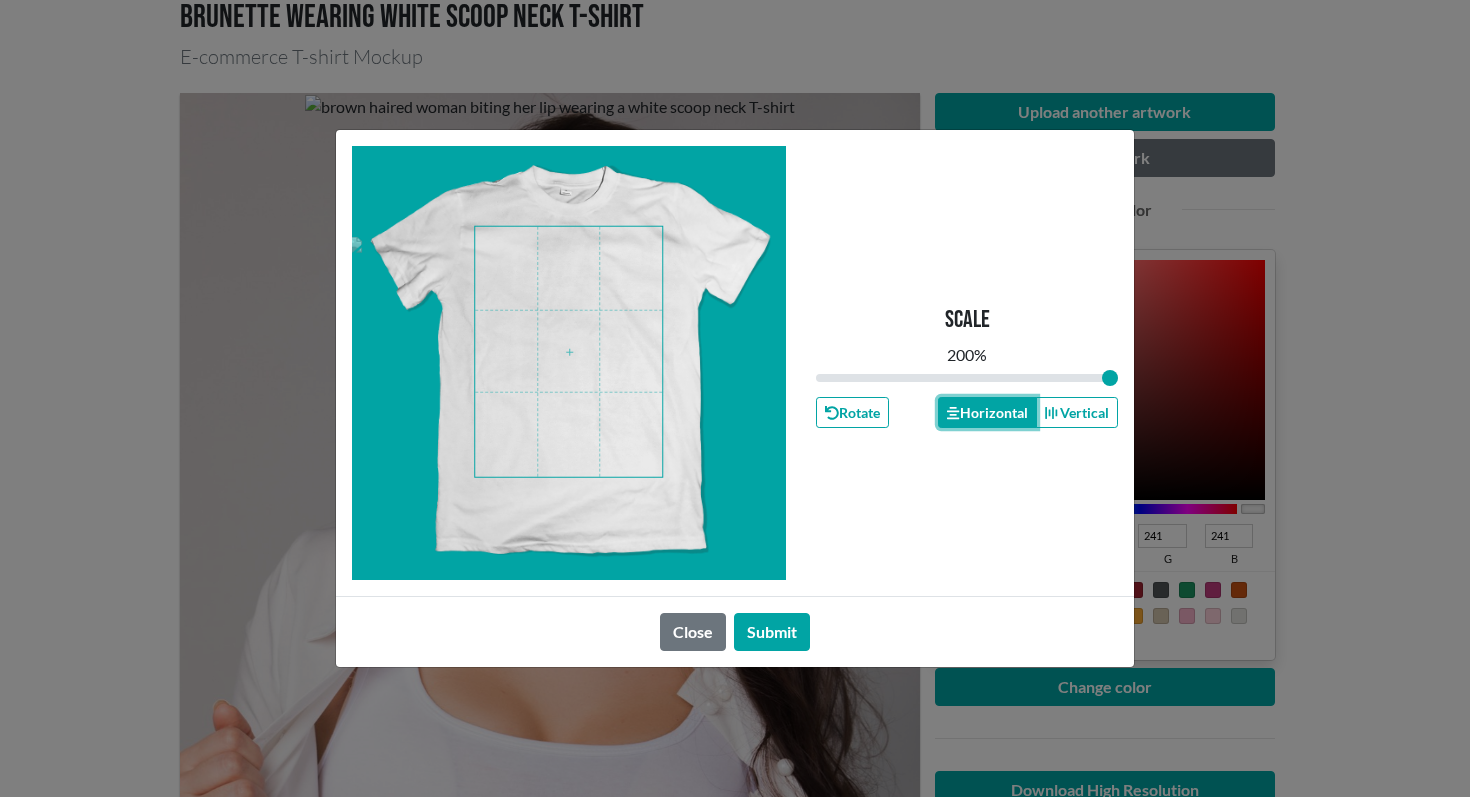 click on "Horizontal" at bounding box center (987, 412) 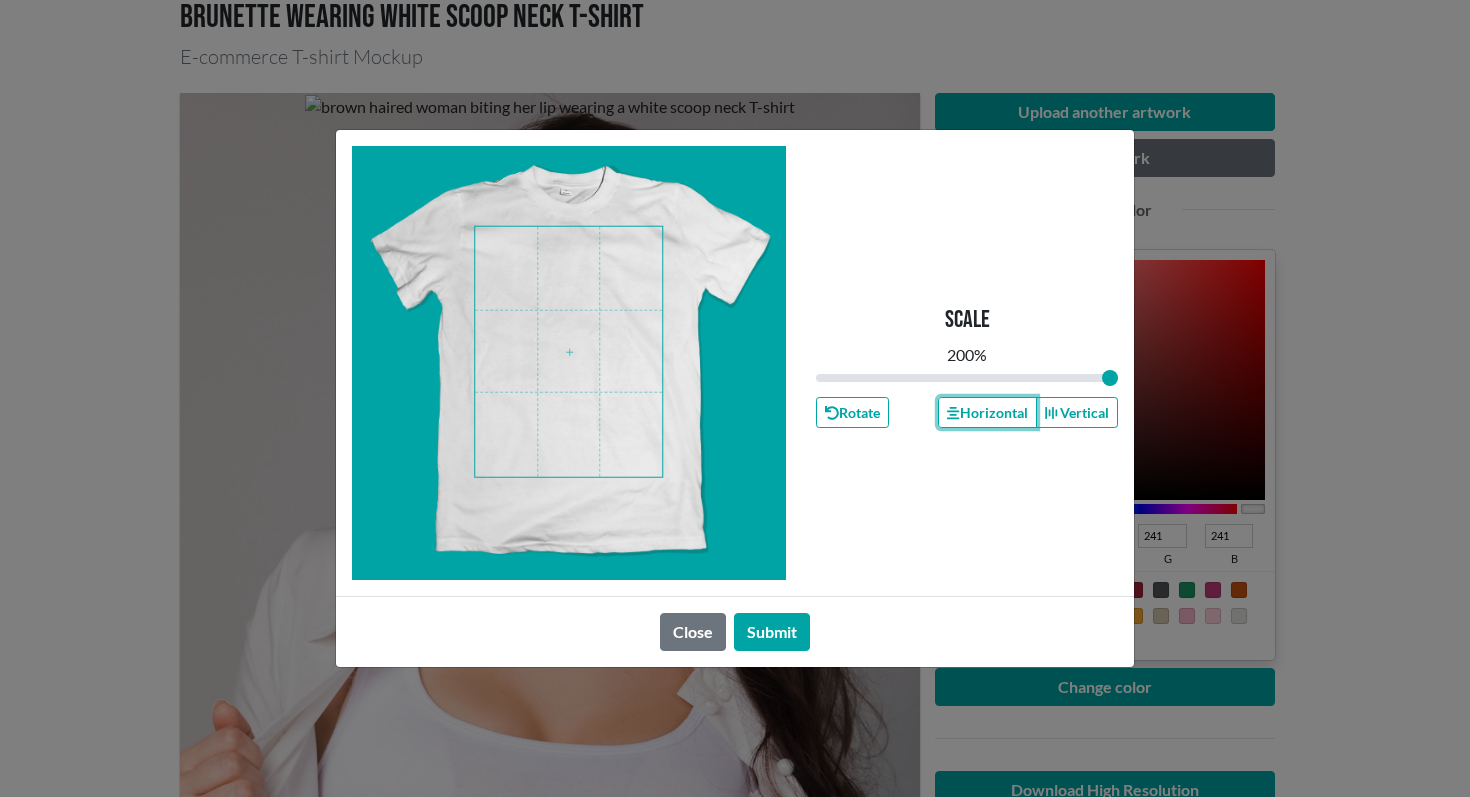 click at bounding box center [569, 363] 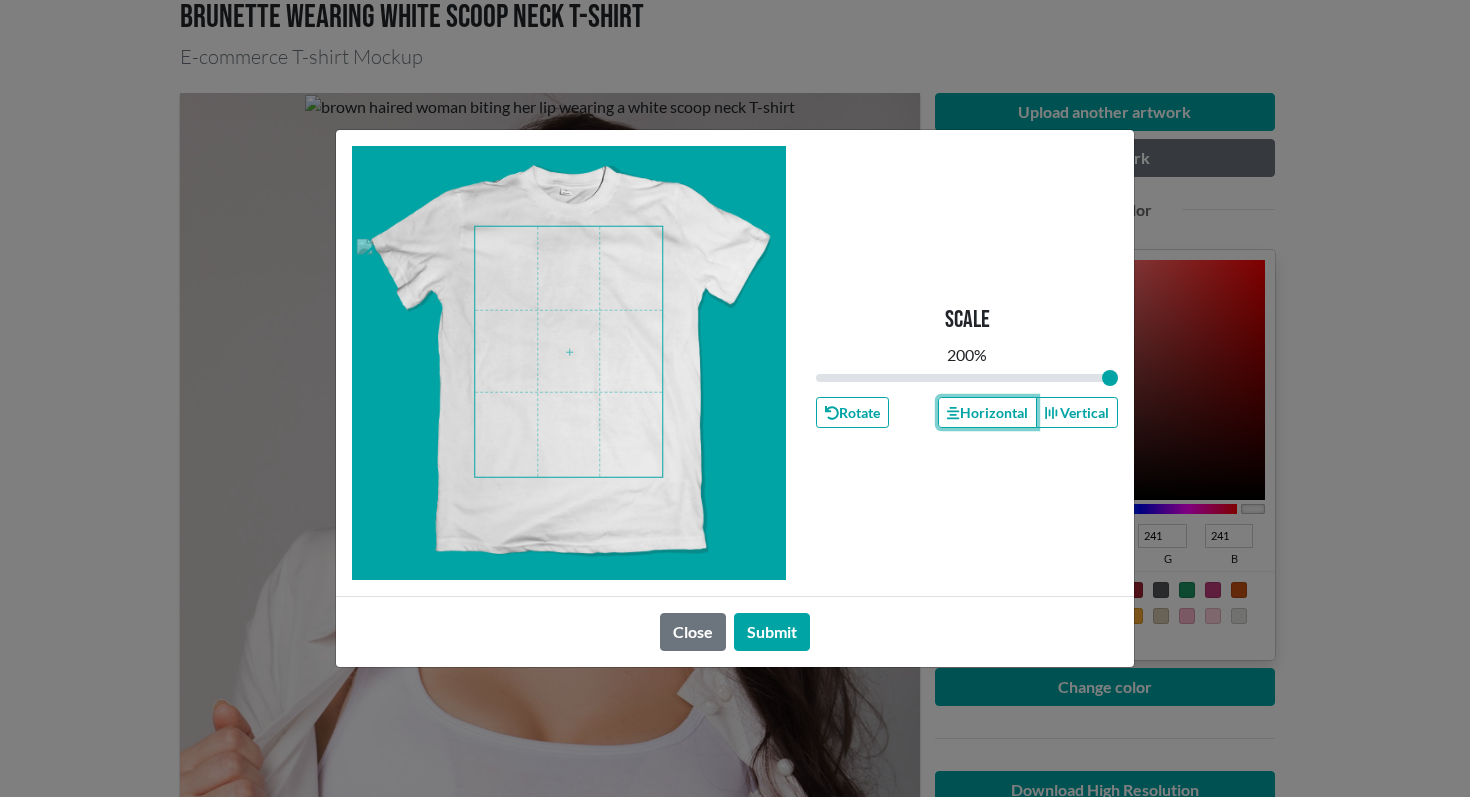 click at bounding box center [569, 363] 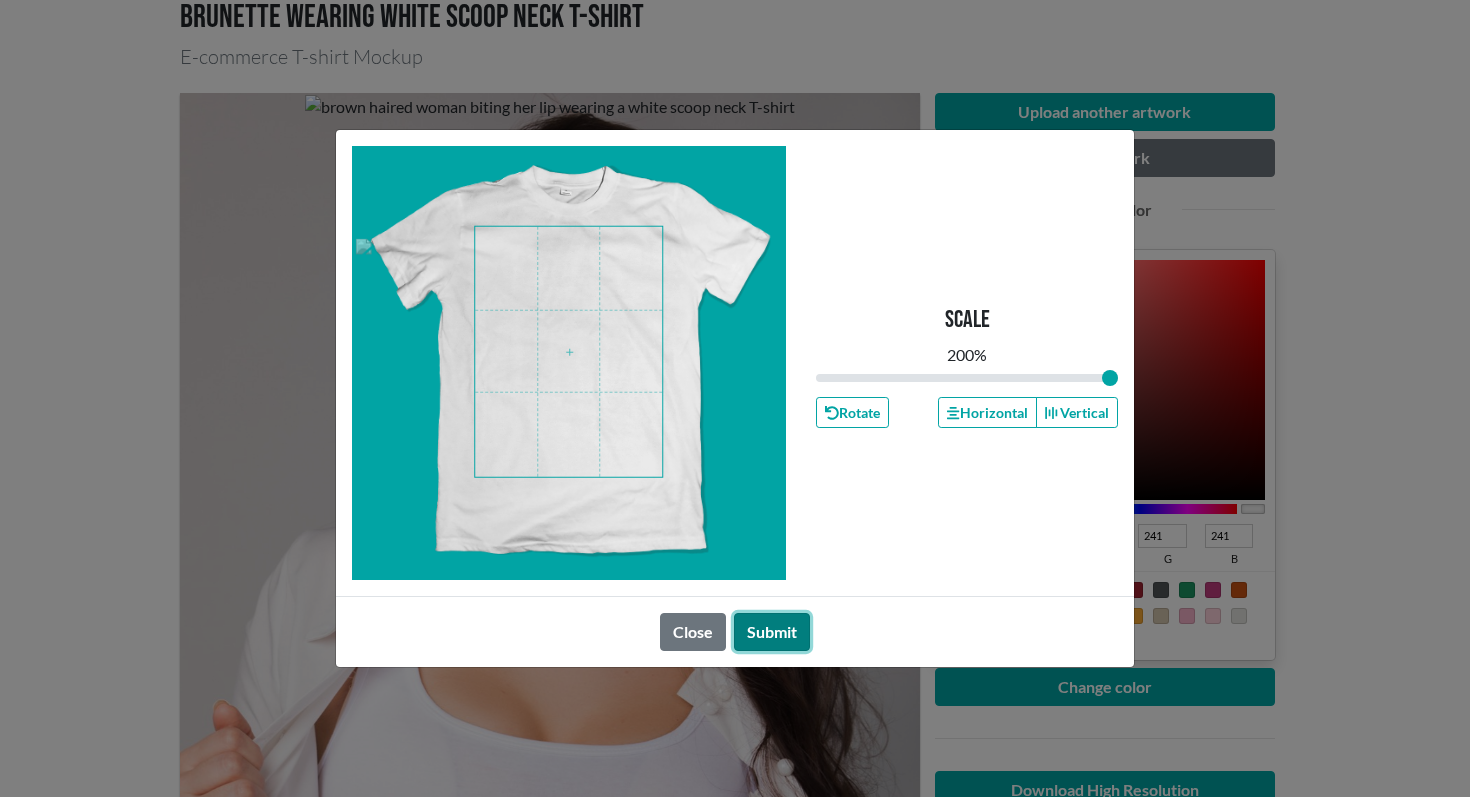click on "Submit" at bounding box center [772, 632] 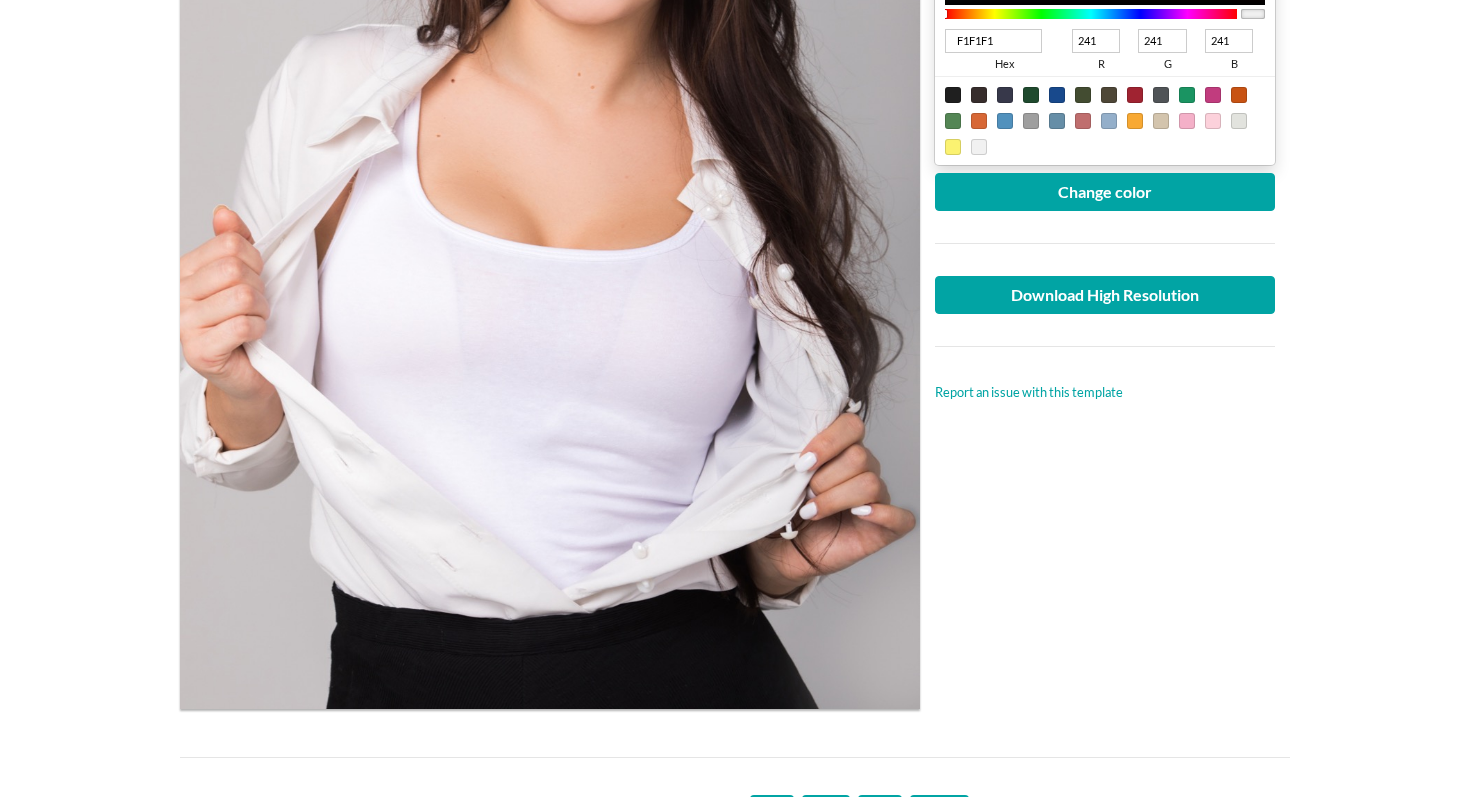 scroll, scrollTop: 665, scrollLeft: 0, axis: vertical 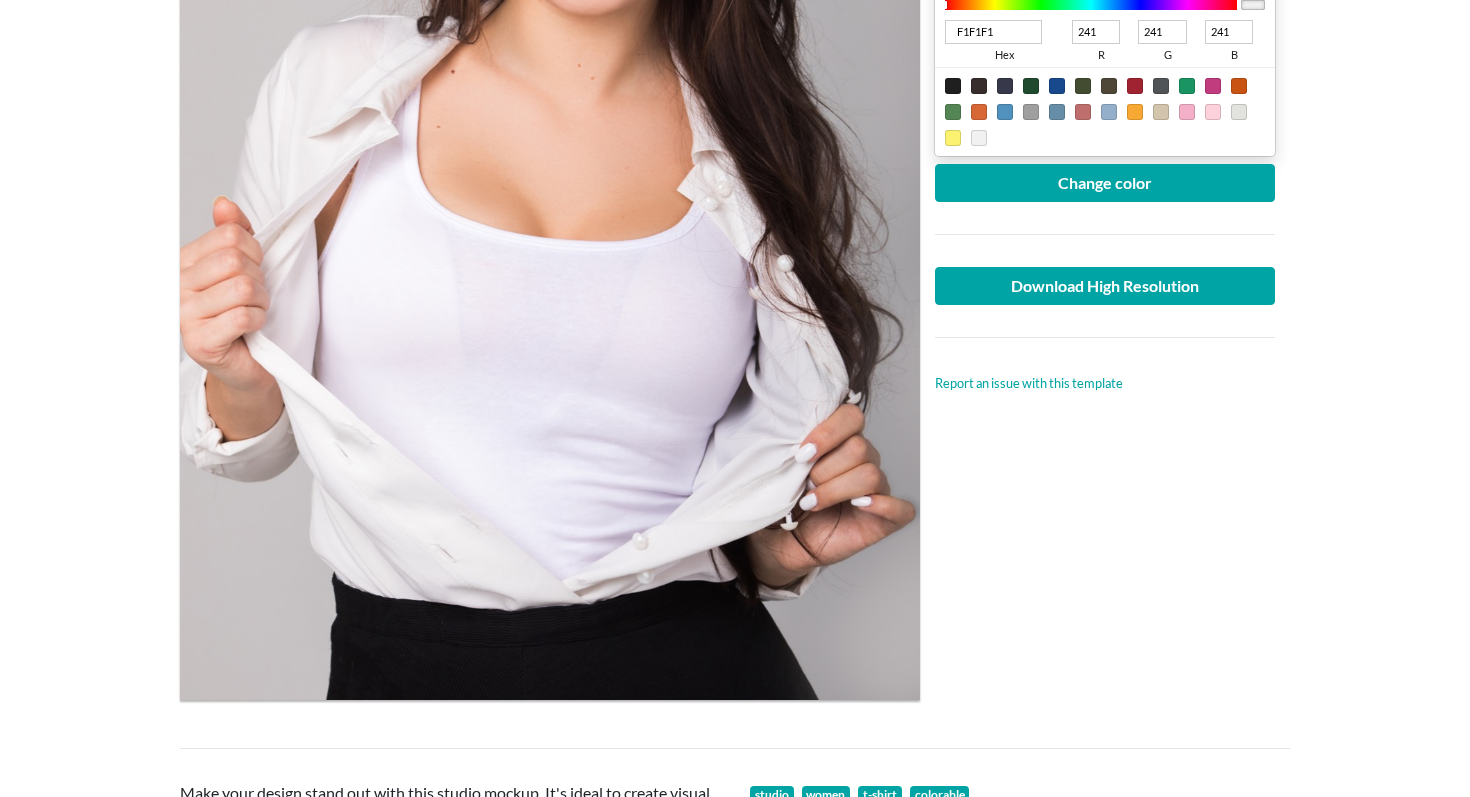 click at bounding box center (550, 144) 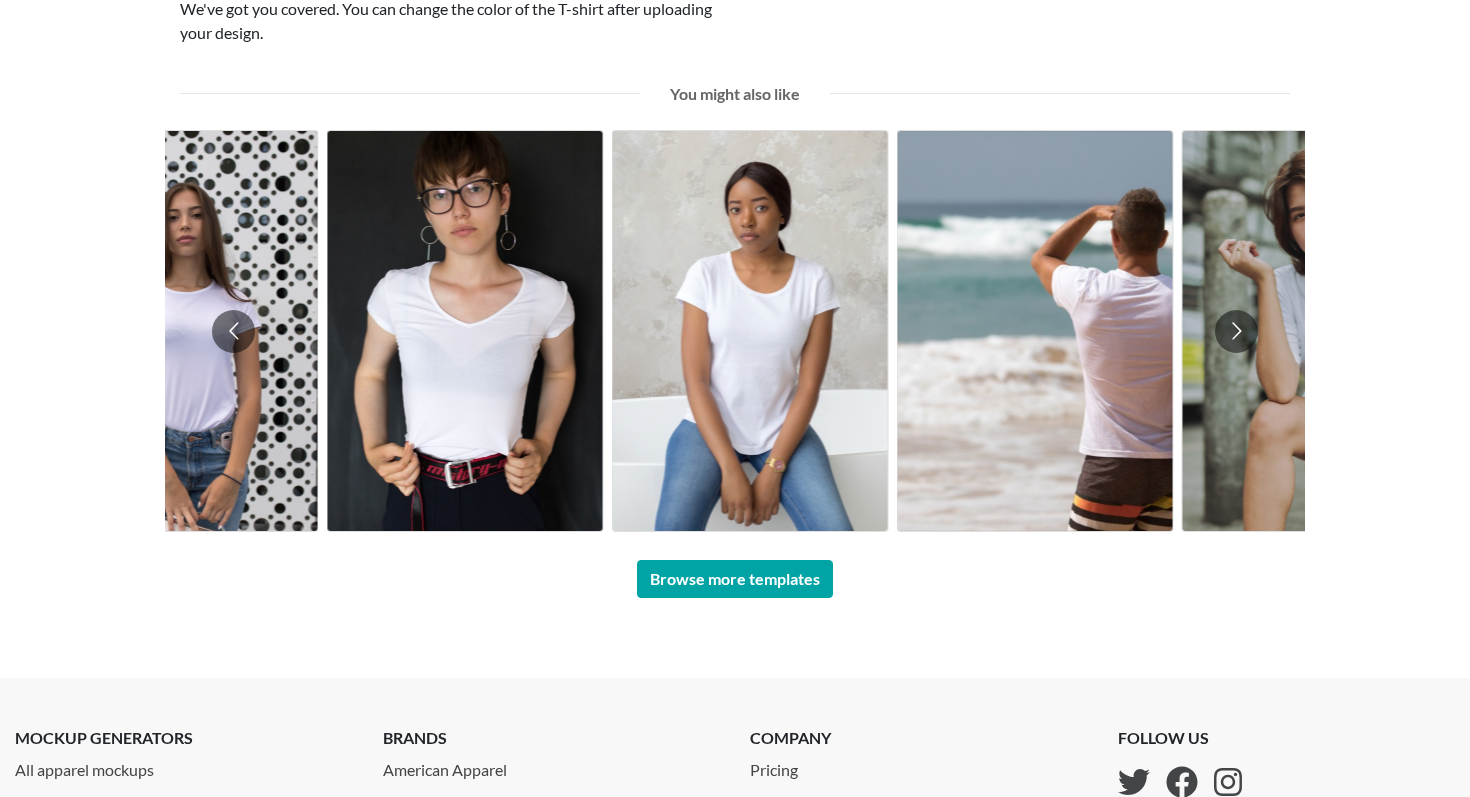 scroll, scrollTop: 1837, scrollLeft: 0, axis: vertical 